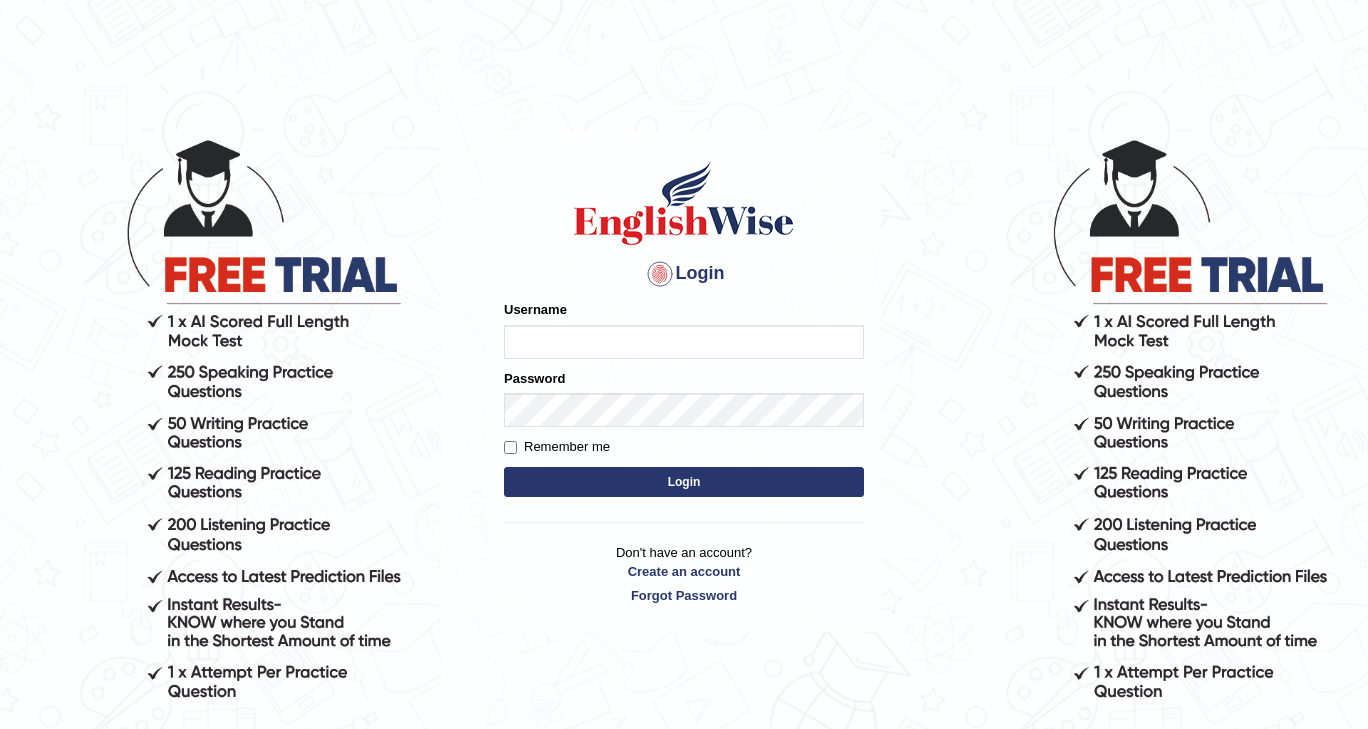 scroll, scrollTop: 0, scrollLeft: 0, axis: both 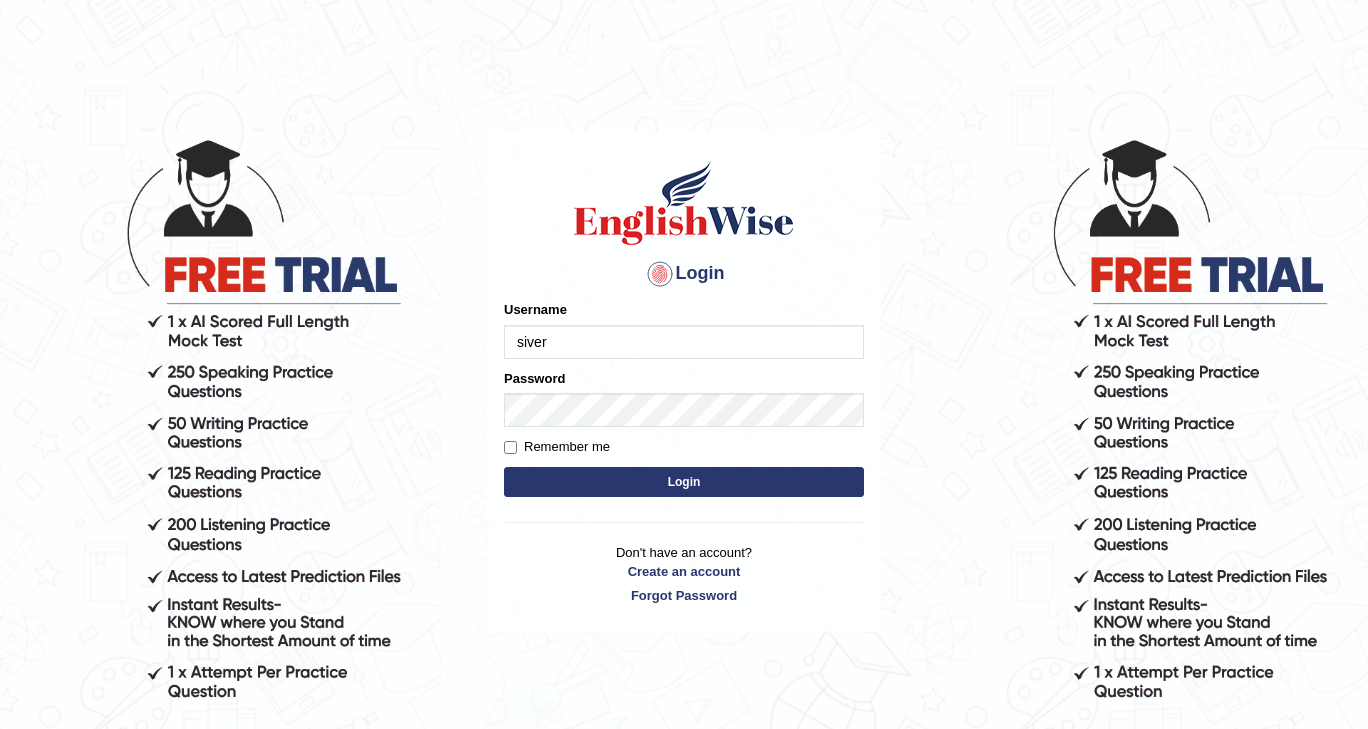click on "Login" at bounding box center [684, 482] 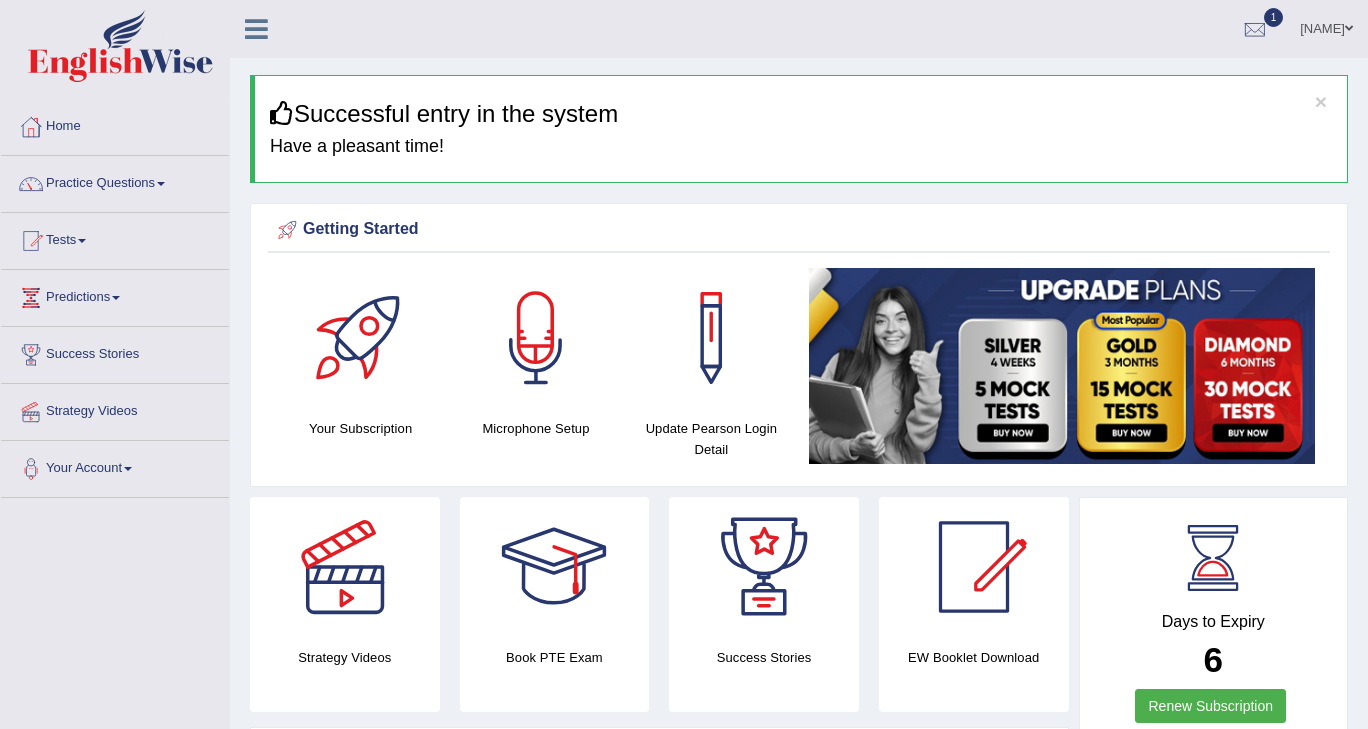 scroll, scrollTop: 0, scrollLeft: 0, axis: both 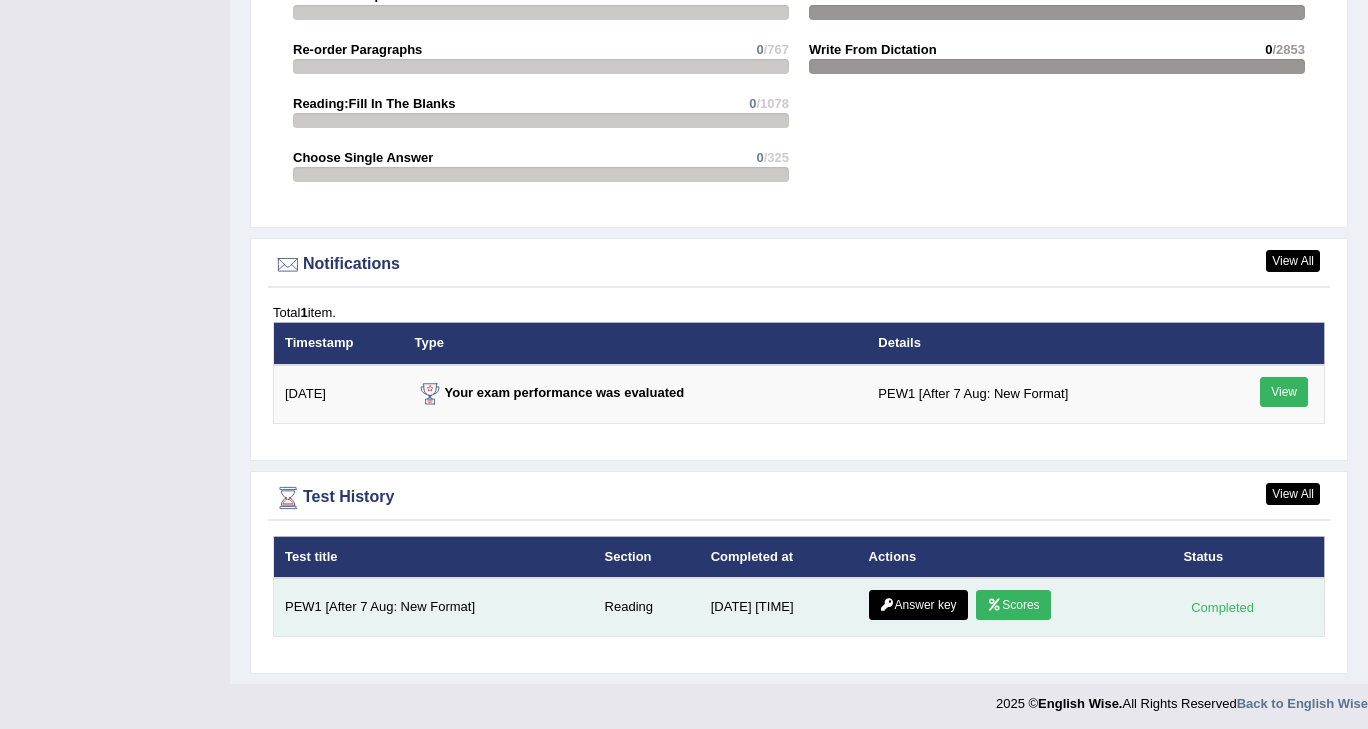 click on "Scores" at bounding box center (1013, 605) 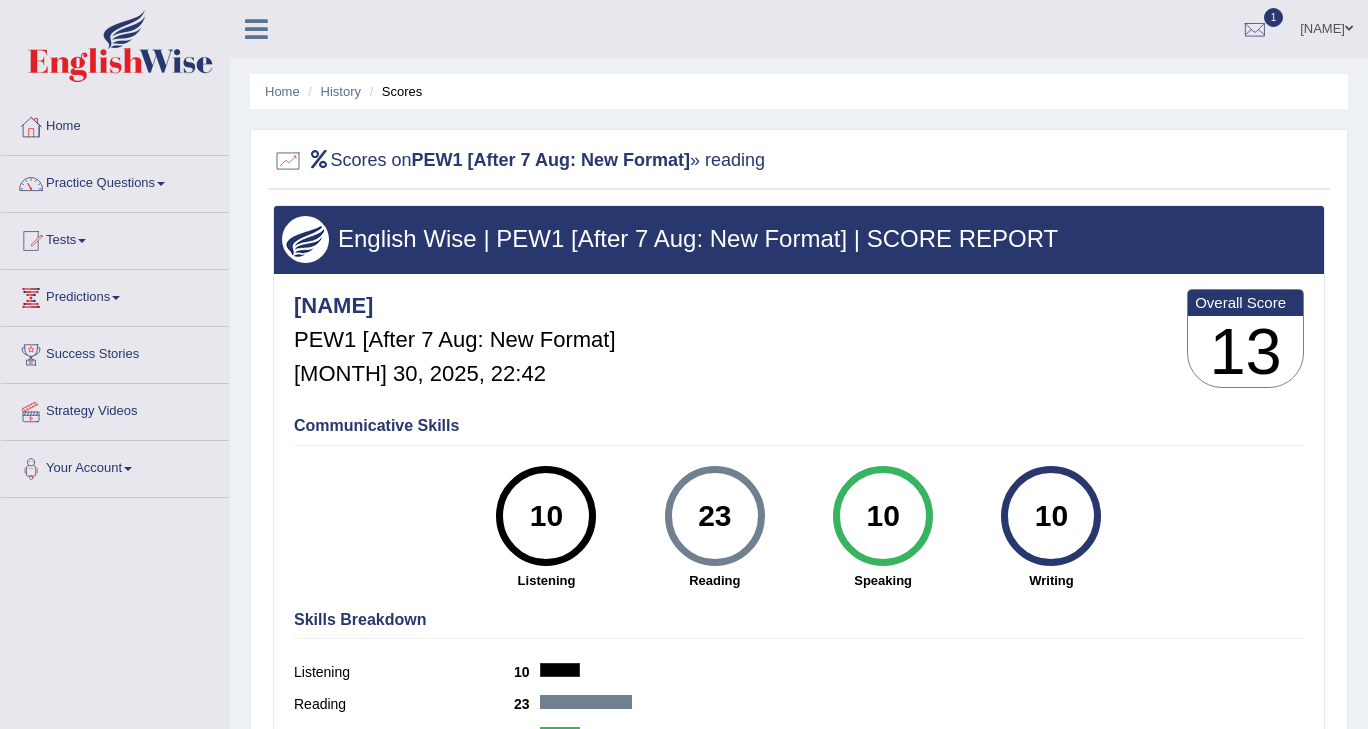scroll, scrollTop: 0, scrollLeft: 0, axis: both 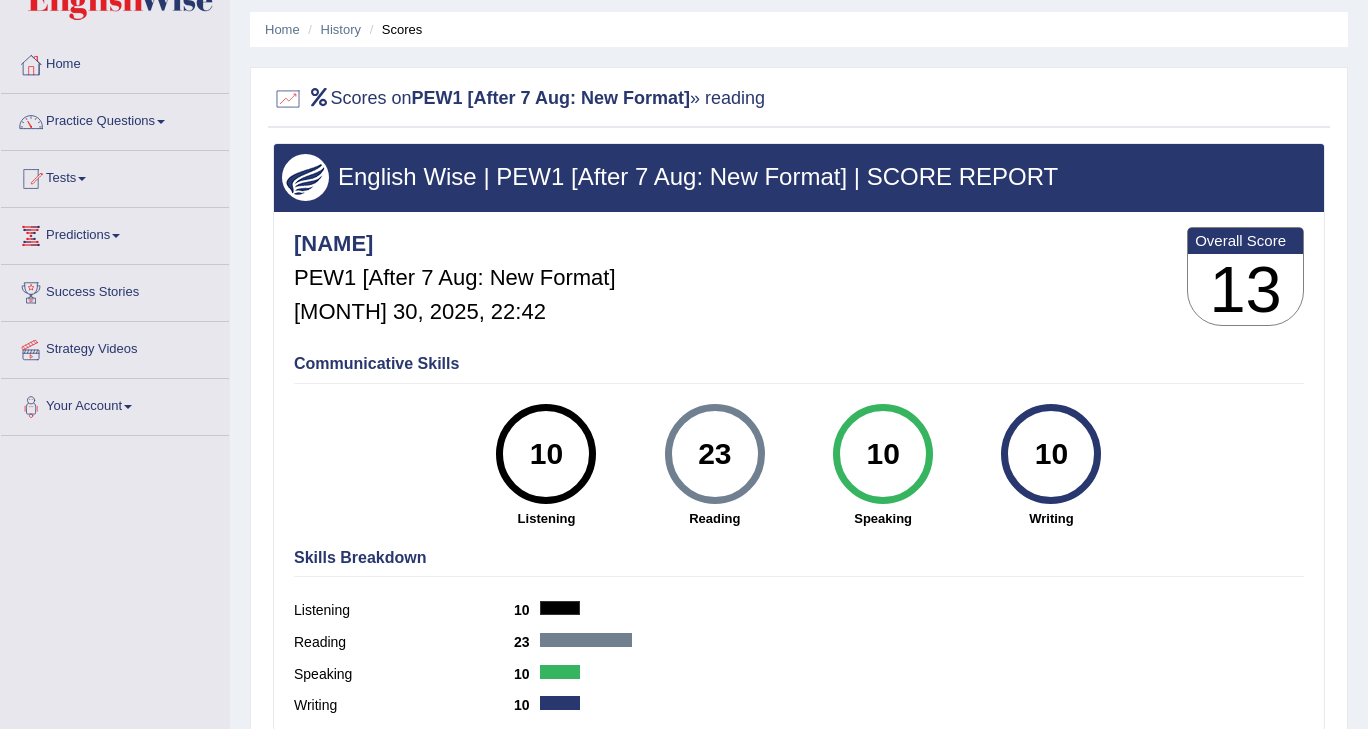 click at bounding box center (586, 640) 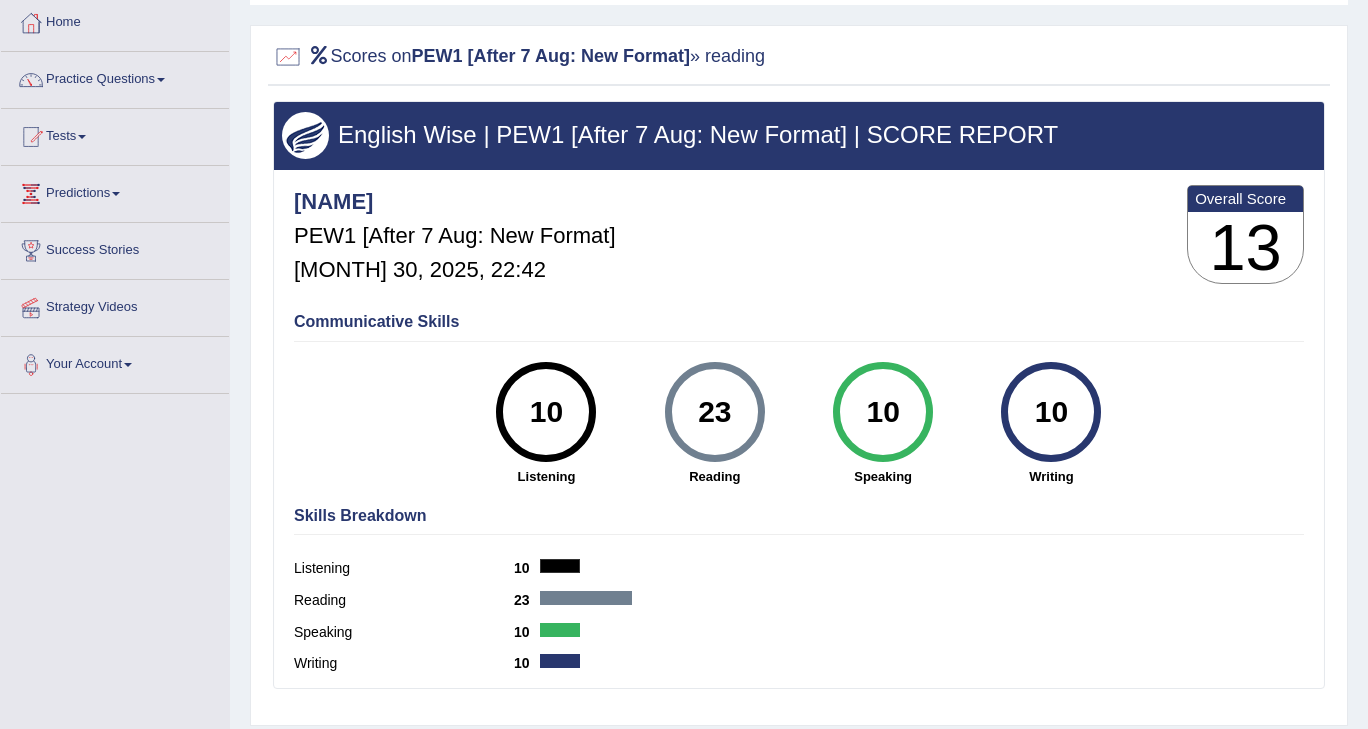 scroll, scrollTop: 106, scrollLeft: 0, axis: vertical 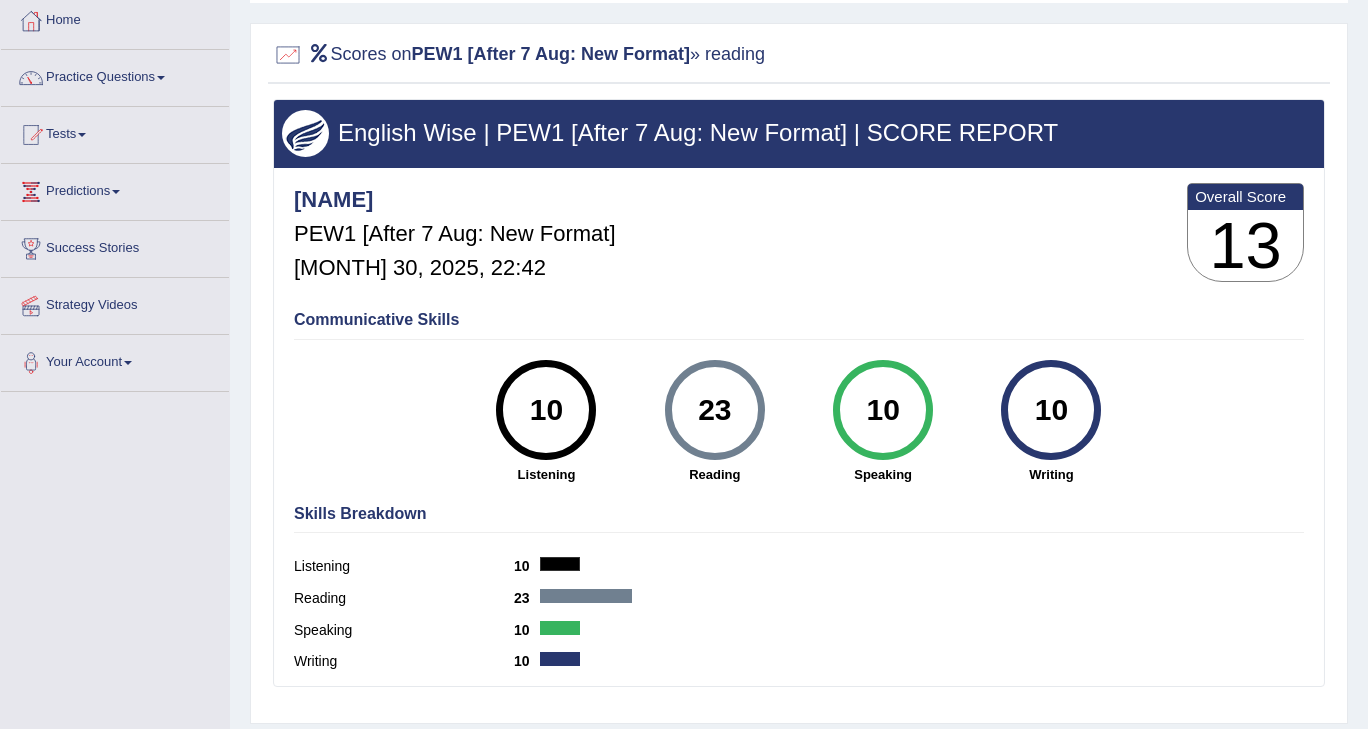 click at bounding box center (288, 55) 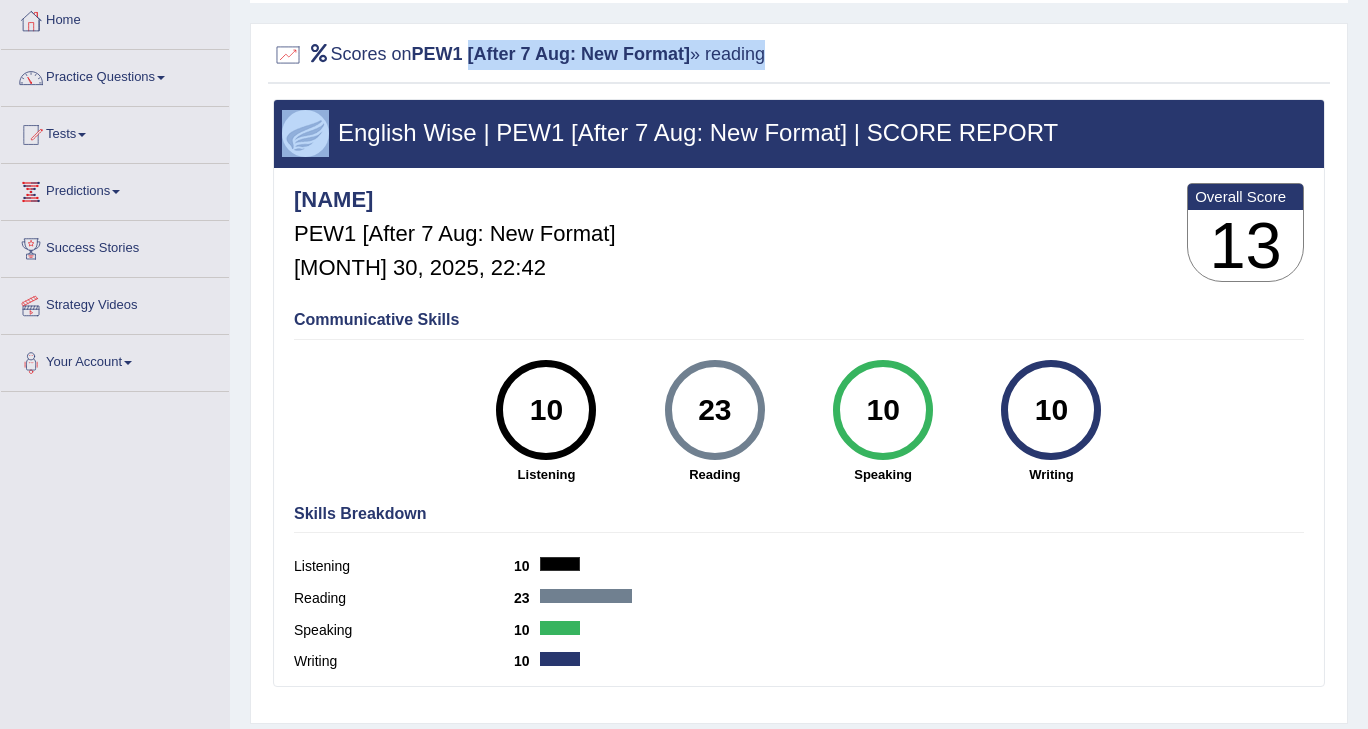 drag, startPoint x: 476, startPoint y: 58, endPoint x: 849, endPoint y: 69, distance: 373.16217 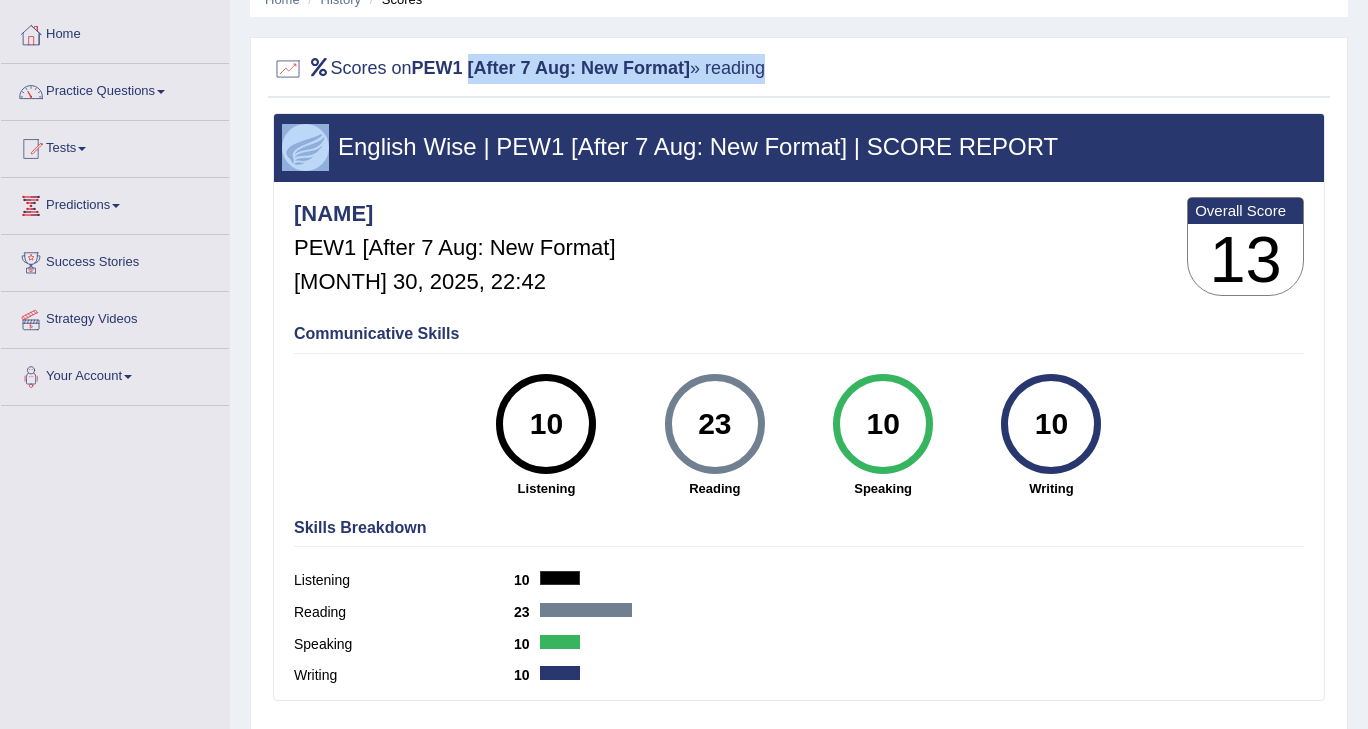 scroll, scrollTop: 90, scrollLeft: 0, axis: vertical 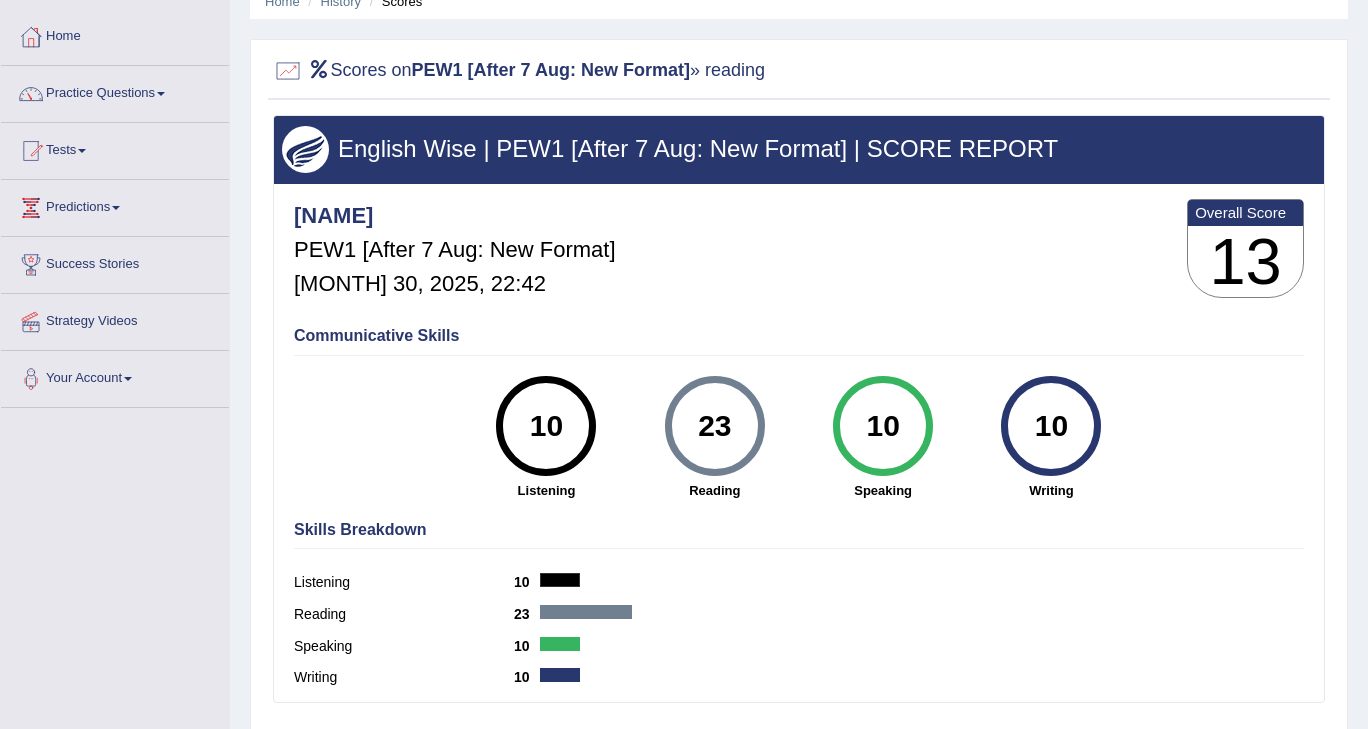 click on "10" at bounding box center [546, 426] 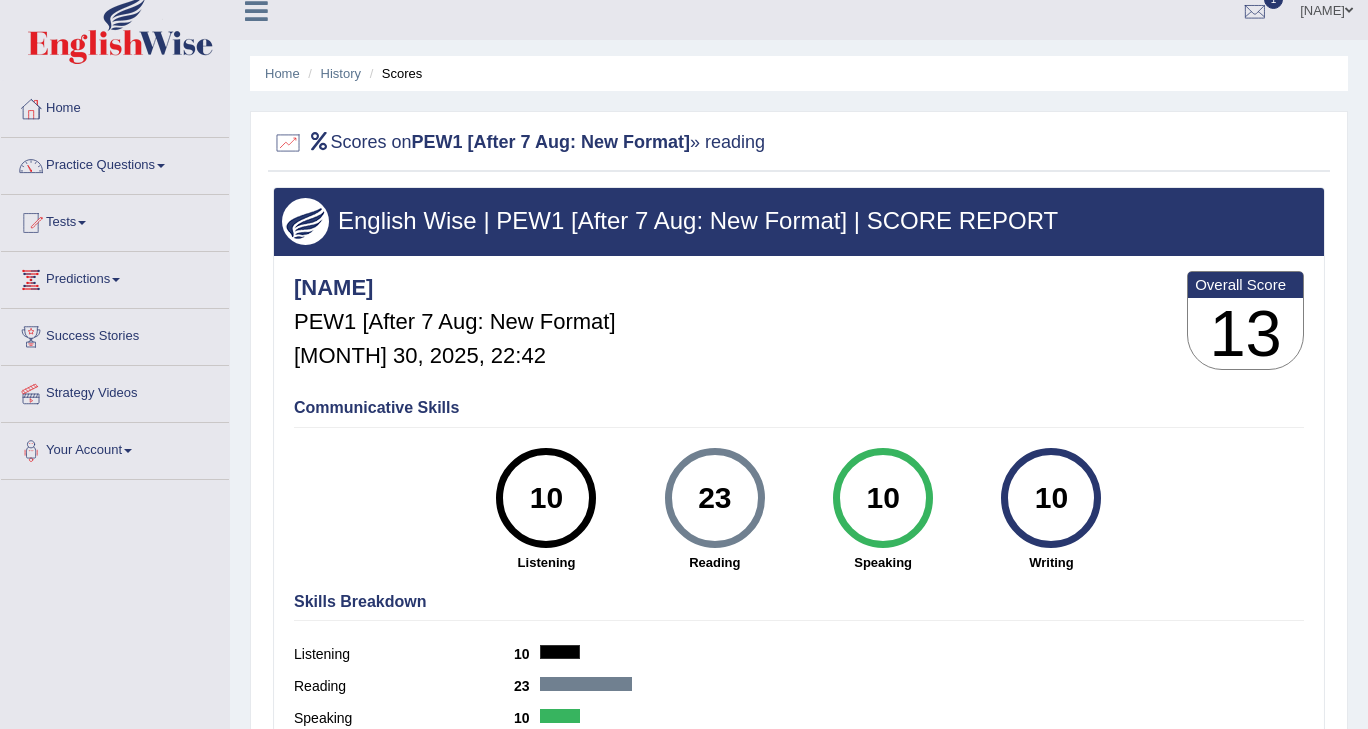 scroll, scrollTop: 14, scrollLeft: 0, axis: vertical 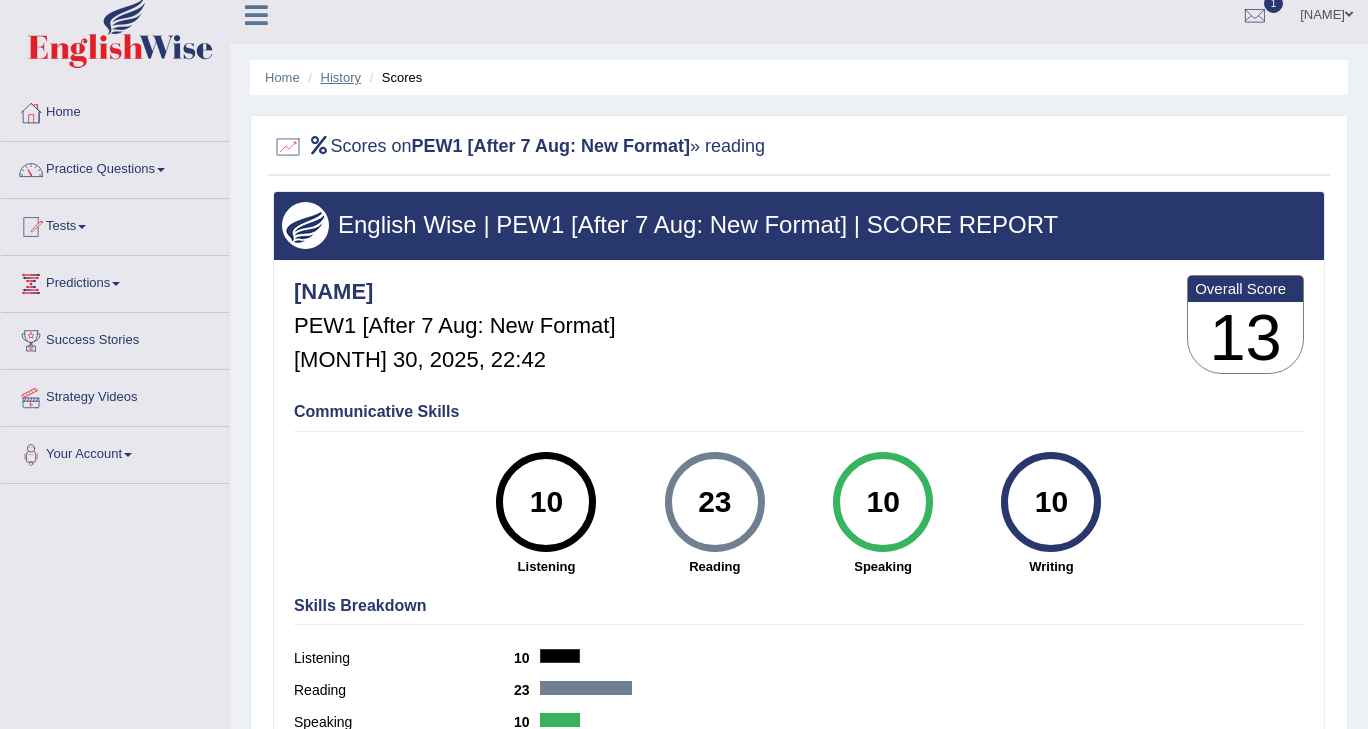 click on "History" at bounding box center (341, 77) 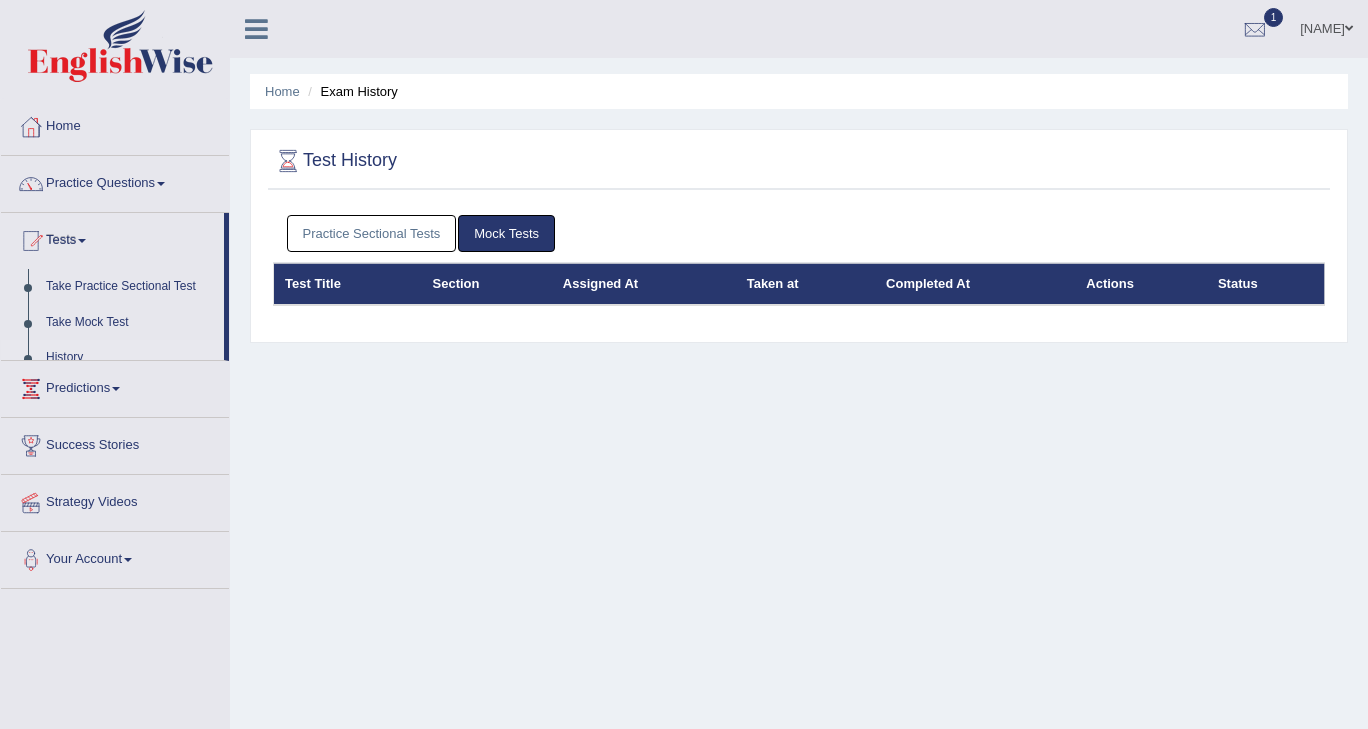 scroll, scrollTop: 0, scrollLeft: 0, axis: both 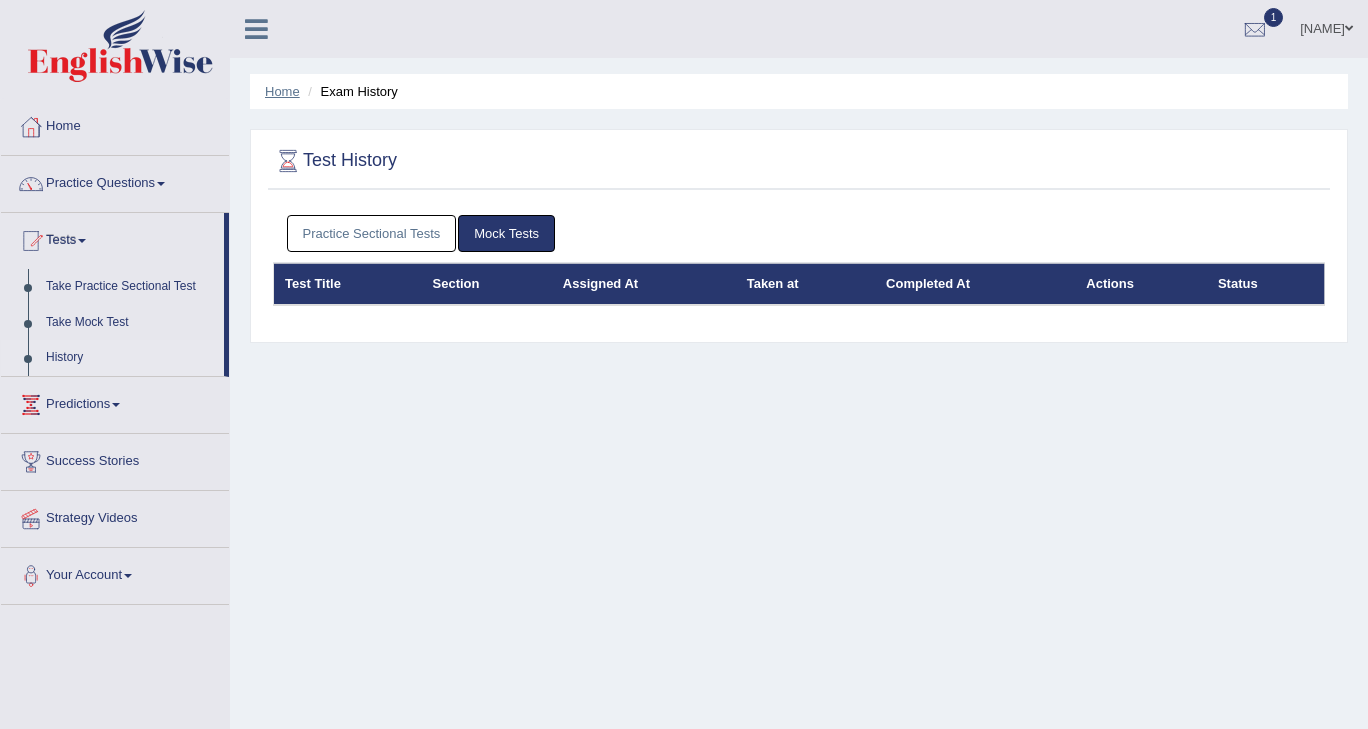 click on "Home" at bounding box center [282, 91] 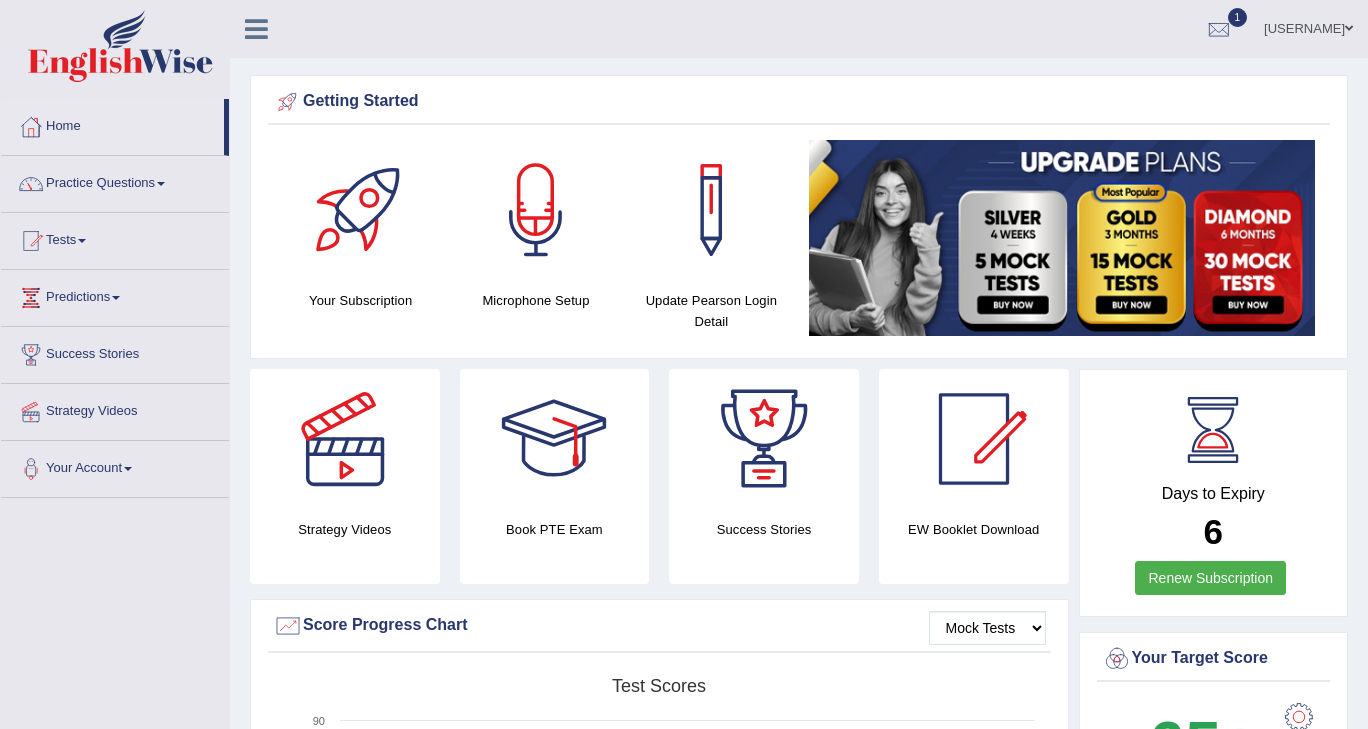 scroll, scrollTop: 0, scrollLeft: 0, axis: both 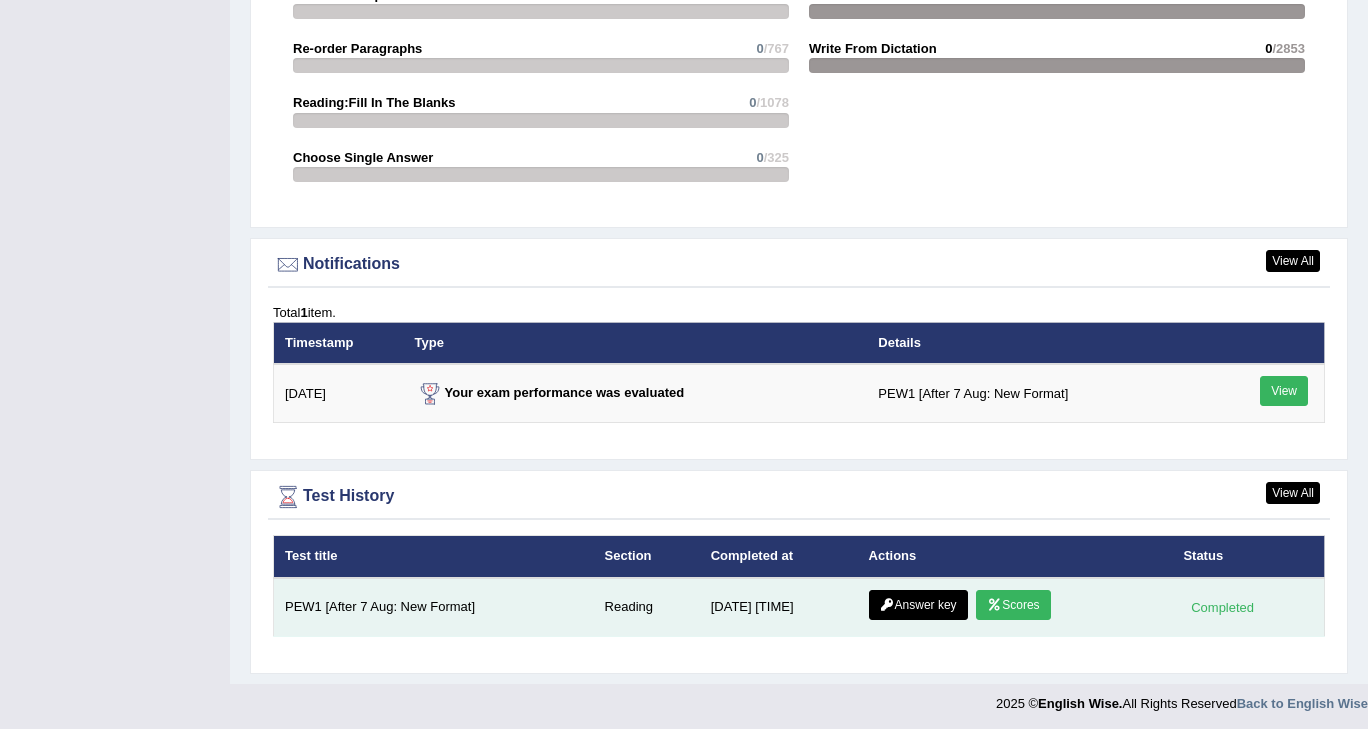 click on "Answer key" at bounding box center (918, 605) 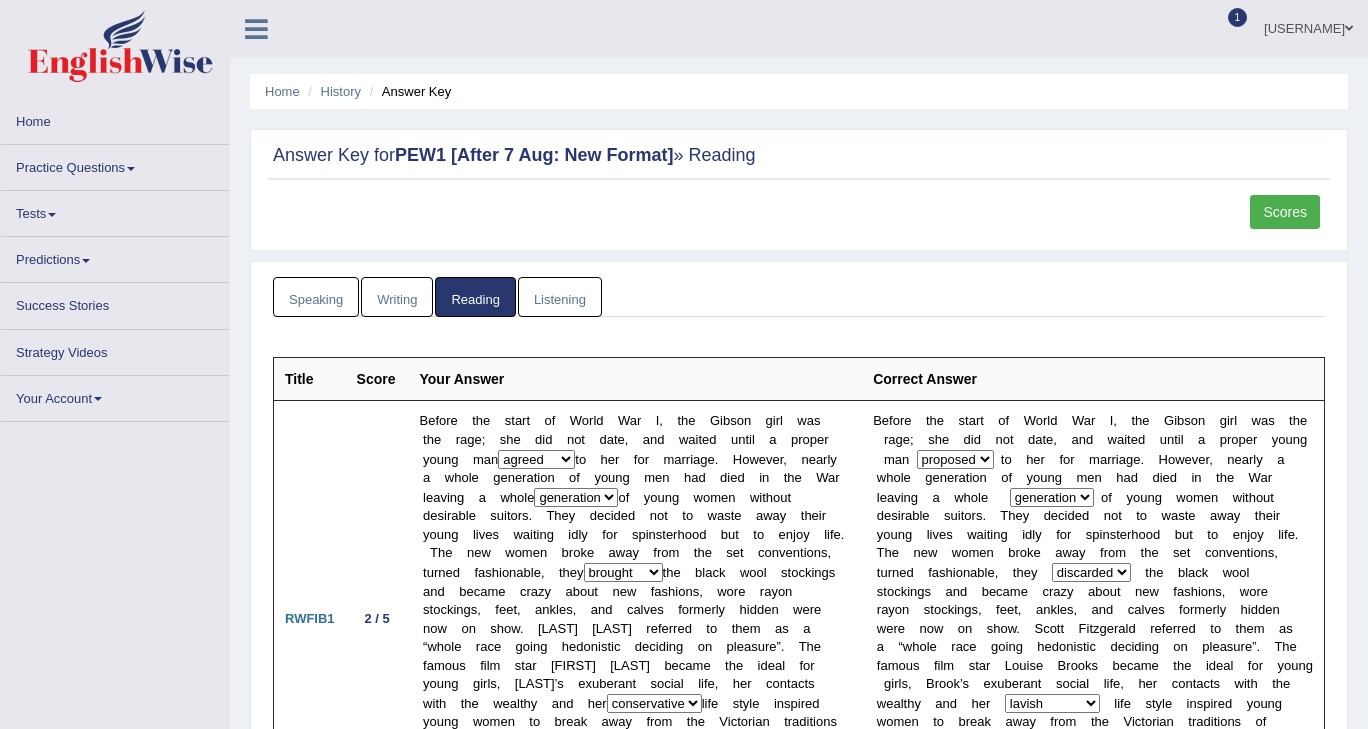 scroll, scrollTop: 0, scrollLeft: 0, axis: both 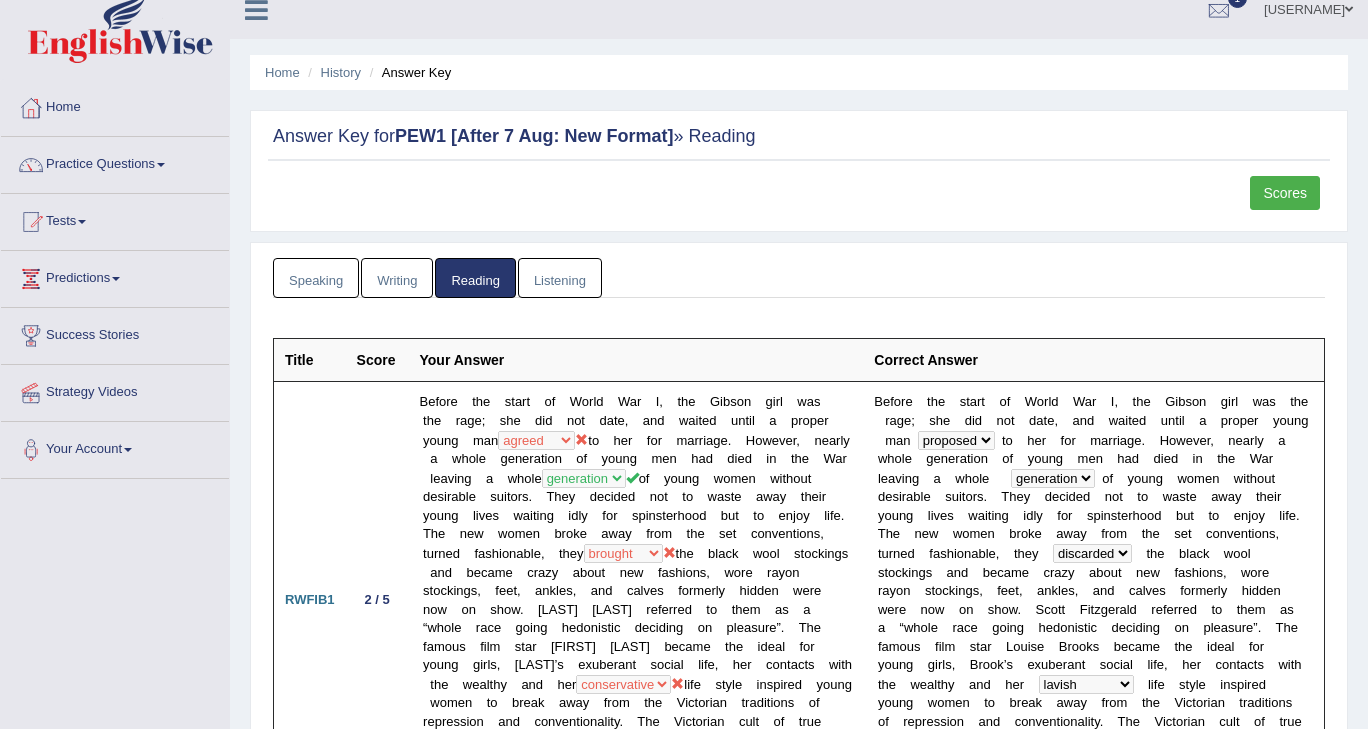 click on "Speaking" at bounding box center [316, 278] 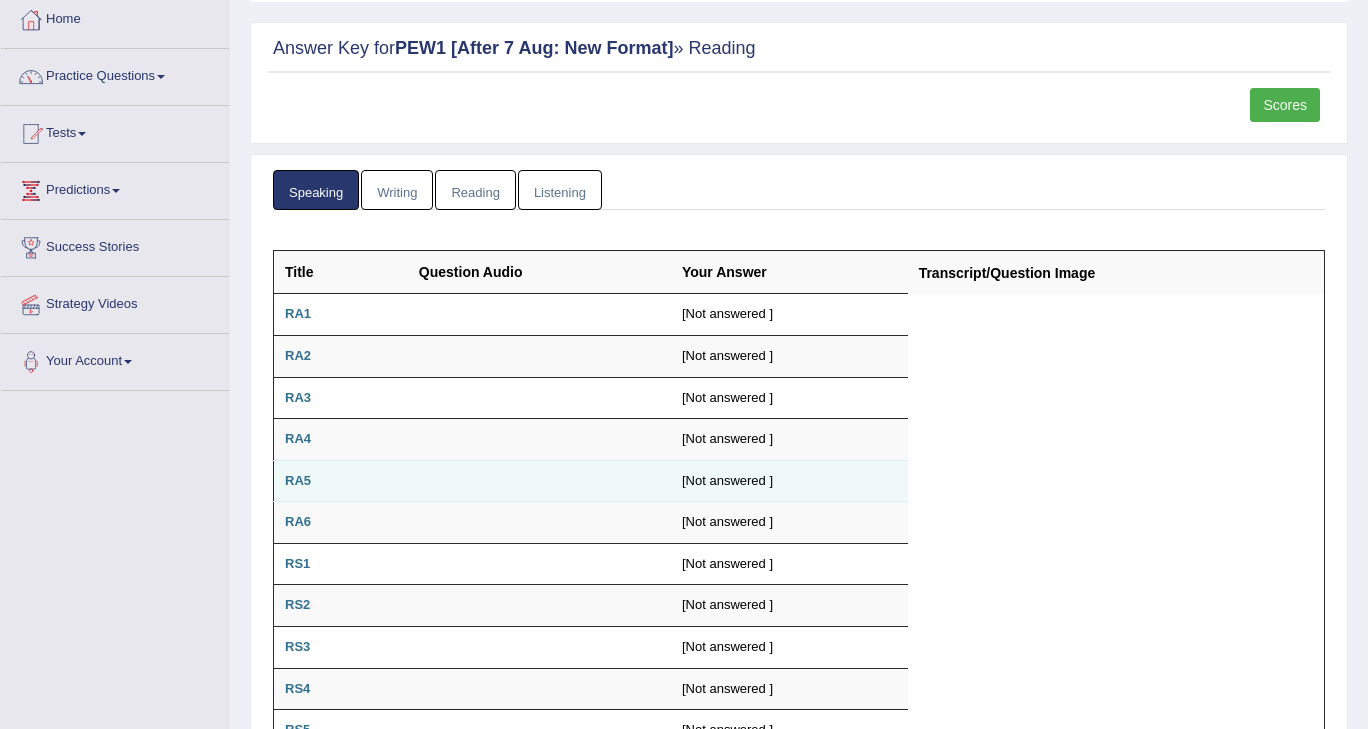 scroll, scrollTop: 22, scrollLeft: 0, axis: vertical 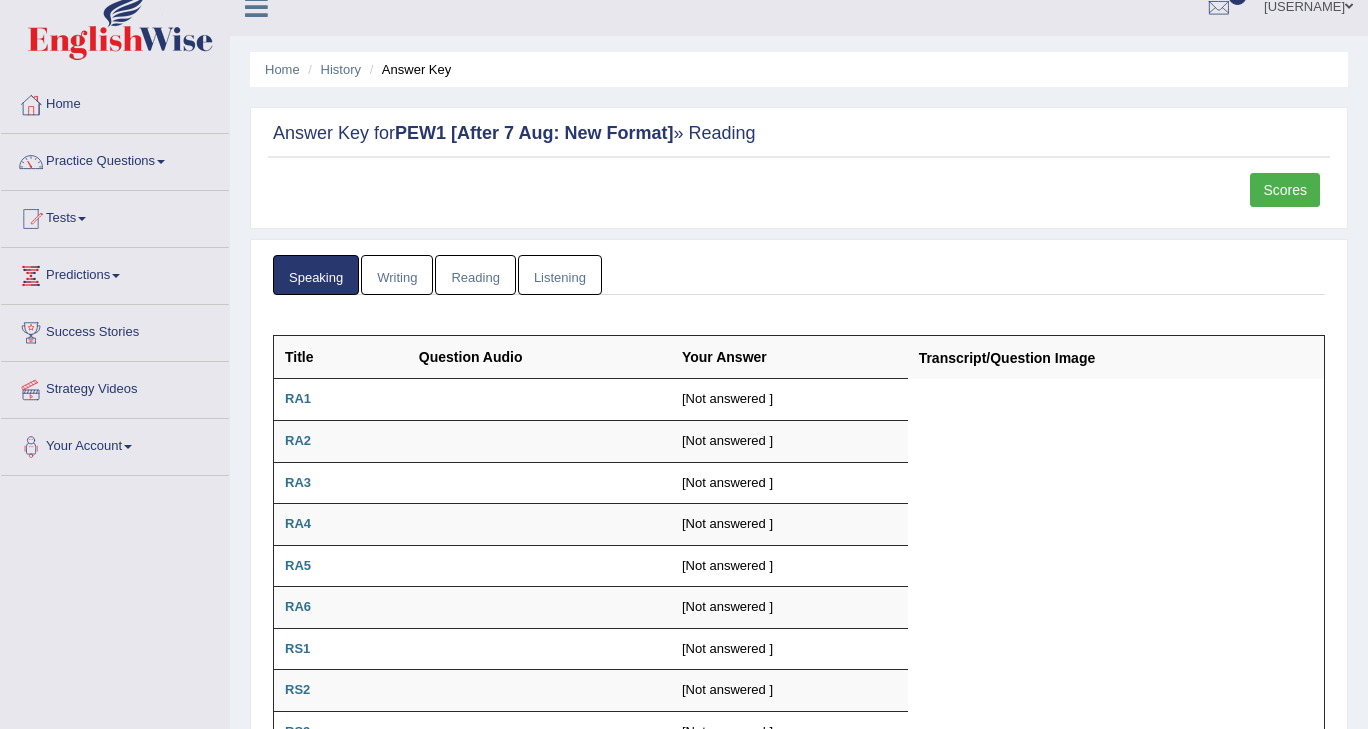 click on "Writing" at bounding box center [397, 275] 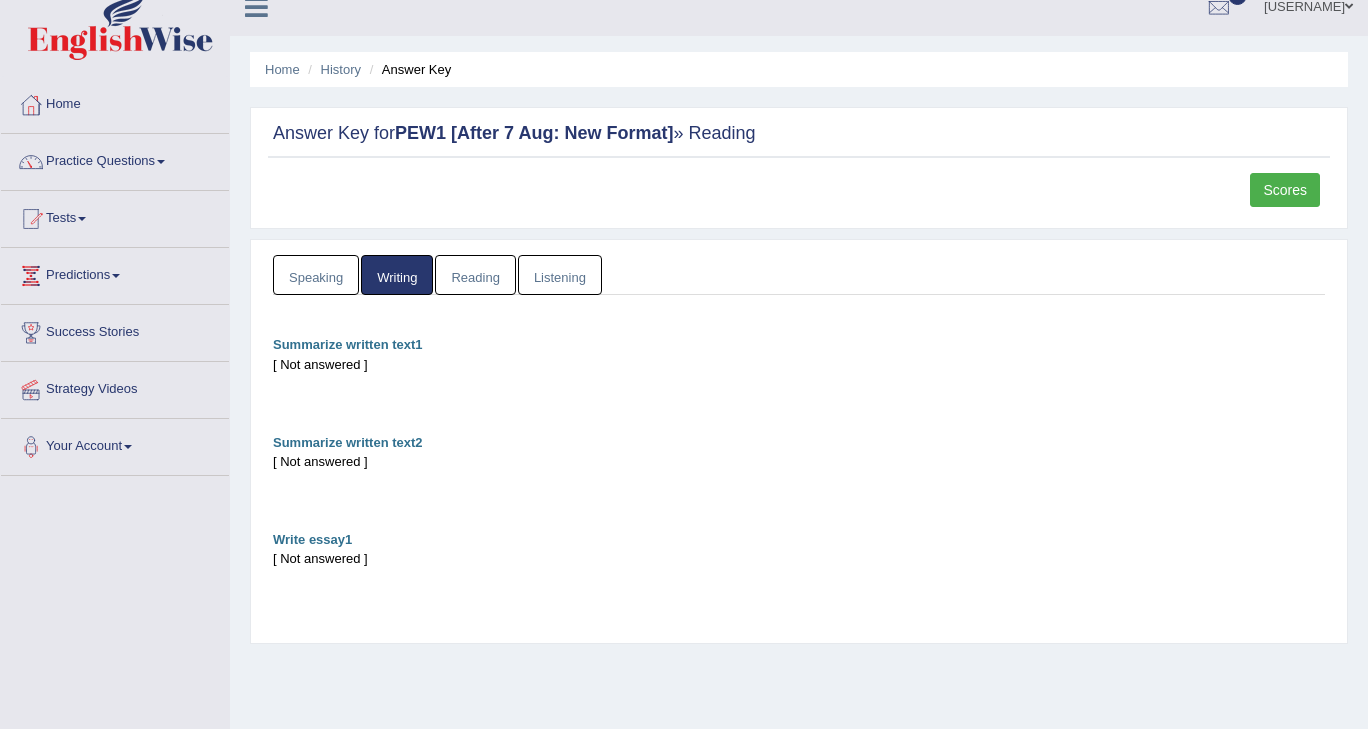 click on "Reading" at bounding box center (475, 275) 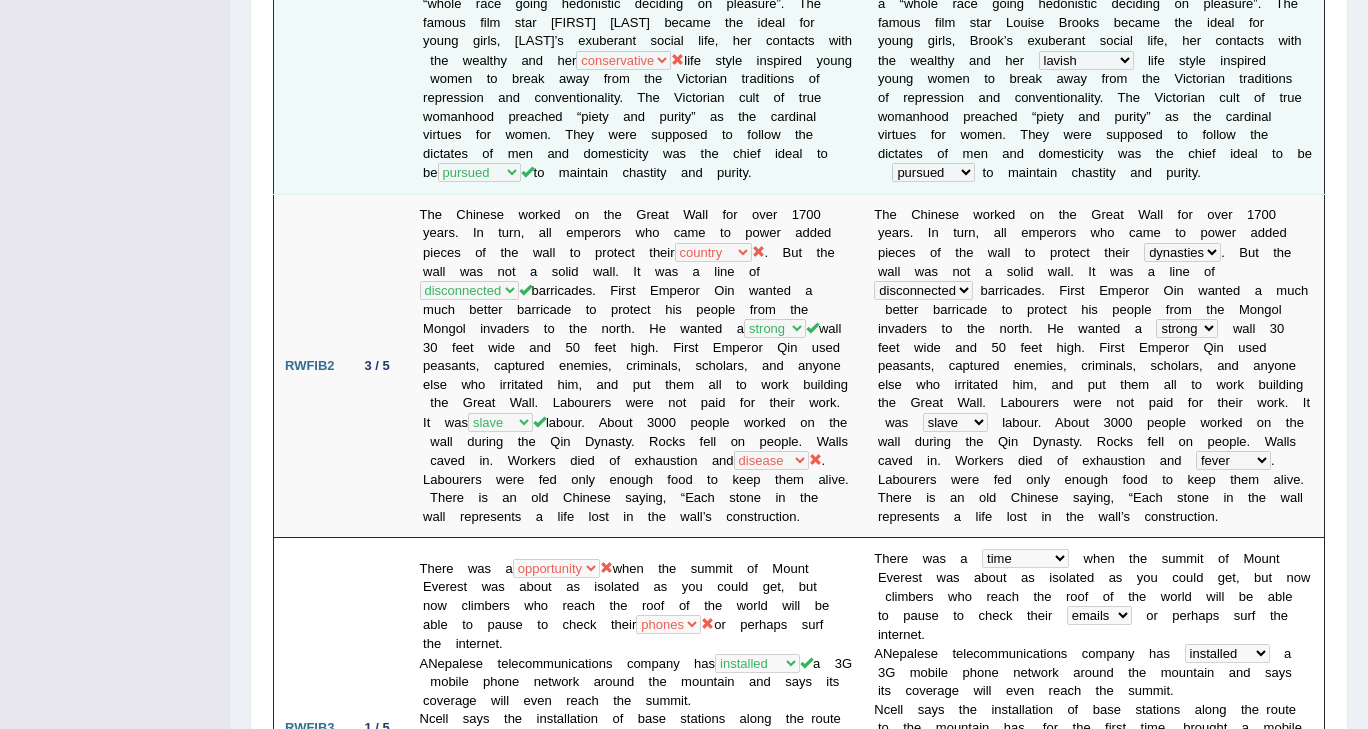 scroll, scrollTop: 0, scrollLeft: 0, axis: both 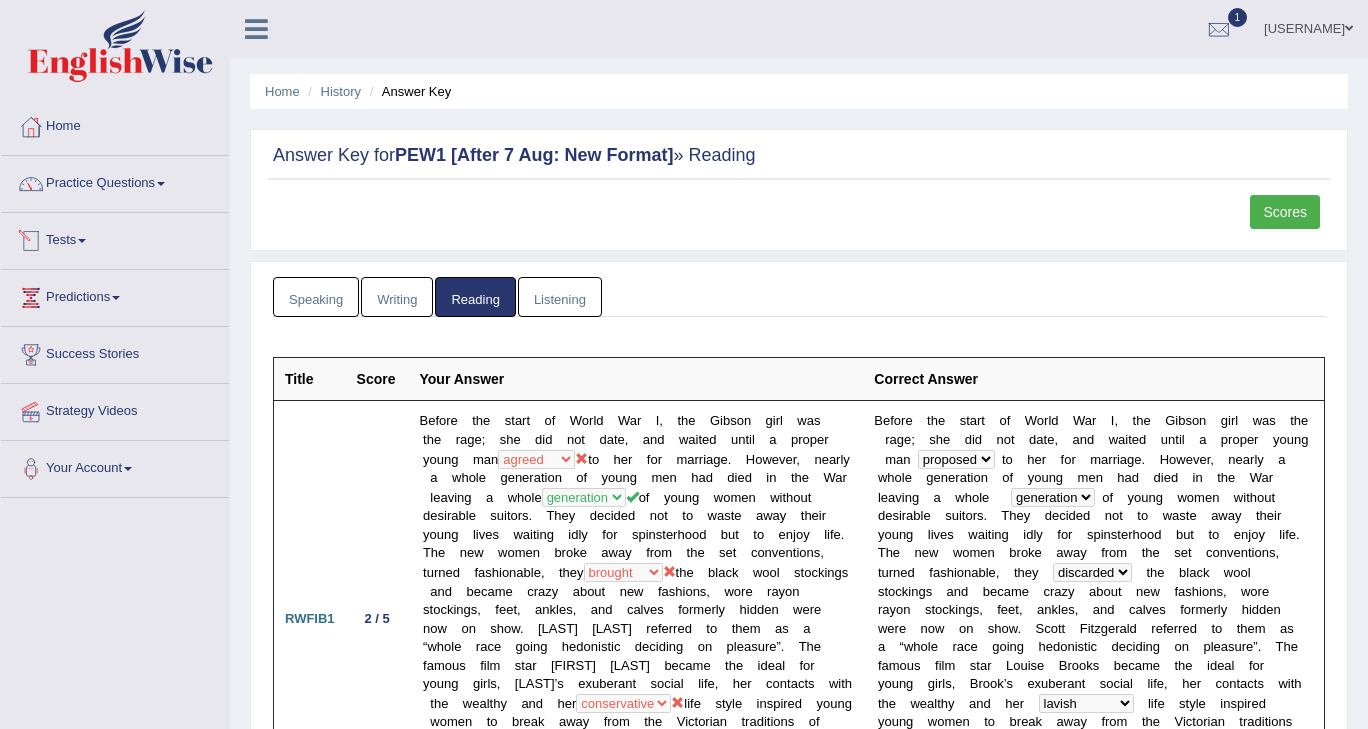 click on "Tests" at bounding box center [115, 238] 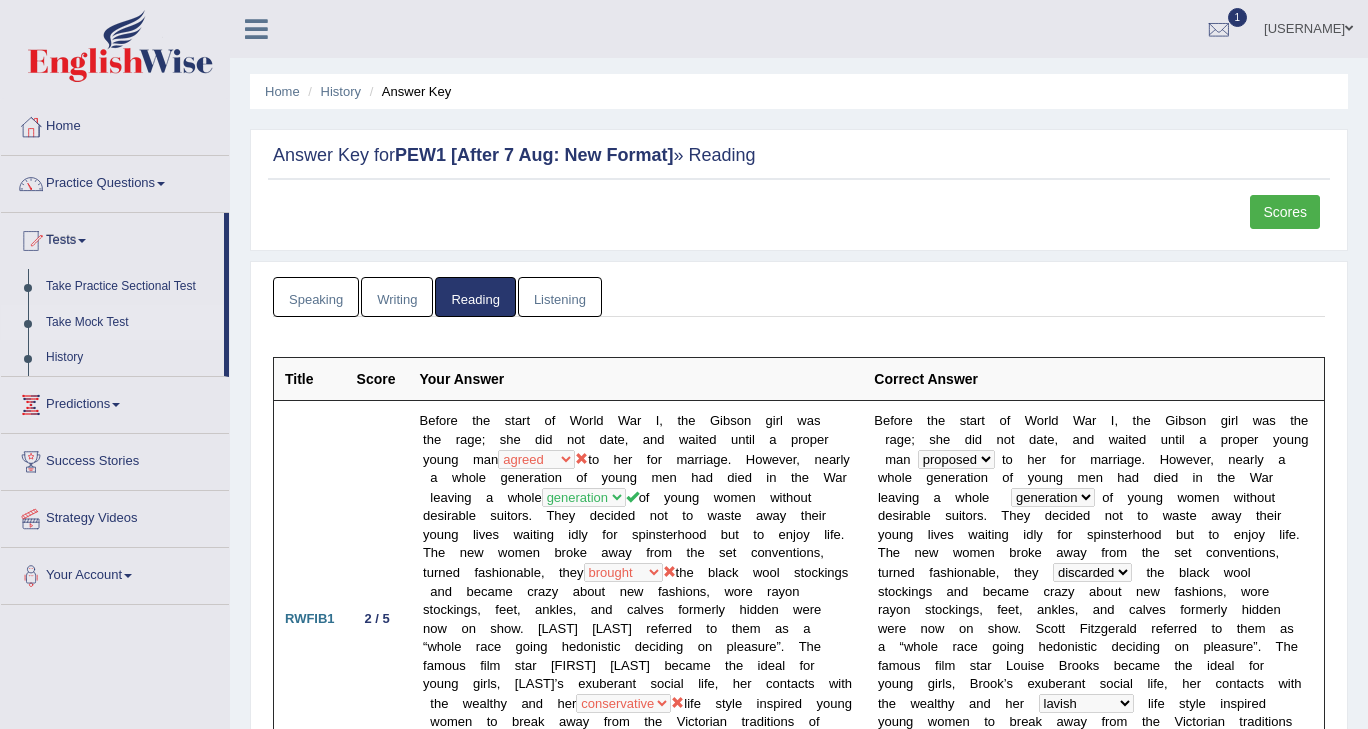 click on "Take Mock Test" at bounding box center (130, 323) 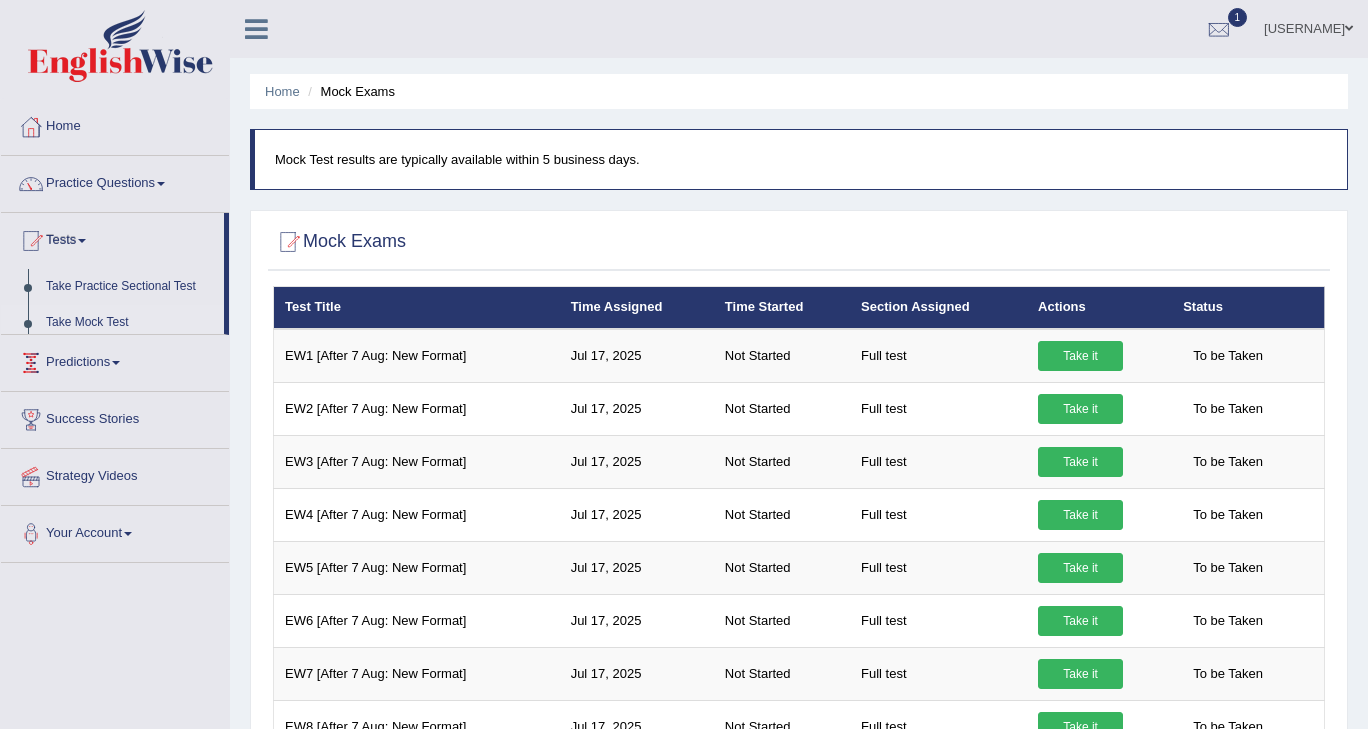 scroll, scrollTop: 0, scrollLeft: 0, axis: both 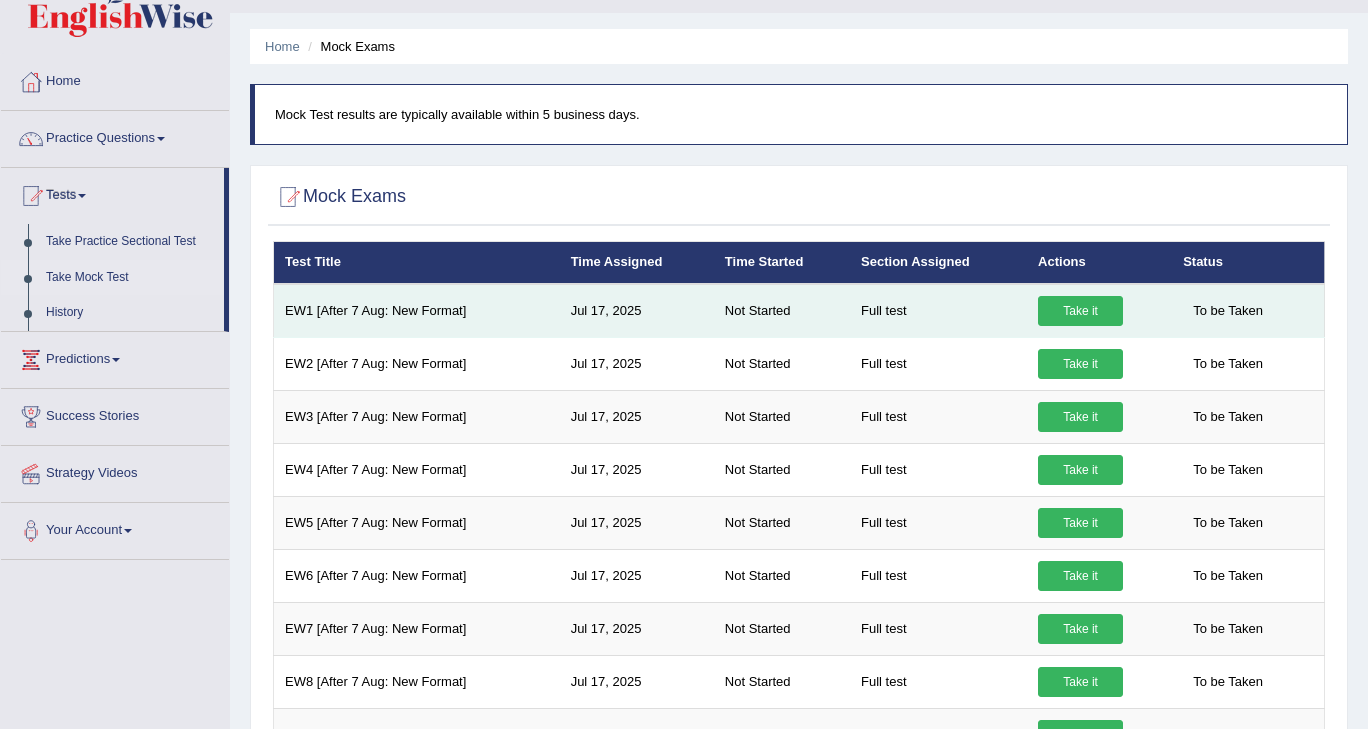 click on "Take it" at bounding box center (1080, 311) 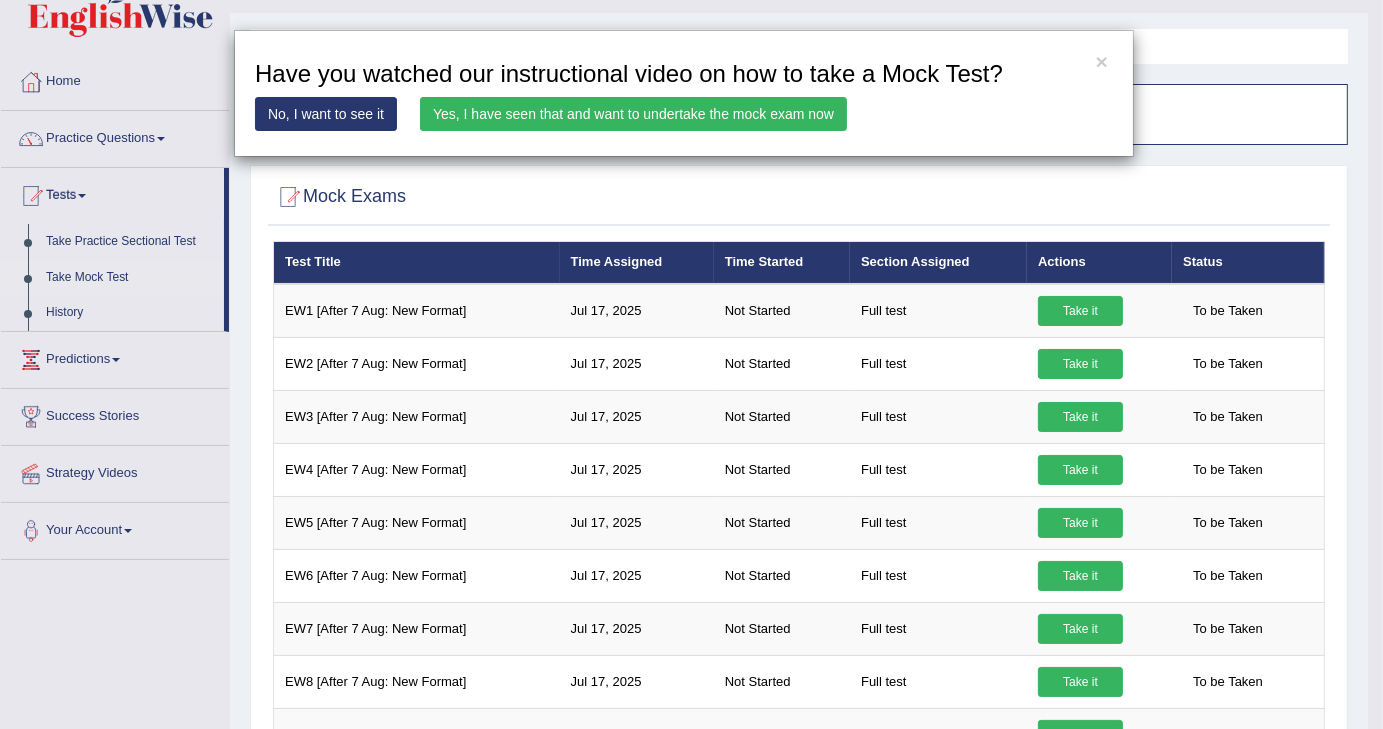 click on "Yes, I have seen that and want to undertake the mock exam now" at bounding box center [633, 114] 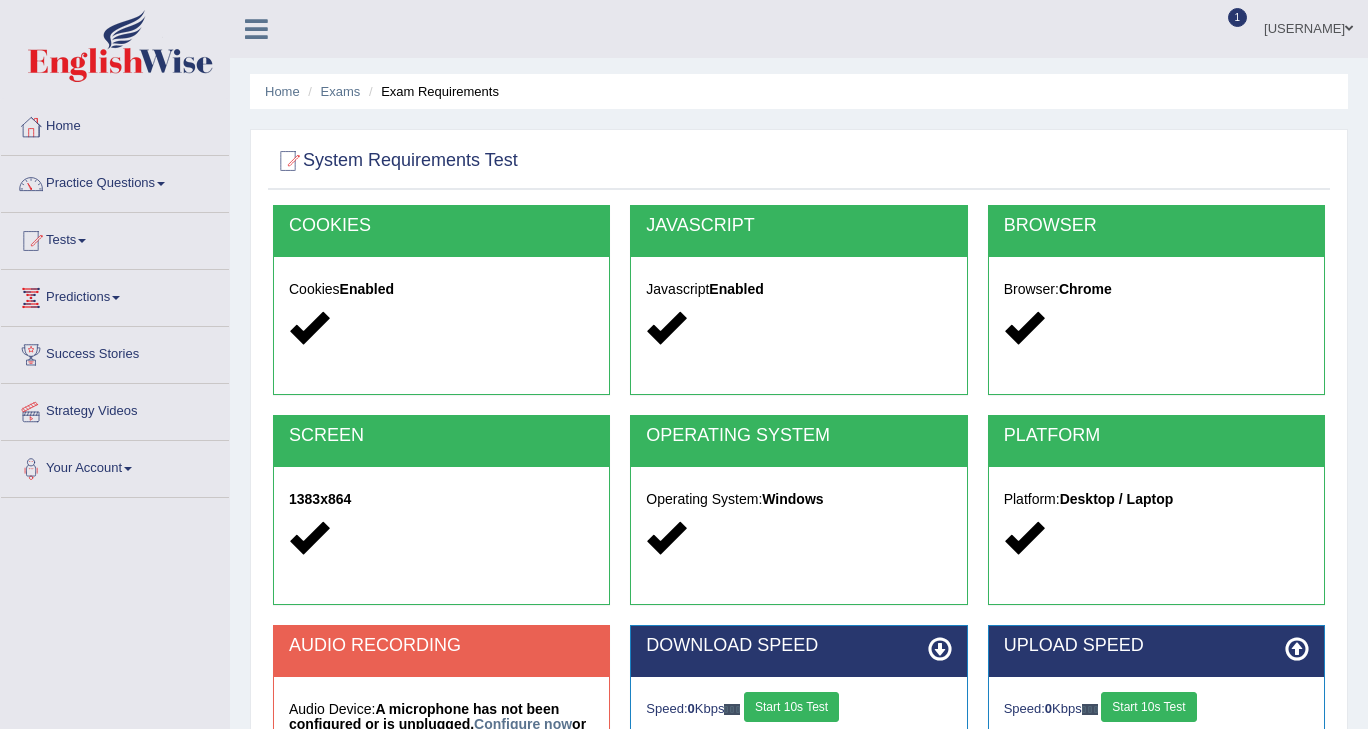 scroll, scrollTop: 0, scrollLeft: 0, axis: both 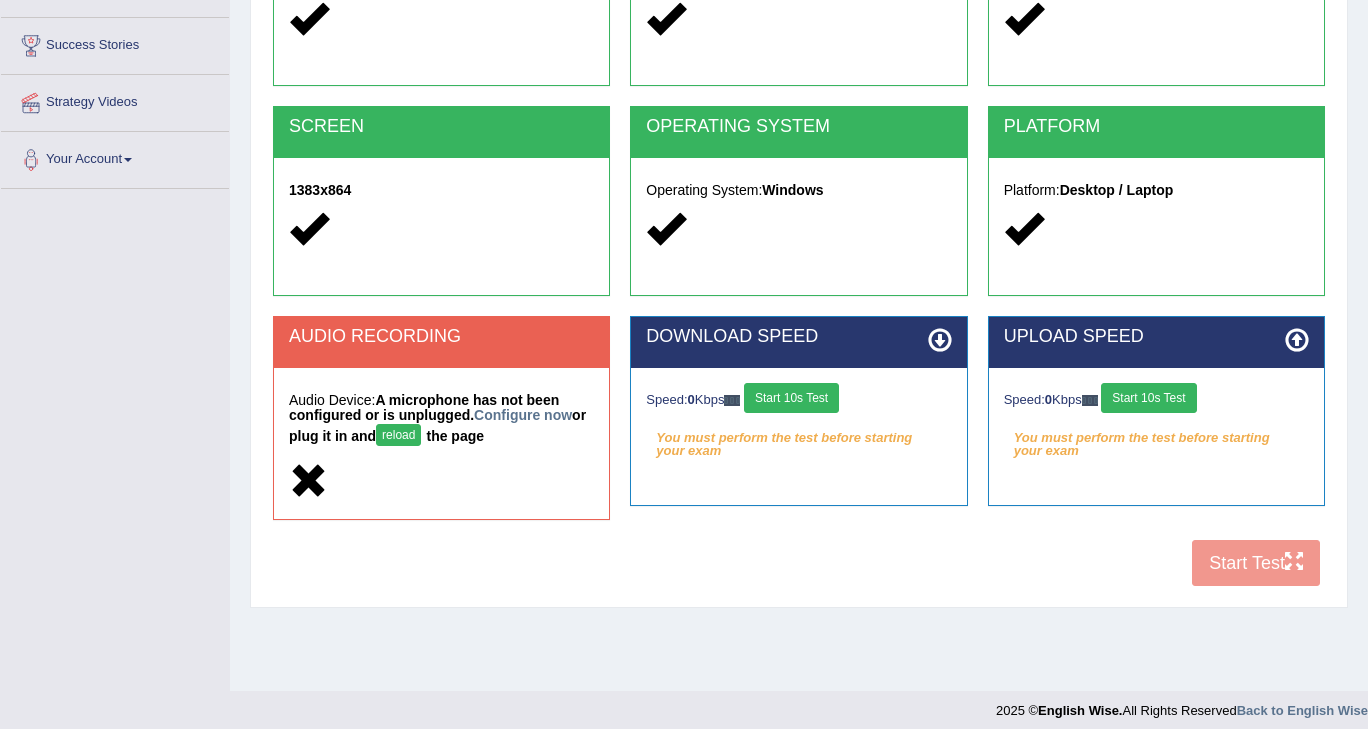 click on "COOKIES
Cookies  Enabled
JAVASCRIPT
Javascript  Enabled
BROWSER
Browser:  Chrome
SCREEN
1383x864
OPERATING SYSTEM
Operating System:  Windows
PLATFORM
Platform:  Desktop / Laptop
AUDIO RECORDING
Audio Device:  A microphone has not been configured or is unplugged.  Configure now  or plug it in and  reload  the page
DOWNLOAD SPEED
Speed:  0  Kbps    Start 10s Test
You must perform the test before starting your exam
Select Audio Quality
UPLOAD SPEED
Speed:  0  Kbps    Start 10s Test" at bounding box center [799, 246] 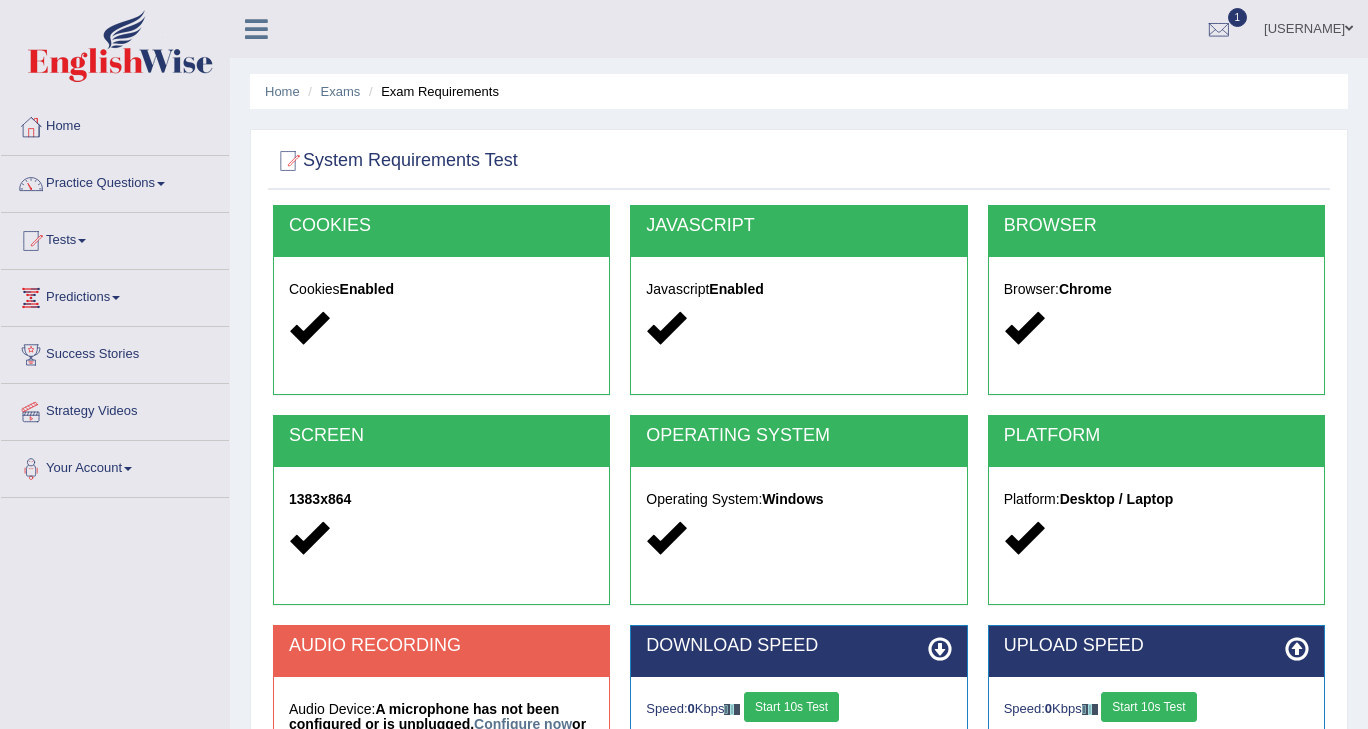 scroll, scrollTop: 221, scrollLeft: 0, axis: vertical 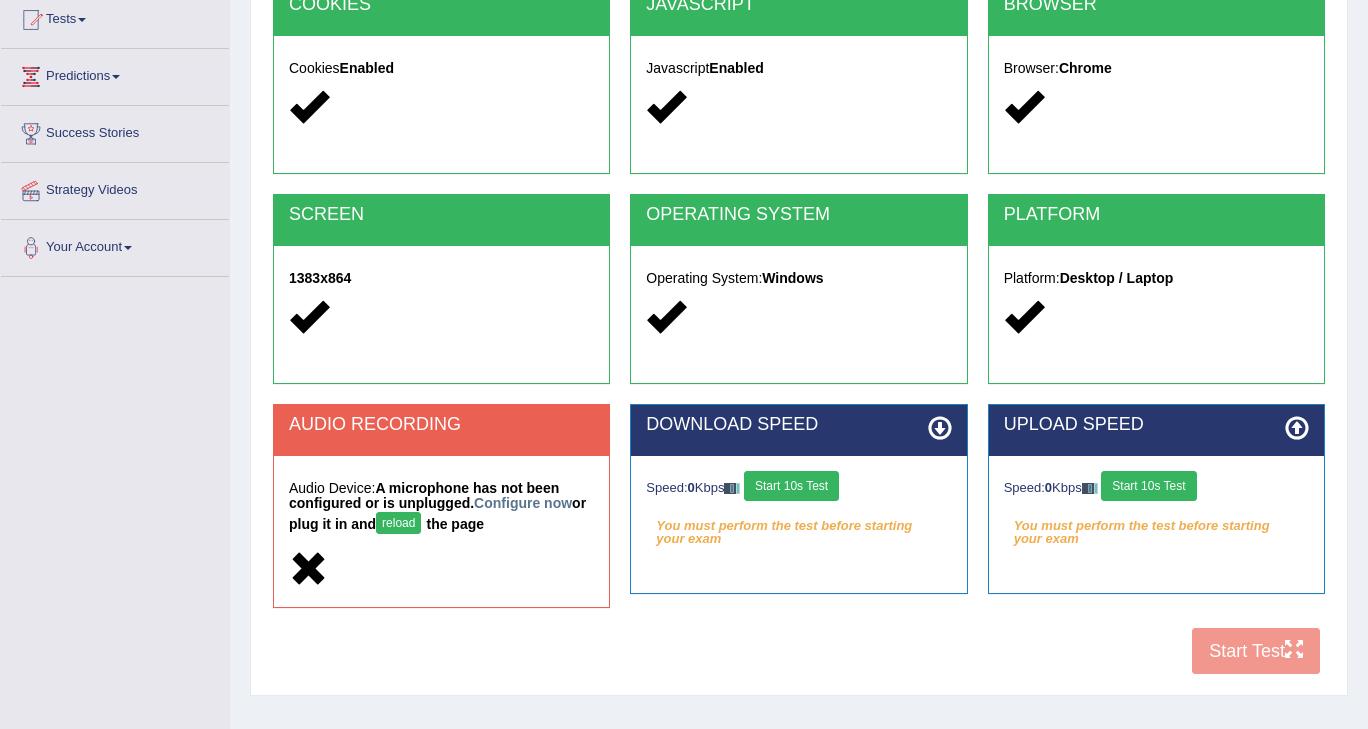 click on "Start 10s Test" at bounding box center (791, 486) 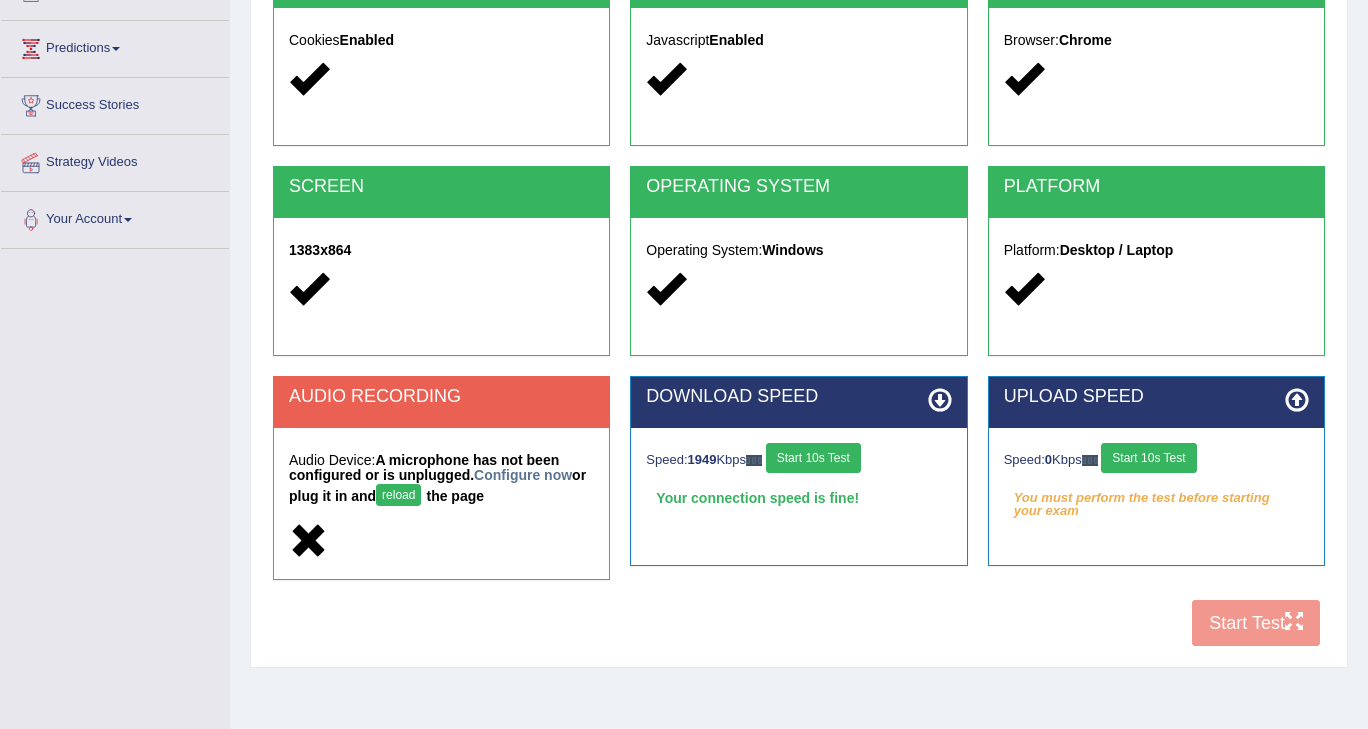 scroll, scrollTop: 251, scrollLeft: 0, axis: vertical 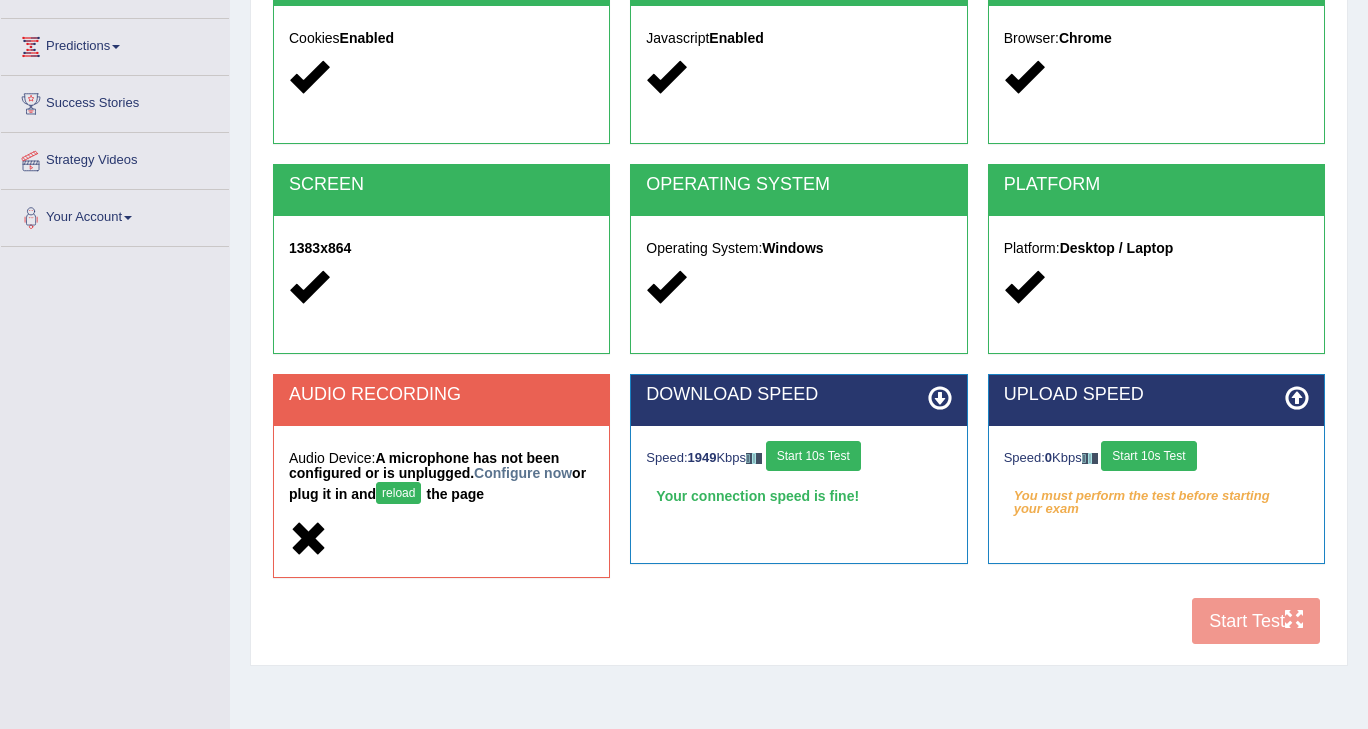 click on "Start 10s Test" at bounding box center (1148, 456) 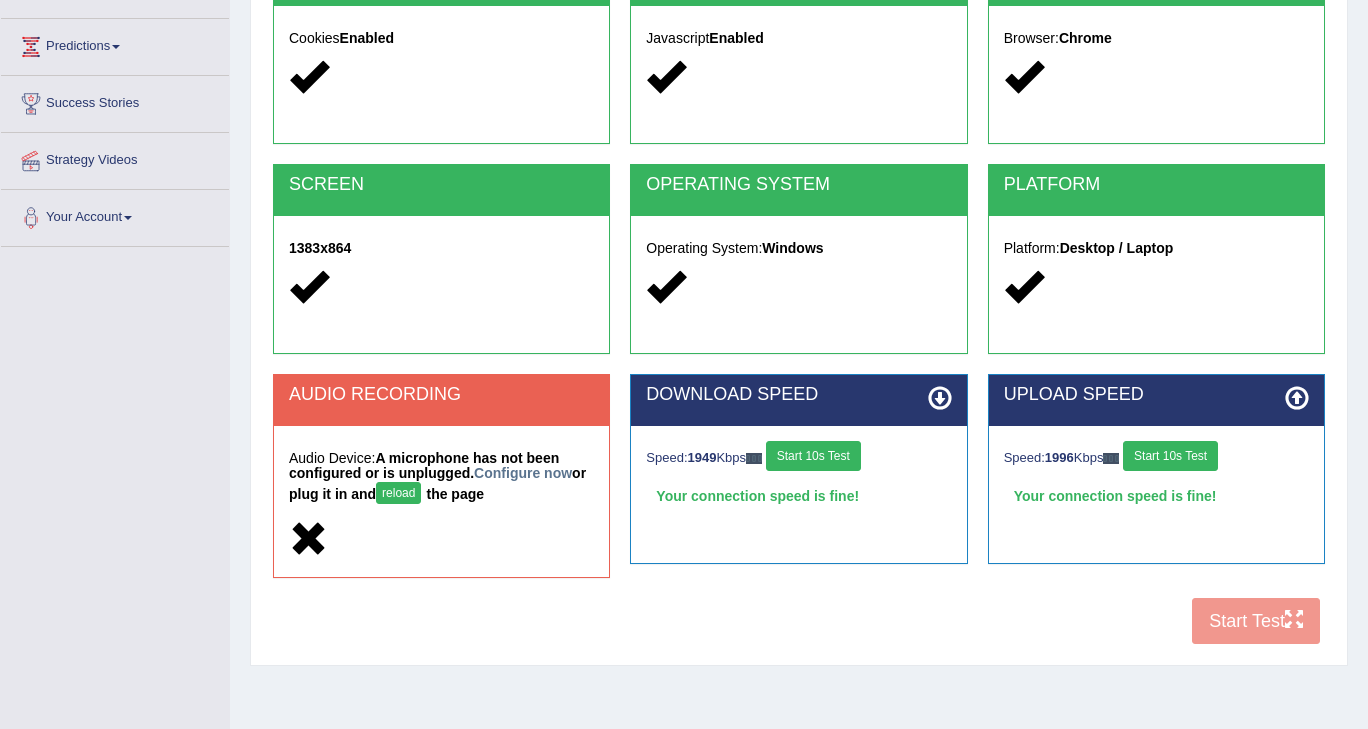 click on "Start 10s Test" at bounding box center [813, 456] 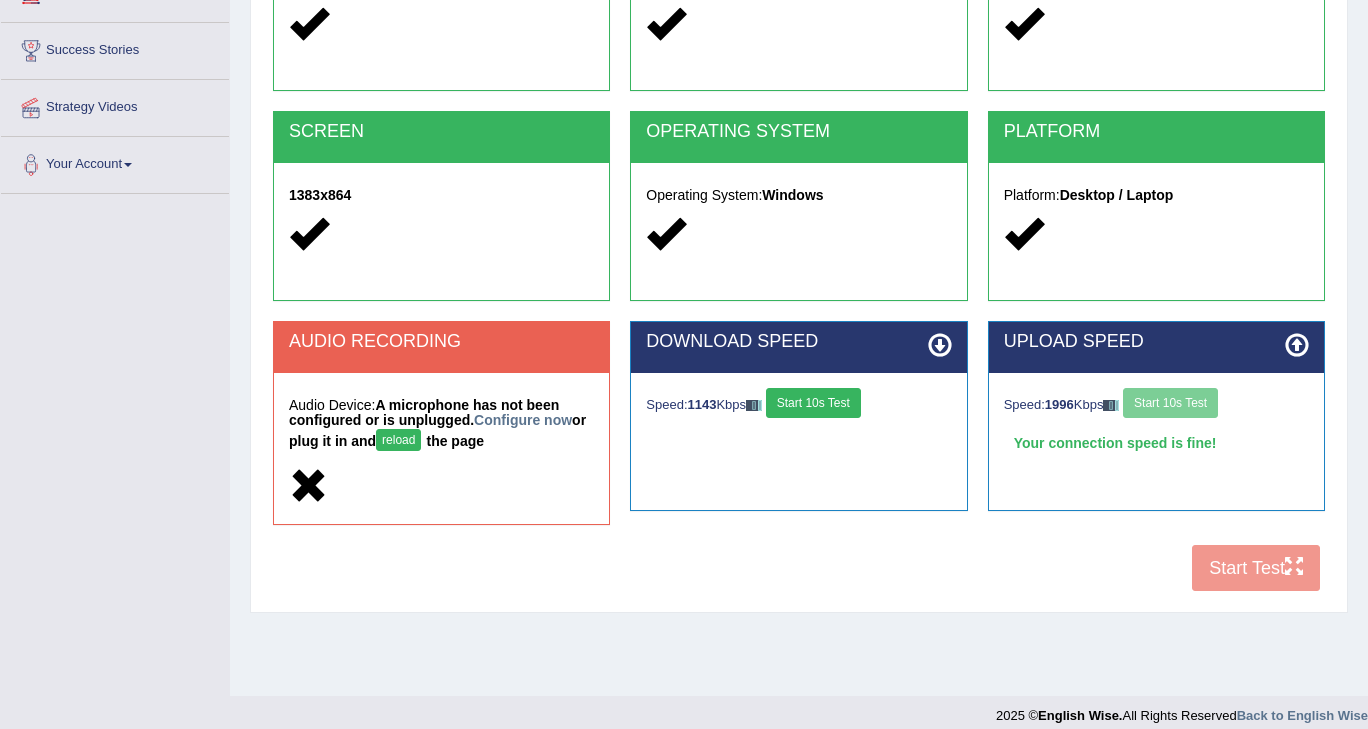 scroll, scrollTop: 320, scrollLeft: 0, axis: vertical 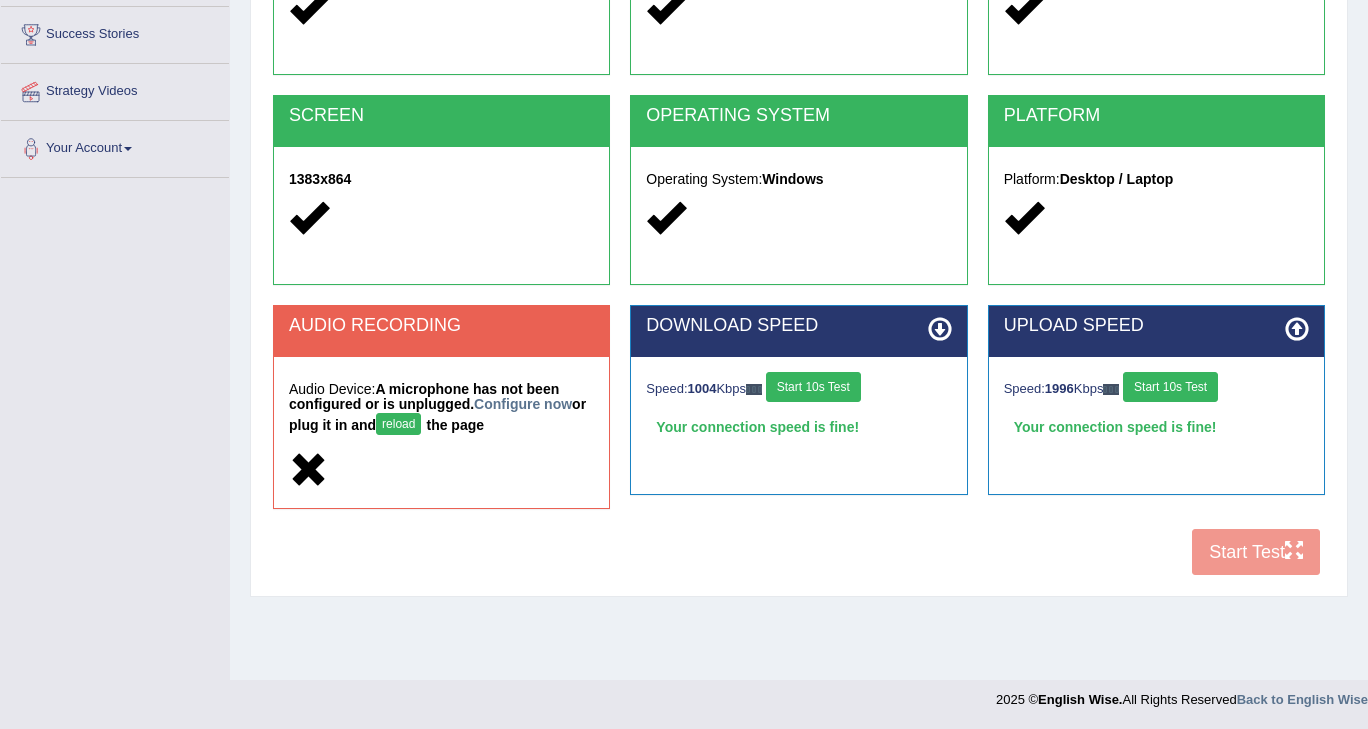 click on "Start 10s Test" at bounding box center [1170, 387] 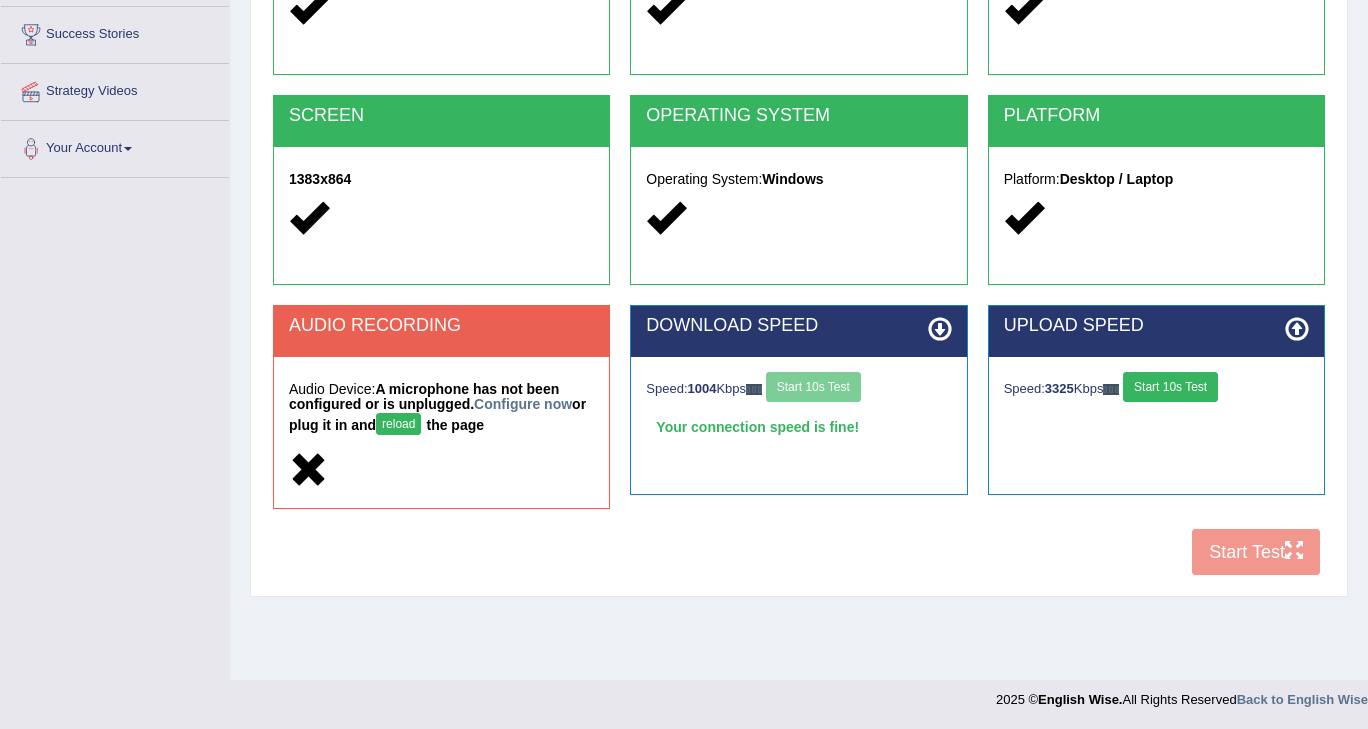 click on "COOKIES
Cookies  Enabled
JAVASCRIPT
Javascript  Enabled
BROWSER
Browser:  Chrome
SCREEN
1383x864
OPERATING SYSTEM
Operating System:  Windows
PLATFORM
Platform:  Desktop / Laptop
AUDIO RECORDING
Audio Device:  A microphone has not been configured or is unplugged.  Configure now  or plug it in and  reload  the page
DOWNLOAD SPEED
Speed:  1004  Kbps    Start 10s Test
Your connection speed is fine!
Select Audio Quality
UPLOAD SPEED
Speed:  3325  Kbps    Start 10s Test
Start Test" at bounding box center [799, 235] 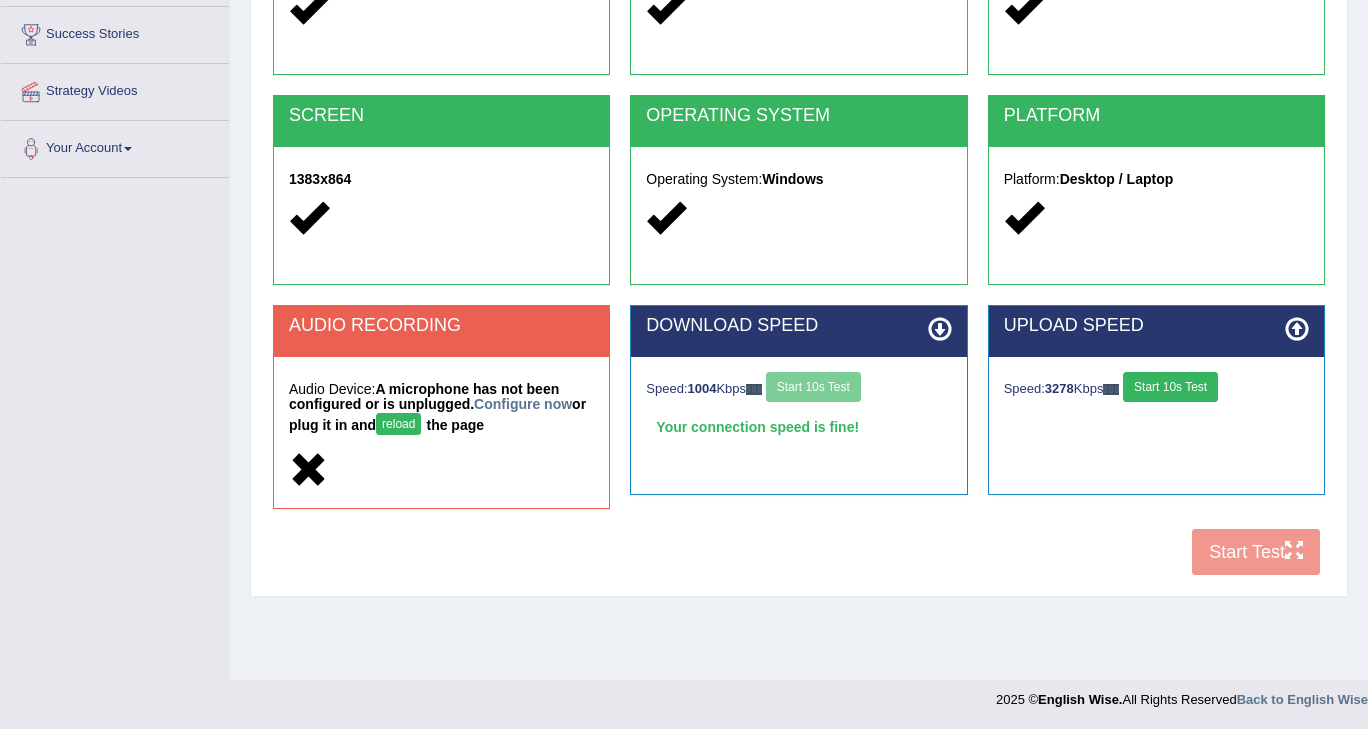 click on "COOKIES
Cookies  Enabled
JAVASCRIPT
Javascript  Enabled
BROWSER
Browser:  Chrome
SCREEN
1383x864
OPERATING SYSTEM
Operating System:  Windows
PLATFORM
Platform:  Desktop / Laptop
AUDIO RECORDING
Audio Device:  A microphone has not been configured or is unplugged.  Configure now  or plug it in and  reload  the page
DOWNLOAD SPEED
Speed:  1004  Kbps    Start 10s Test
Your connection speed is fine!
Select Audio Quality
UPLOAD SPEED
Speed:  3278  Kbps    Start 10s Test
Start Test" at bounding box center (799, 235) 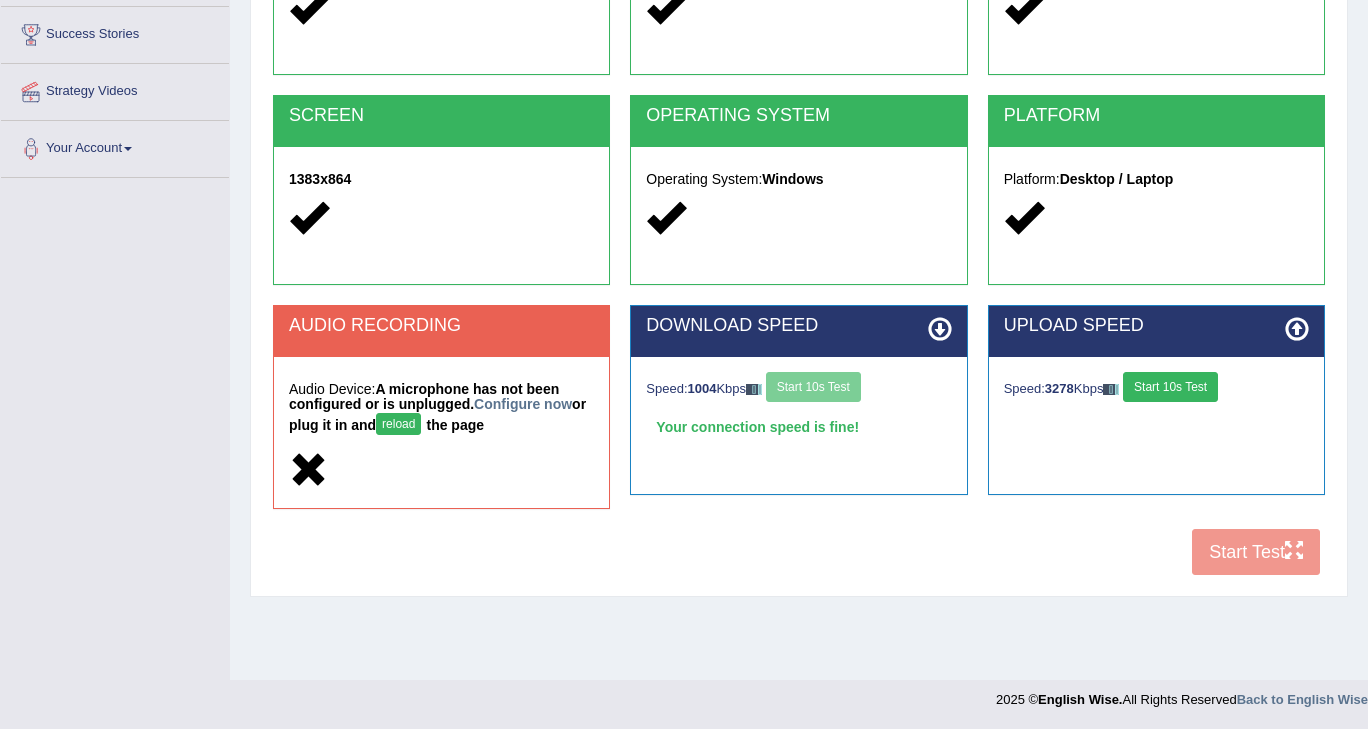 click on "COOKIES
Cookies  Enabled
JAVASCRIPT
Javascript  Enabled
BROWSER
Browser:  Chrome
SCREEN
1383x864
OPERATING SYSTEM
Operating System:  Windows
PLATFORM
Platform:  Desktop / Laptop
AUDIO RECORDING
Audio Device:  A microphone has not been configured or is unplugged.  Configure now  or plug it in and  reload  the page
DOWNLOAD SPEED
Speed:  1004  Kbps    Start 10s Test
Your connection speed is fine!
Select Audio Quality
UPLOAD SPEED
Speed:  3278  Kbps    Start 10s Test
Start Test" at bounding box center [799, 235] 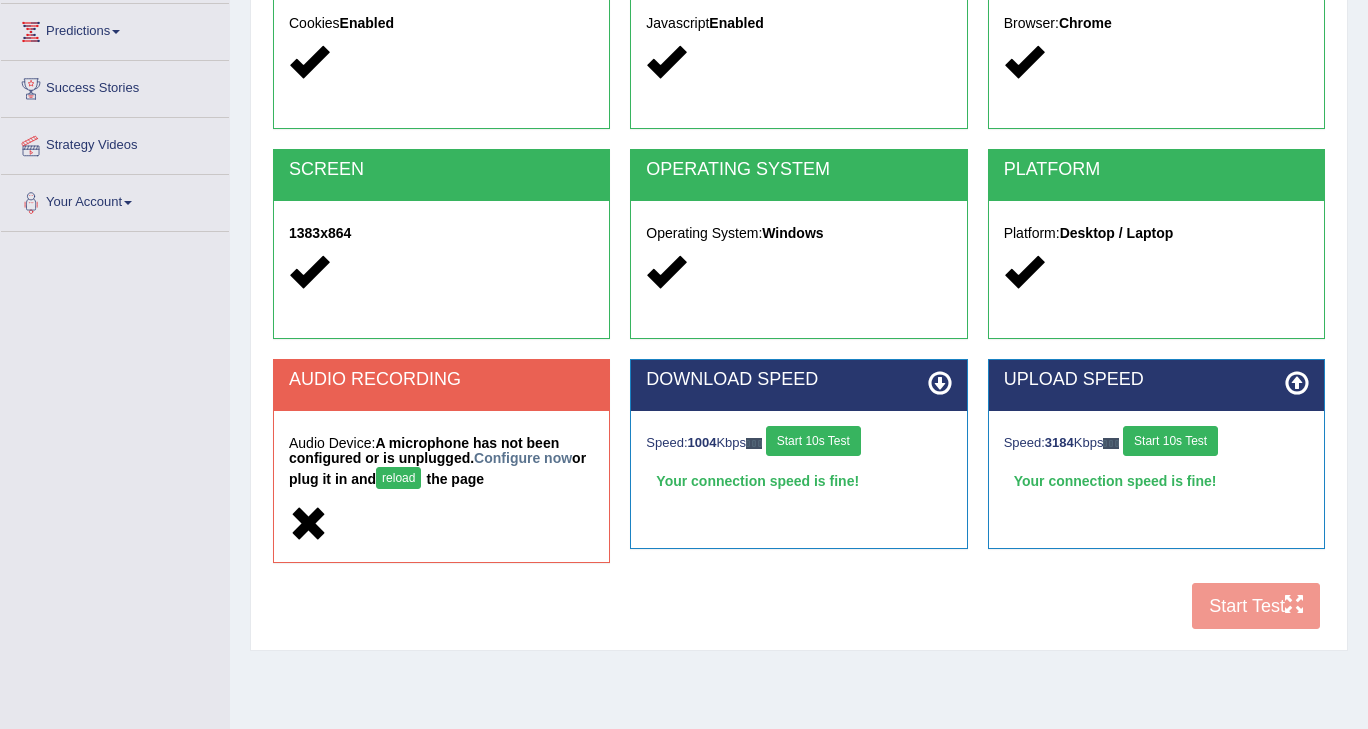 scroll, scrollTop: 320, scrollLeft: 0, axis: vertical 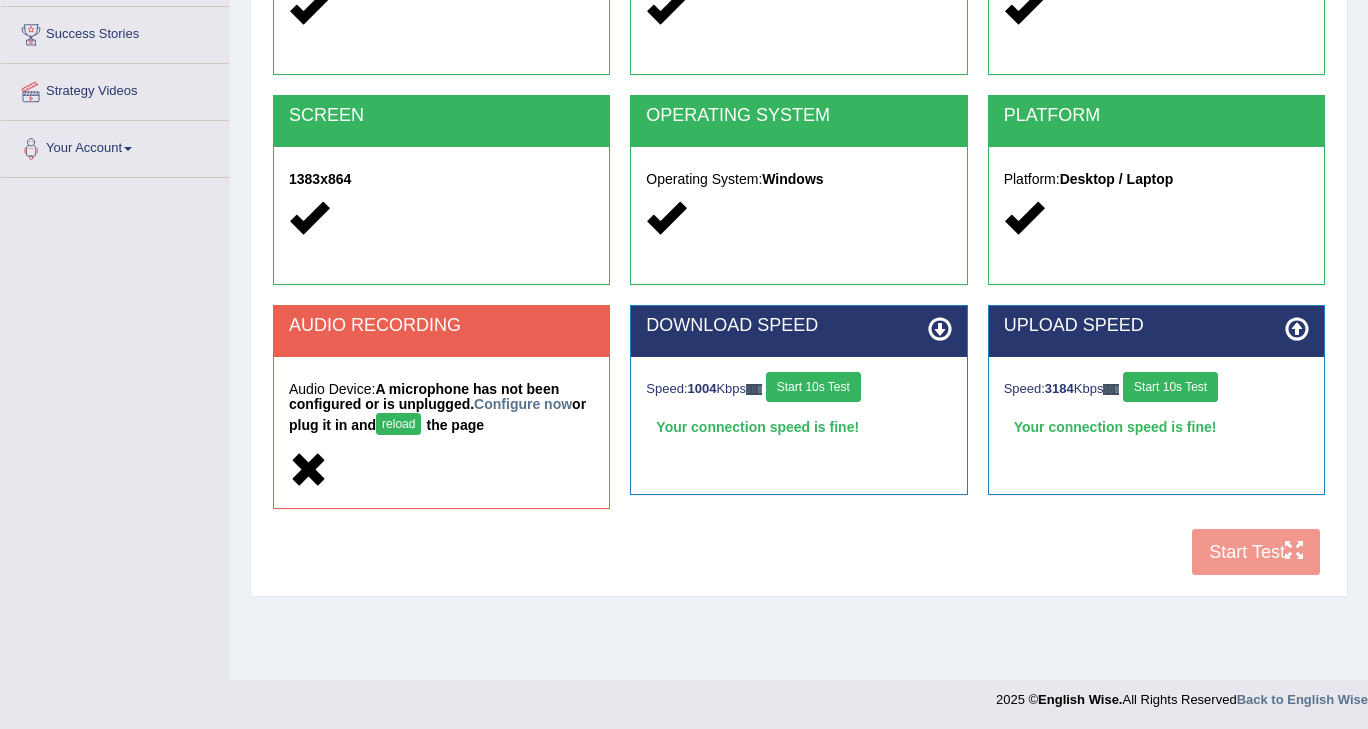 click on "COOKIES
Cookies  Enabled
JAVASCRIPT
Javascript  Enabled
BROWSER
Browser:  Chrome
SCREEN
1383x864
OPERATING SYSTEM
Operating System:  Windows
PLATFORM
Platform:  Desktop / Laptop
AUDIO RECORDING
Audio Device:  A microphone has not been configured or is unplugged.  Configure now  or plug it in and  reload  the page
DOWNLOAD SPEED
Speed:  1004  Kbps    Start 10s Test
Your connection speed is fine!
Select Audio Quality
UPLOAD SPEED
Speed:  3184  Kbps    Start 10s Test
Your connection speed is fine!" at bounding box center (799, 235) 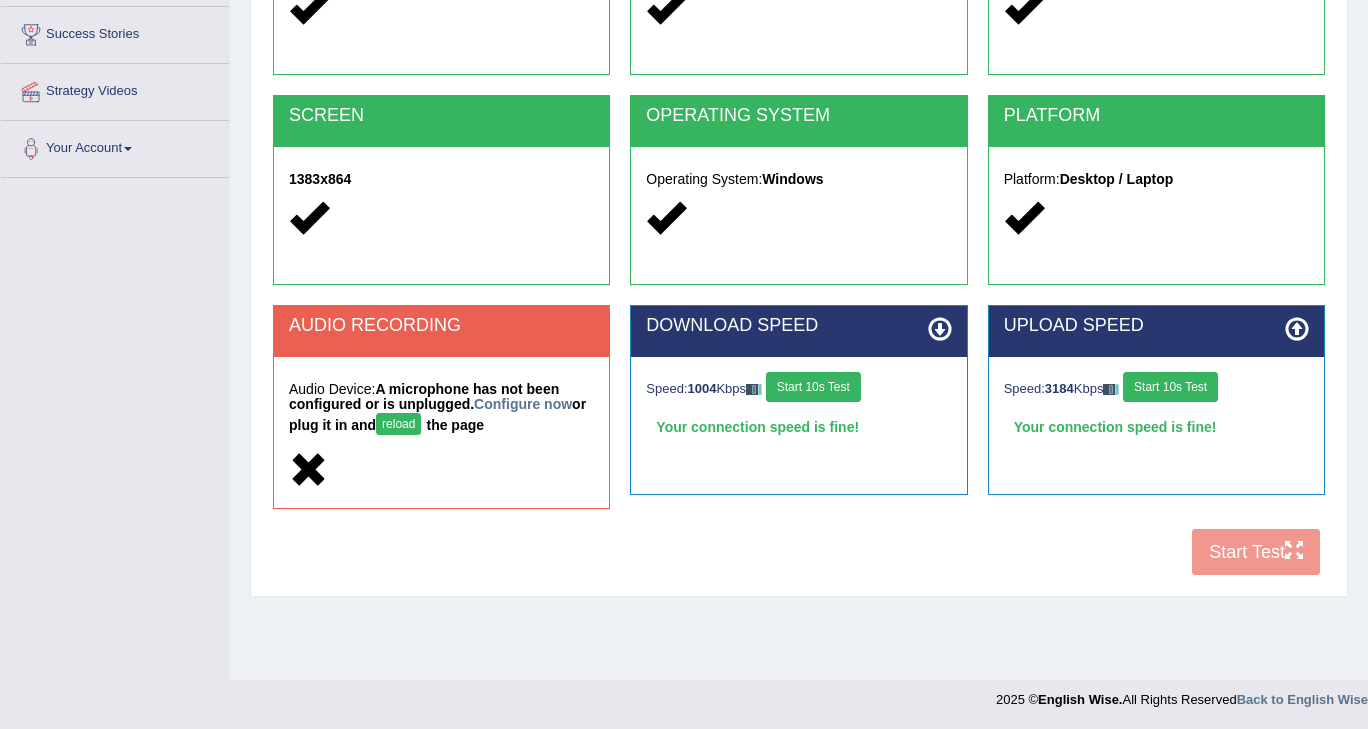 click on "COOKIES
Cookies  Enabled
JAVASCRIPT
Javascript  Enabled
BROWSER
Browser:  Chrome
SCREEN
1383x864
OPERATING SYSTEM
Operating System:  Windows
PLATFORM
Platform:  Desktop / Laptop
AUDIO RECORDING
Audio Device:  A microphone has not been configured or is unplugged.  Configure now  or plug it in and  reload  the page
DOWNLOAD SPEED
Speed:  1004  Kbps    Start 10s Test
Your connection speed is fine!
Select Audio Quality
UPLOAD SPEED
Speed:  3184  Kbps    Start 10s Test
Your connection speed is fine!" at bounding box center (799, 235) 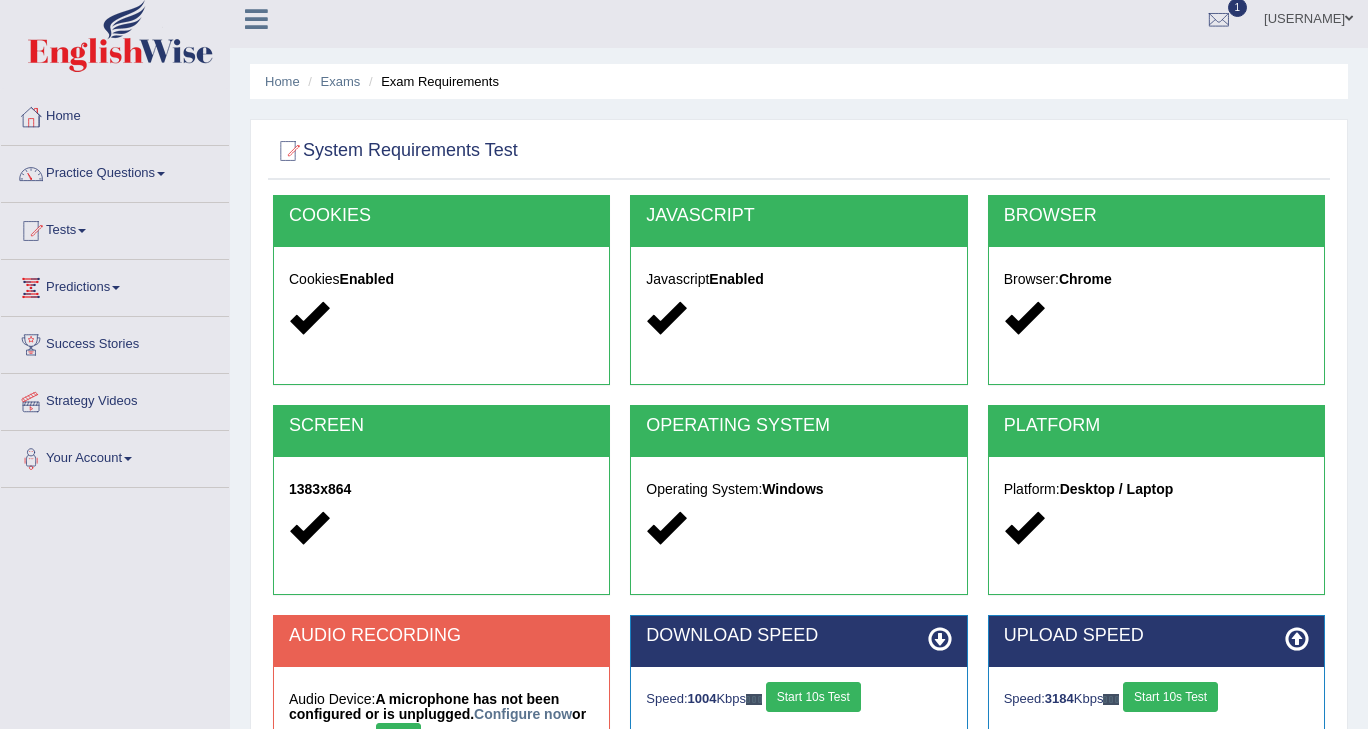 scroll, scrollTop: 0, scrollLeft: 0, axis: both 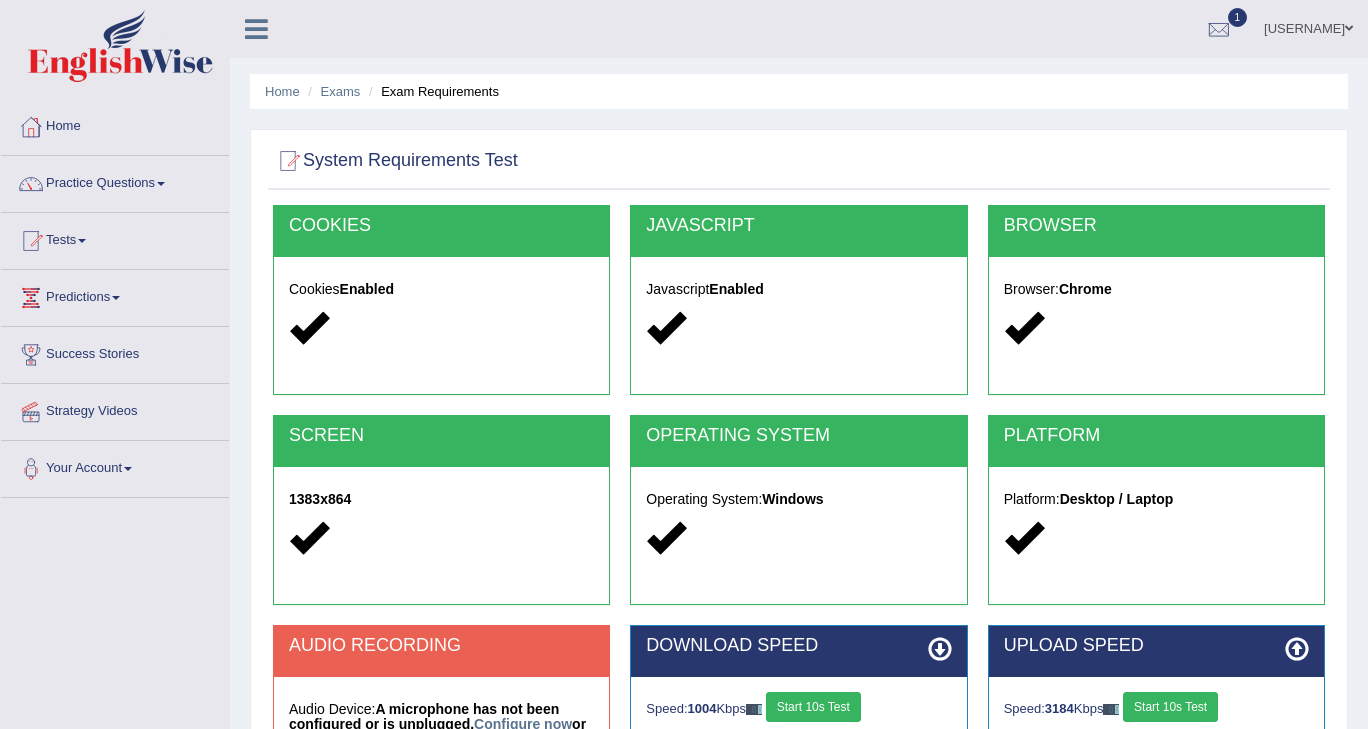 click on "Cookies  Enabled" at bounding box center (441, 311) 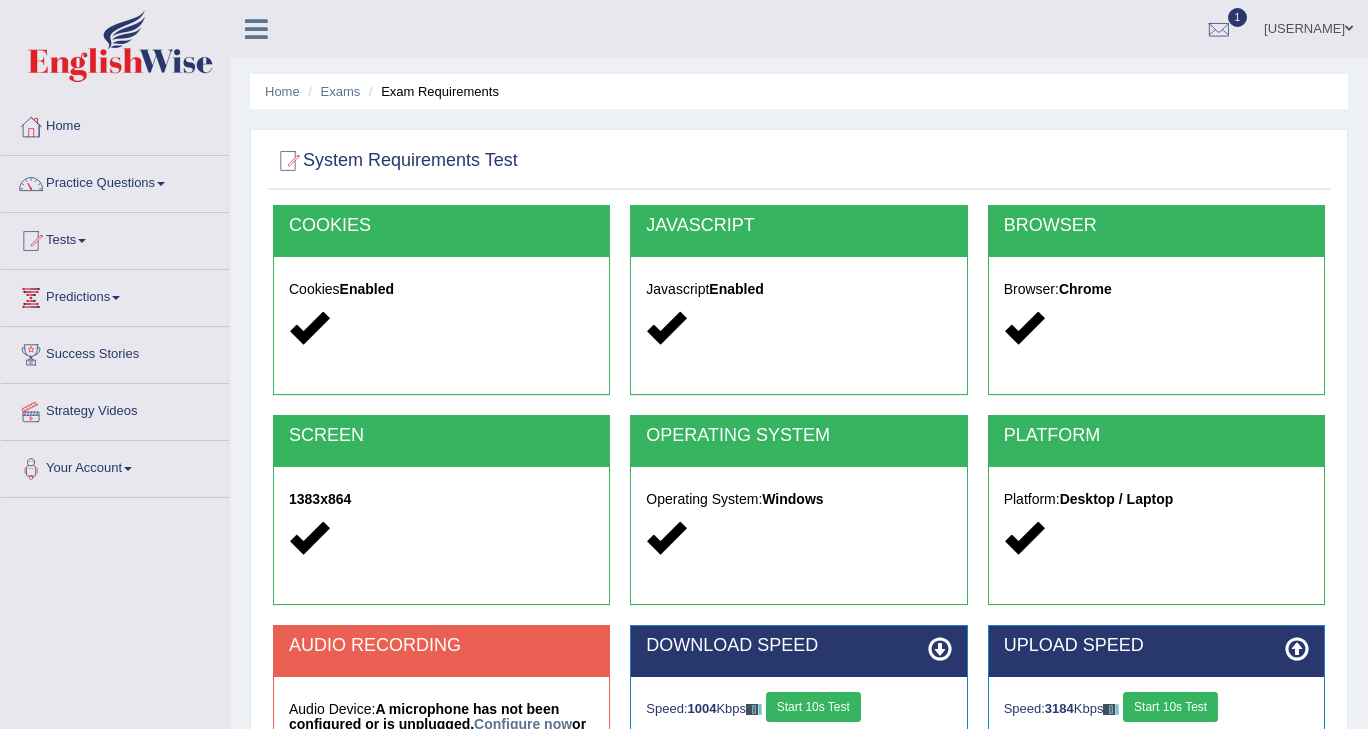 click on "Cookies  Enabled" at bounding box center [441, 311] 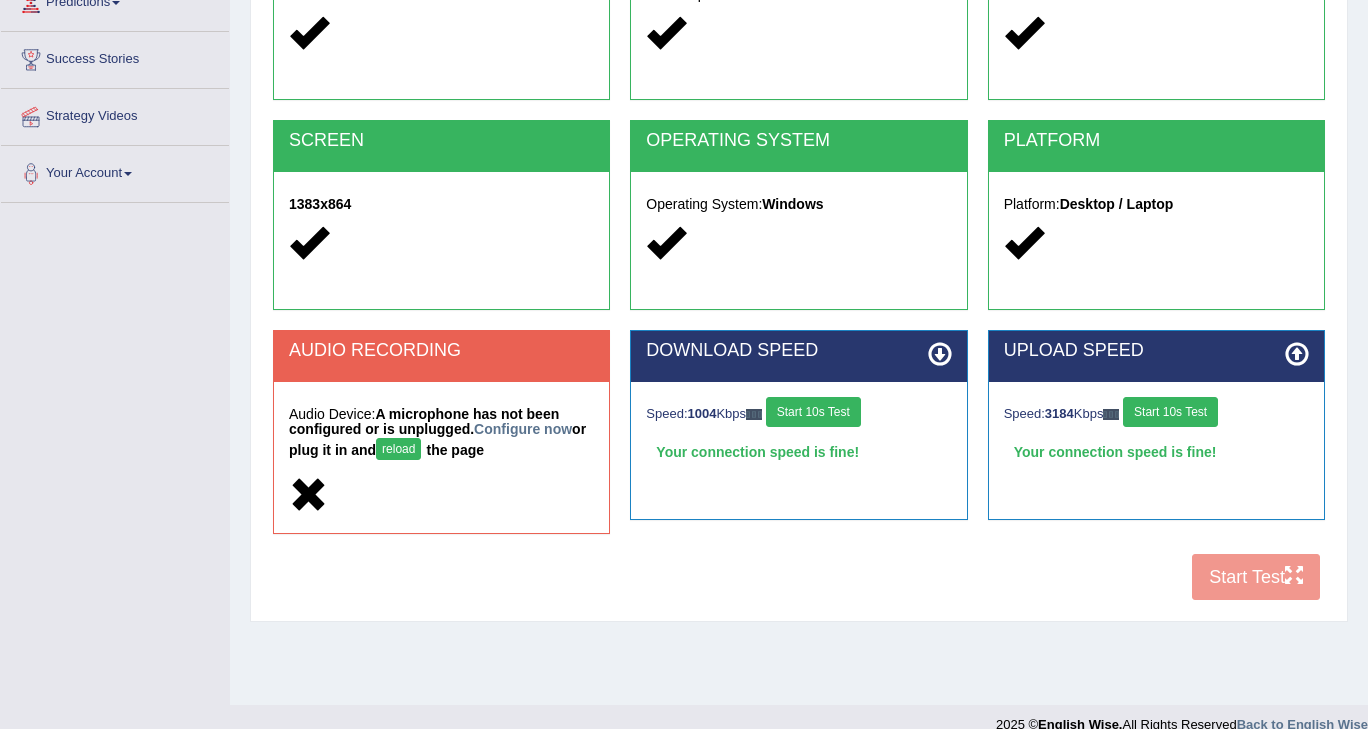scroll, scrollTop: 296, scrollLeft: 0, axis: vertical 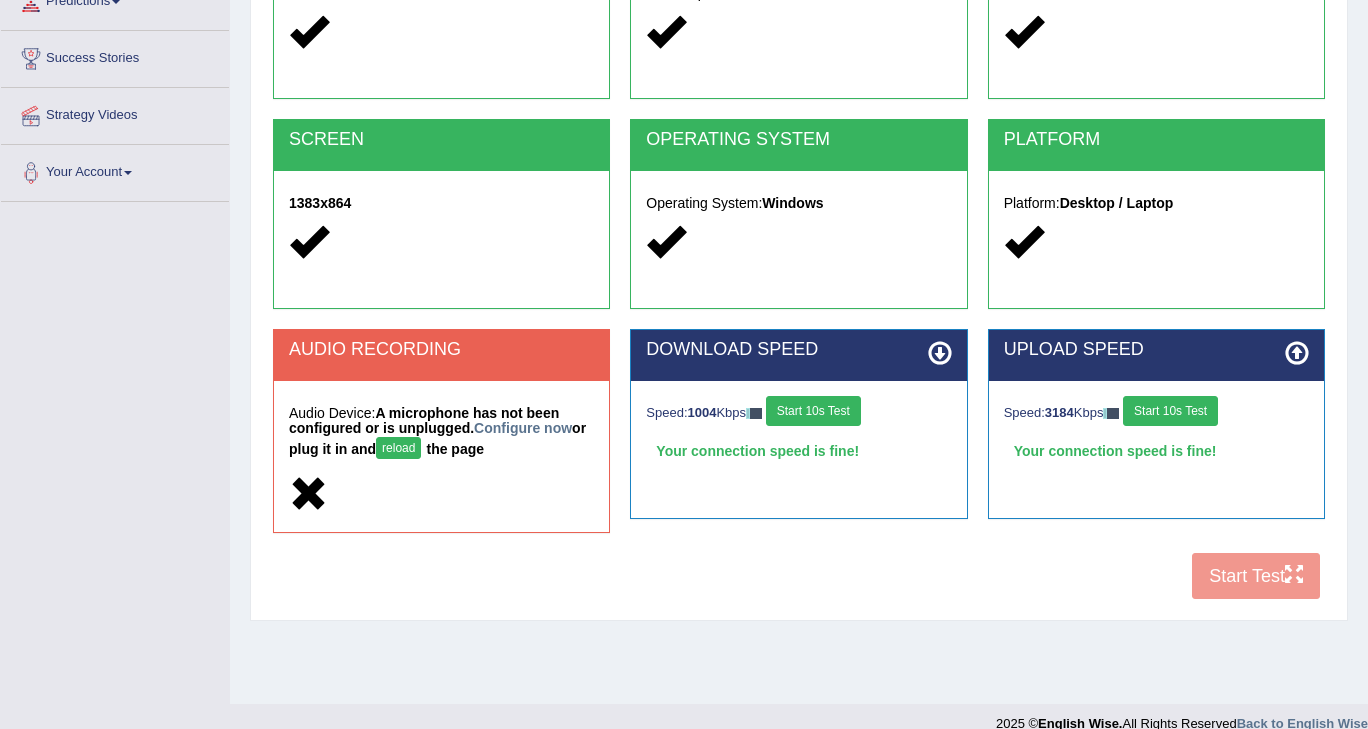 click on "reload" at bounding box center (398, 448) 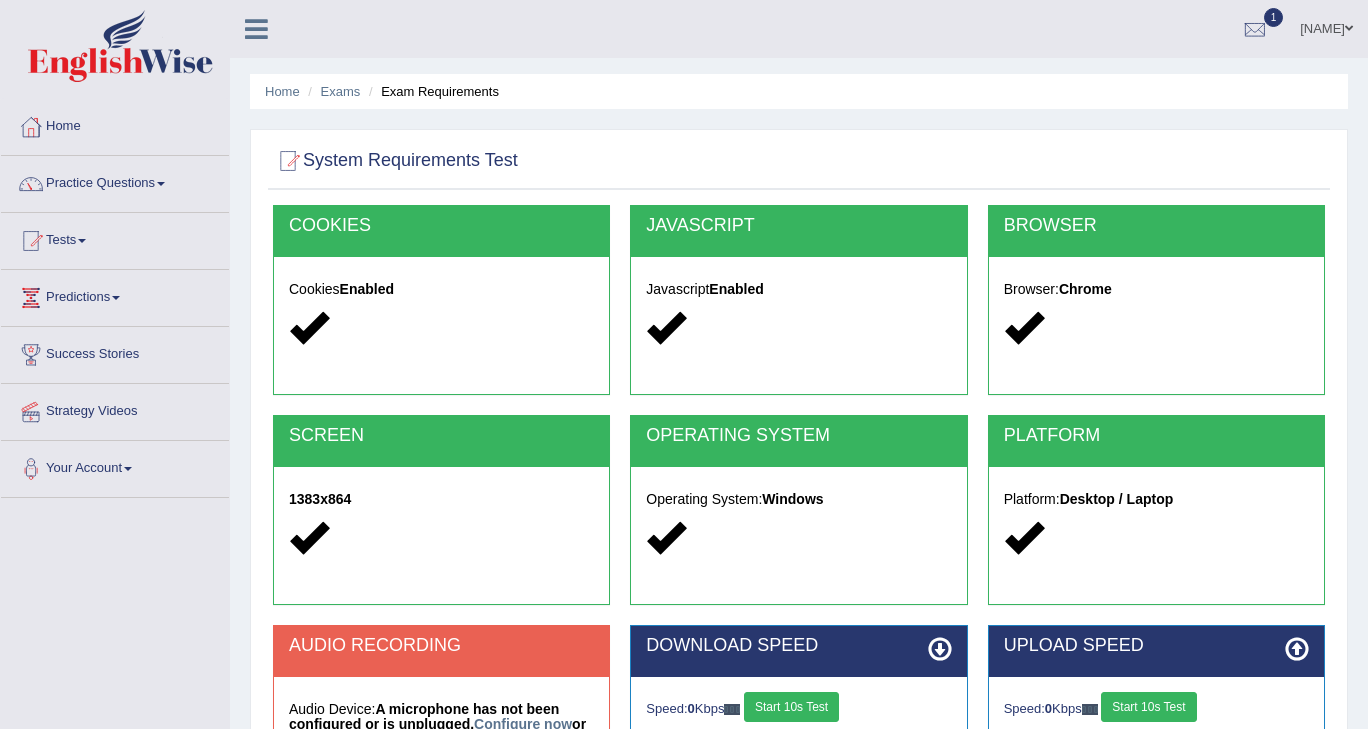 scroll, scrollTop: 320, scrollLeft: 0, axis: vertical 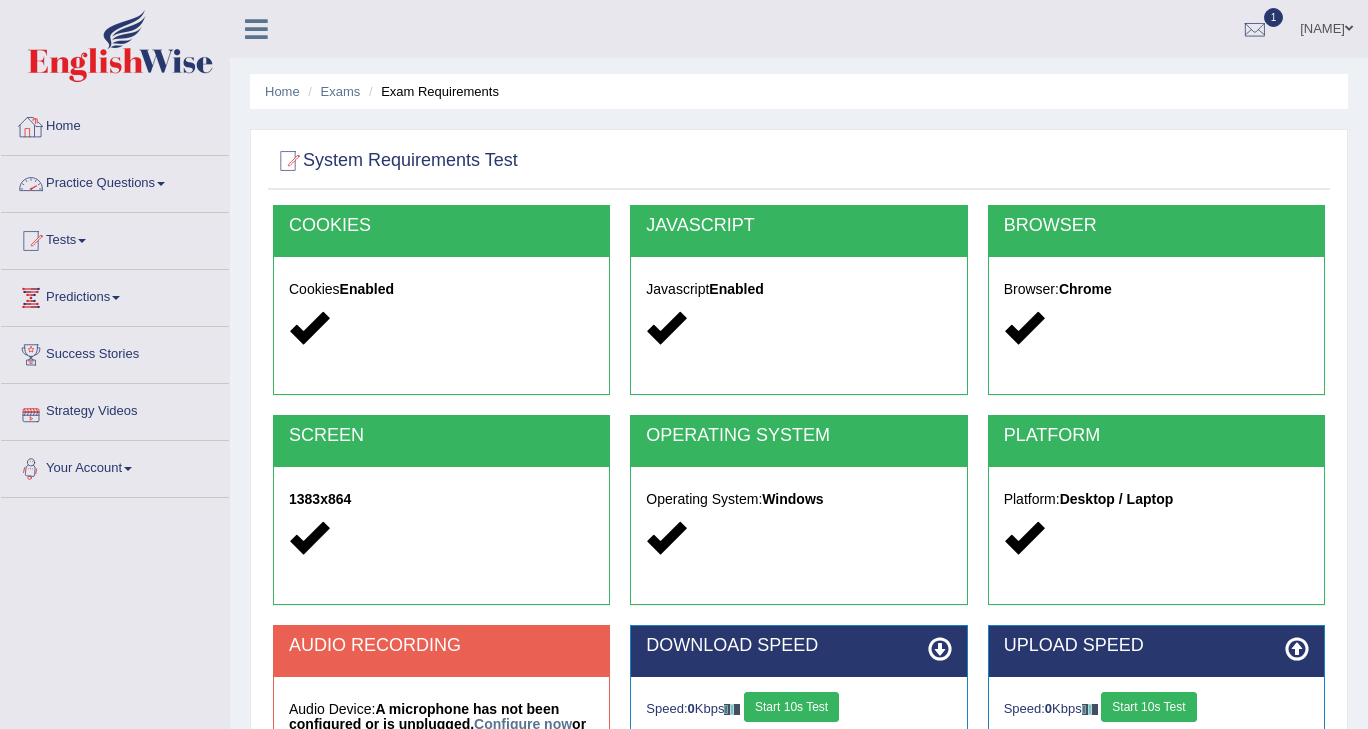 click on "Practice Questions" at bounding box center (115, 181) 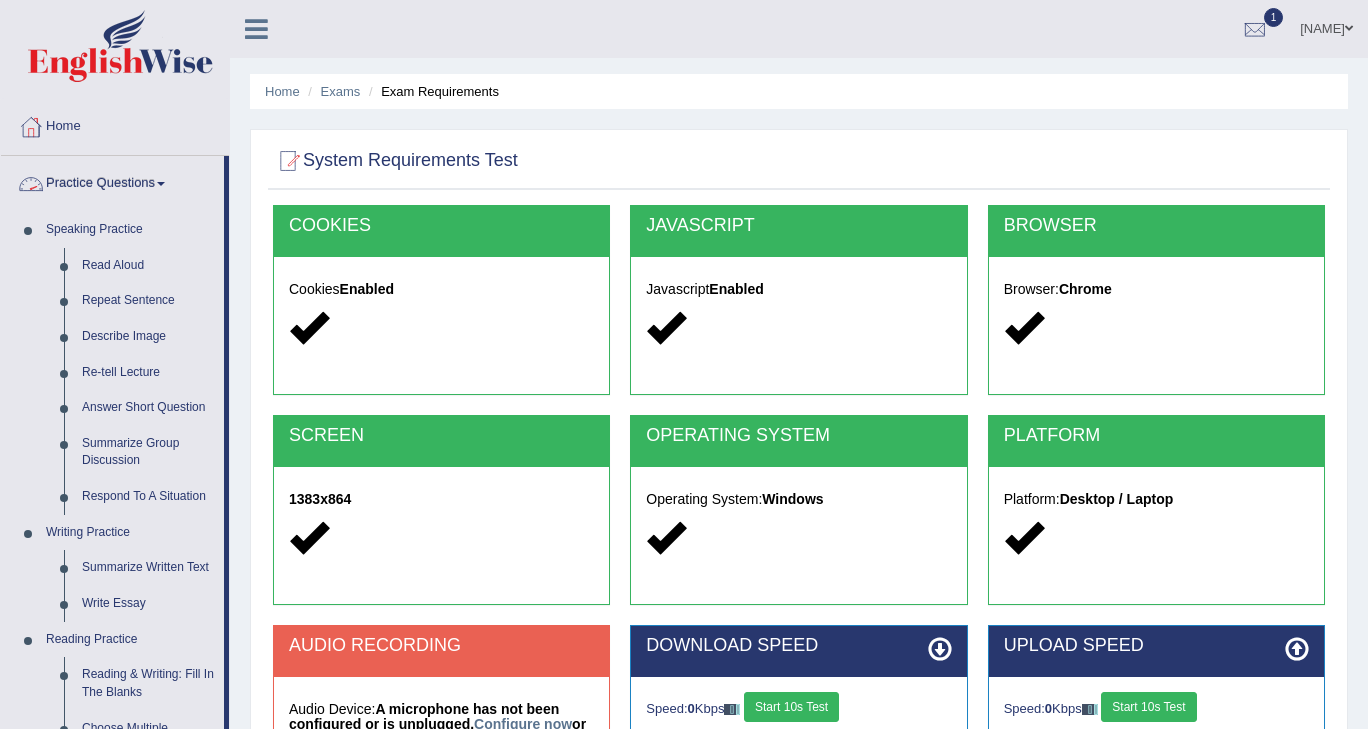 click on "Practice Questions" at bounding box center (112, 181) 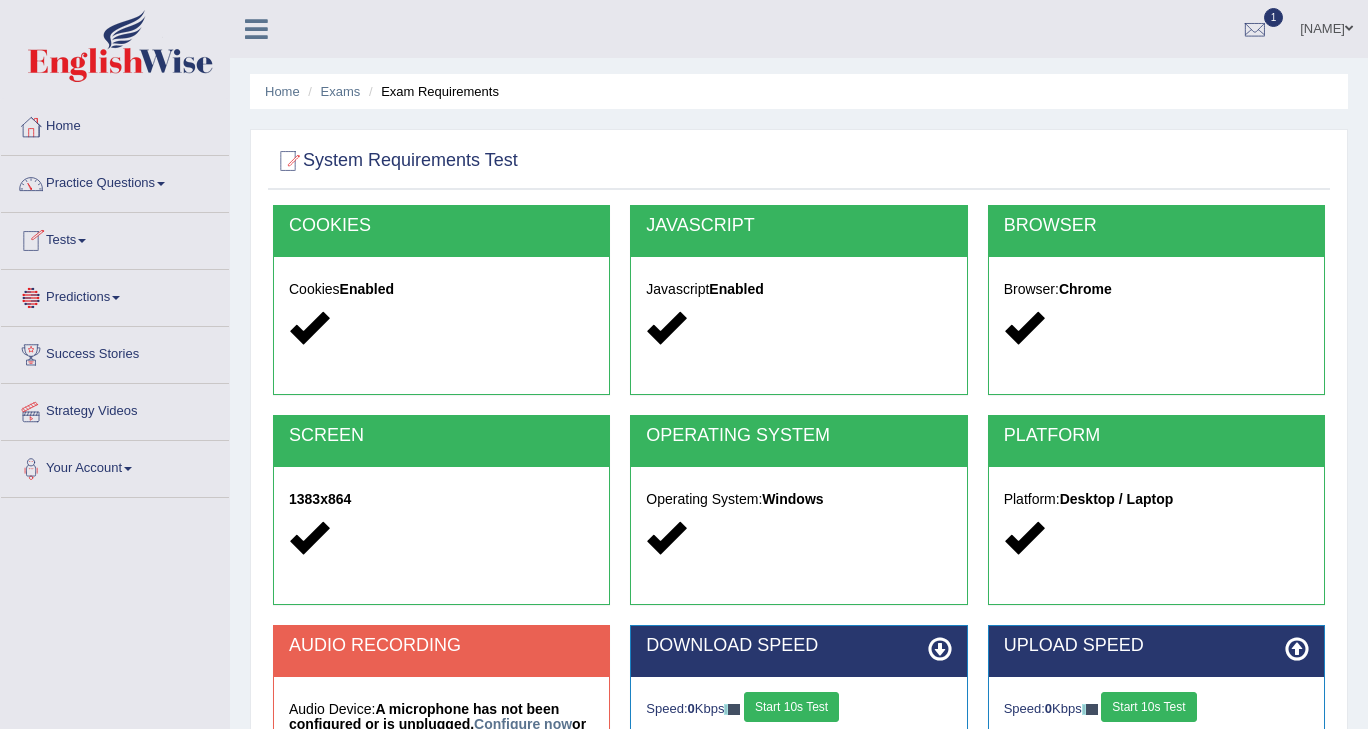 click on "Tests" at bounding box center [115, 238] 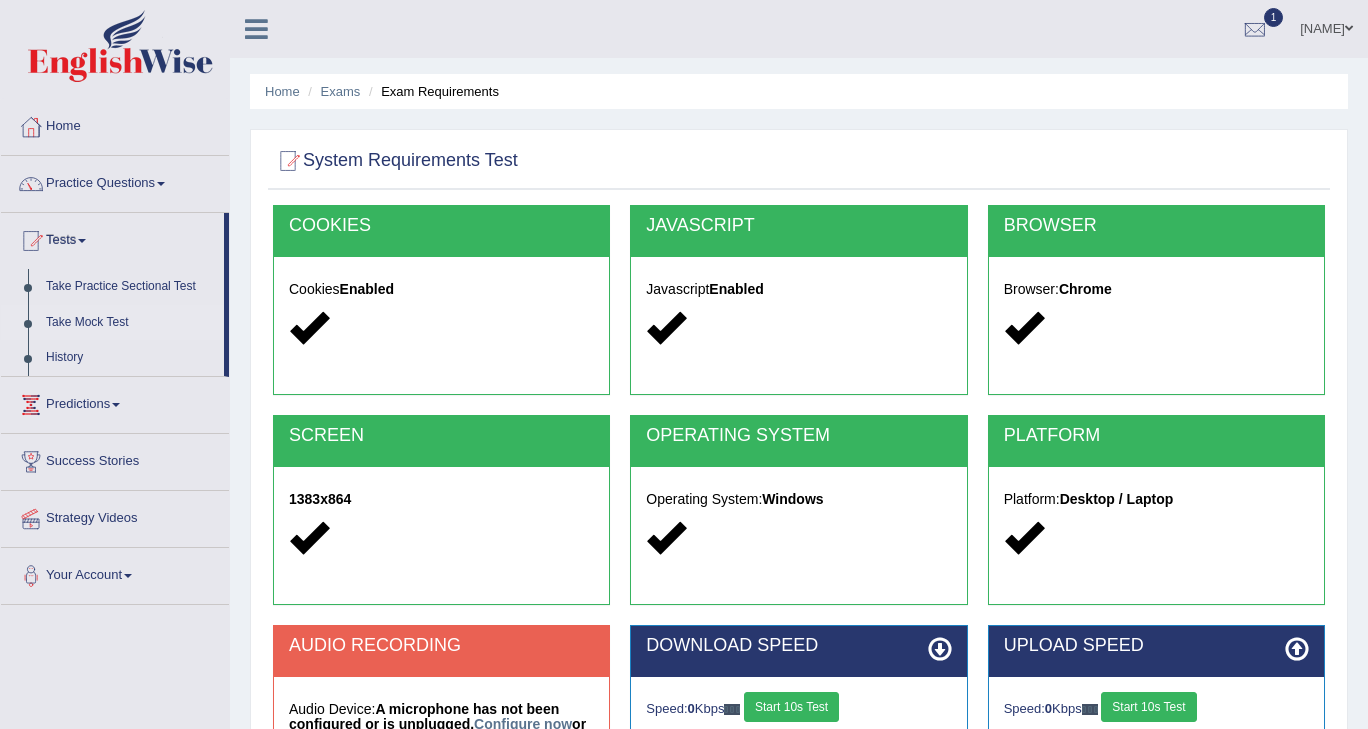 click on "Take Mock Test" at bounding box center [130, 323] 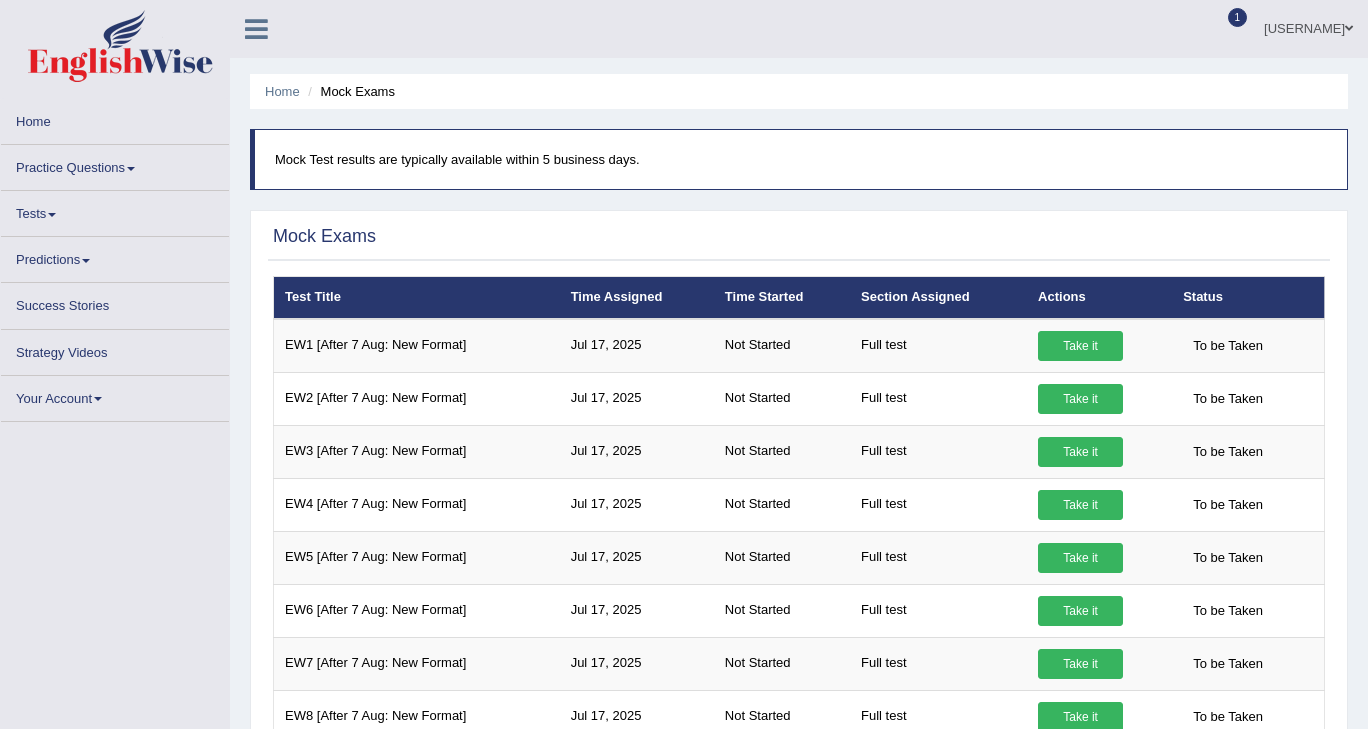 scroll, scrollTop: 0, scrollLeft: 0, axis: both 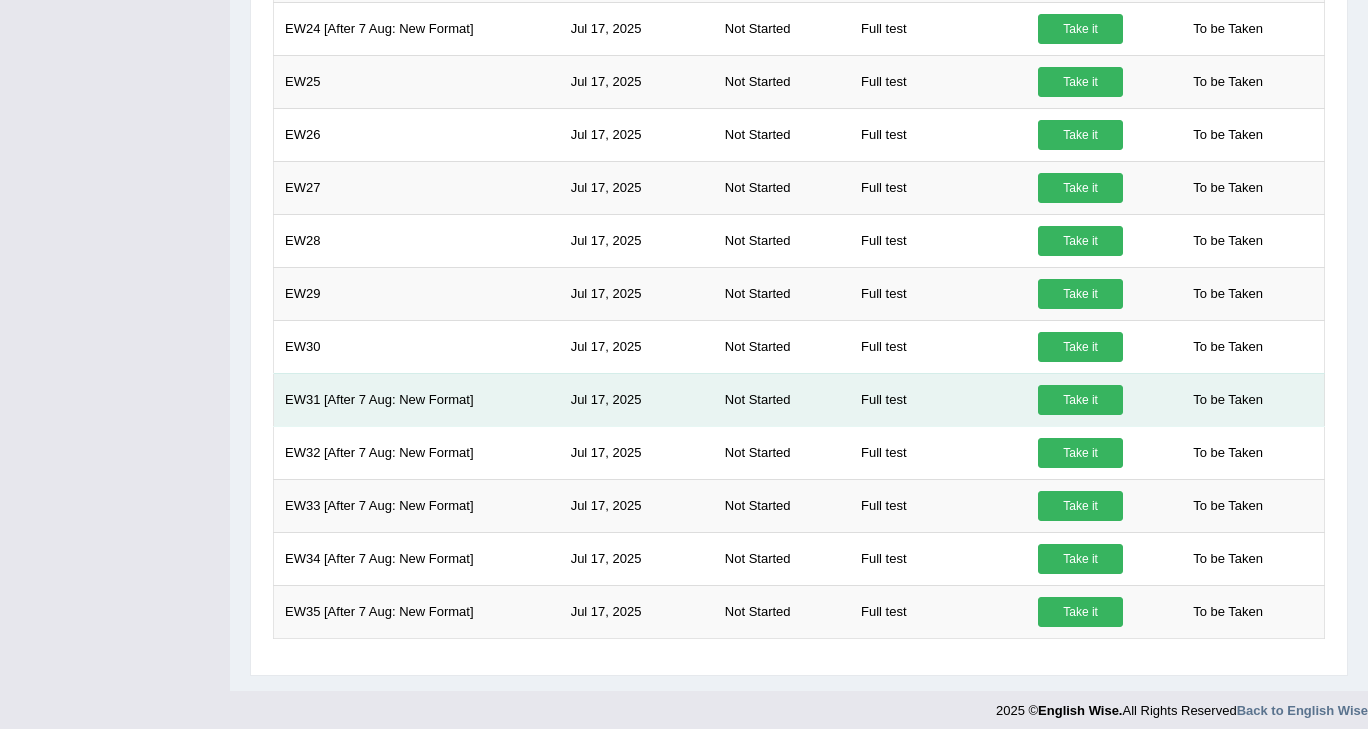 click on "Take it" at bounding box center [1080, 400] 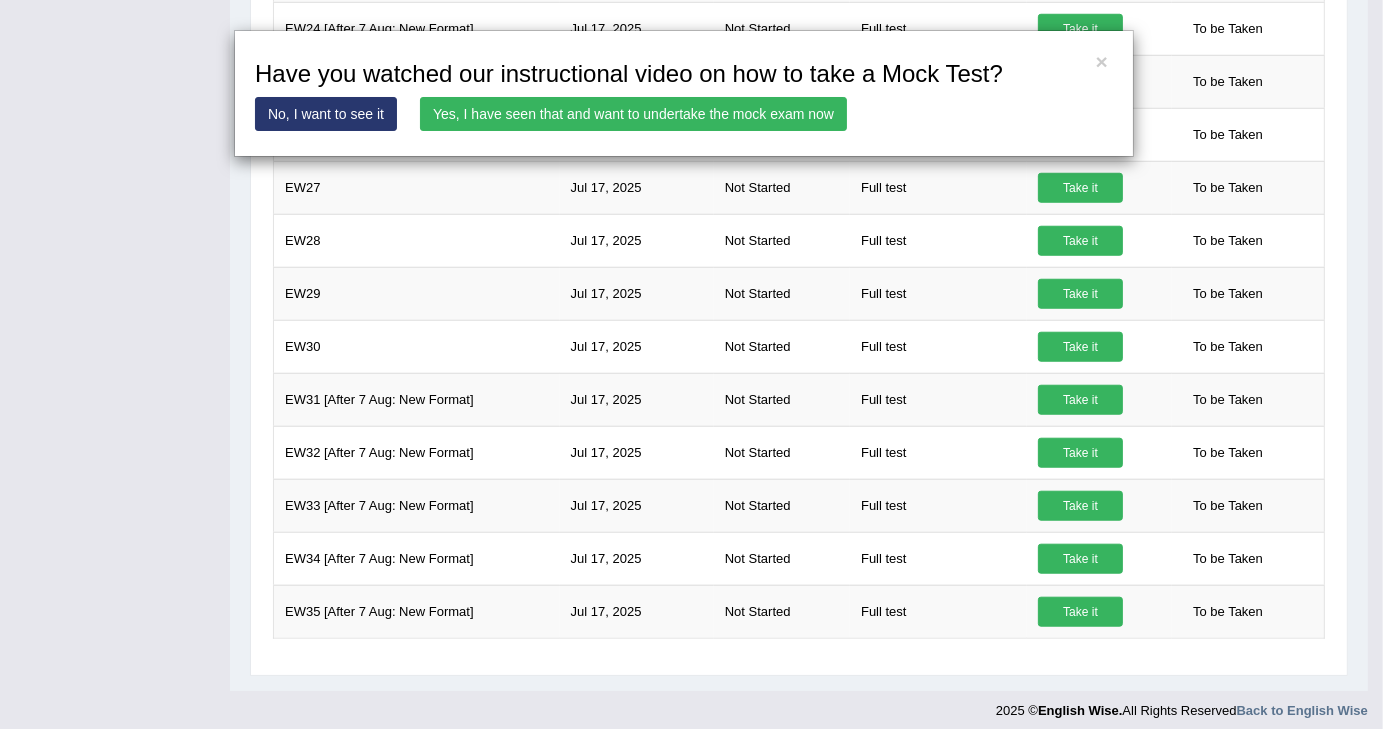 click on "Yes, I have seen that and want to undertake the mock exam now" at bounding box center [633, 114] 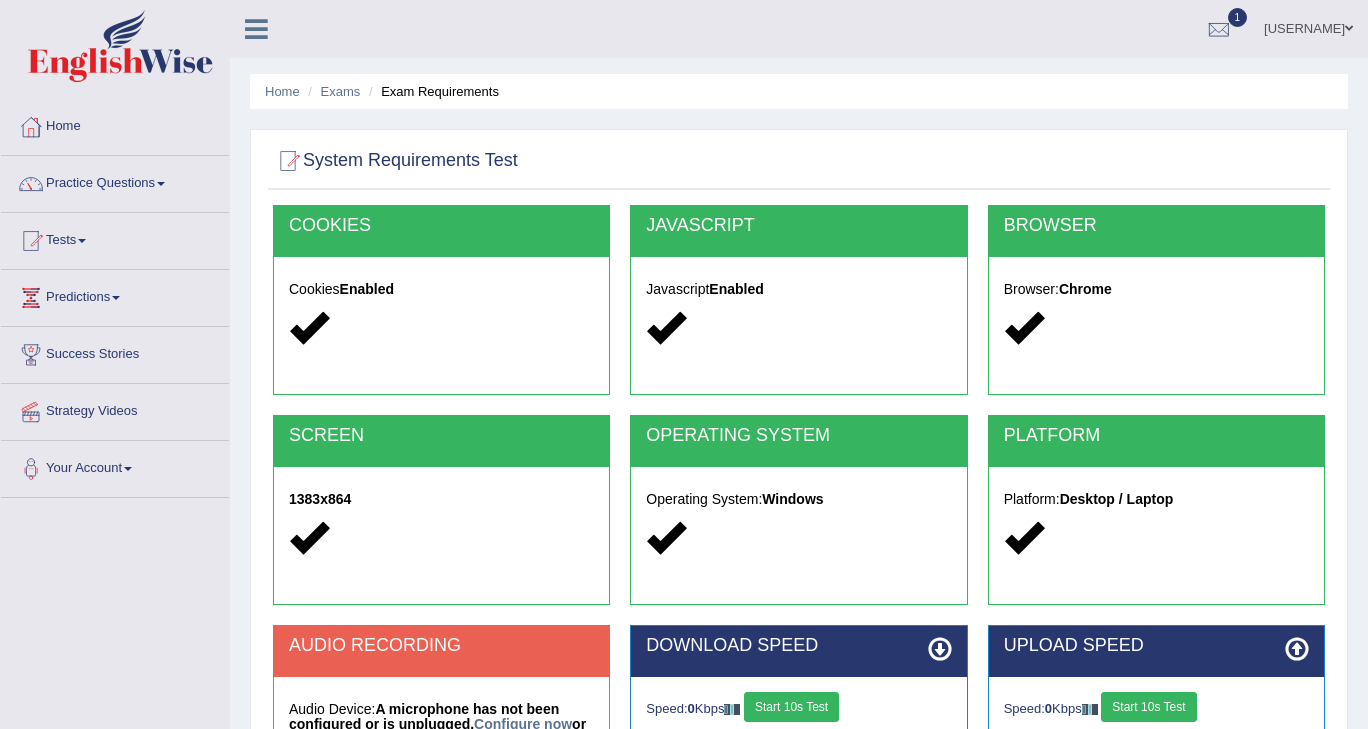 scroll, scrollTop: 0, scrollLeft: 0, axis: both 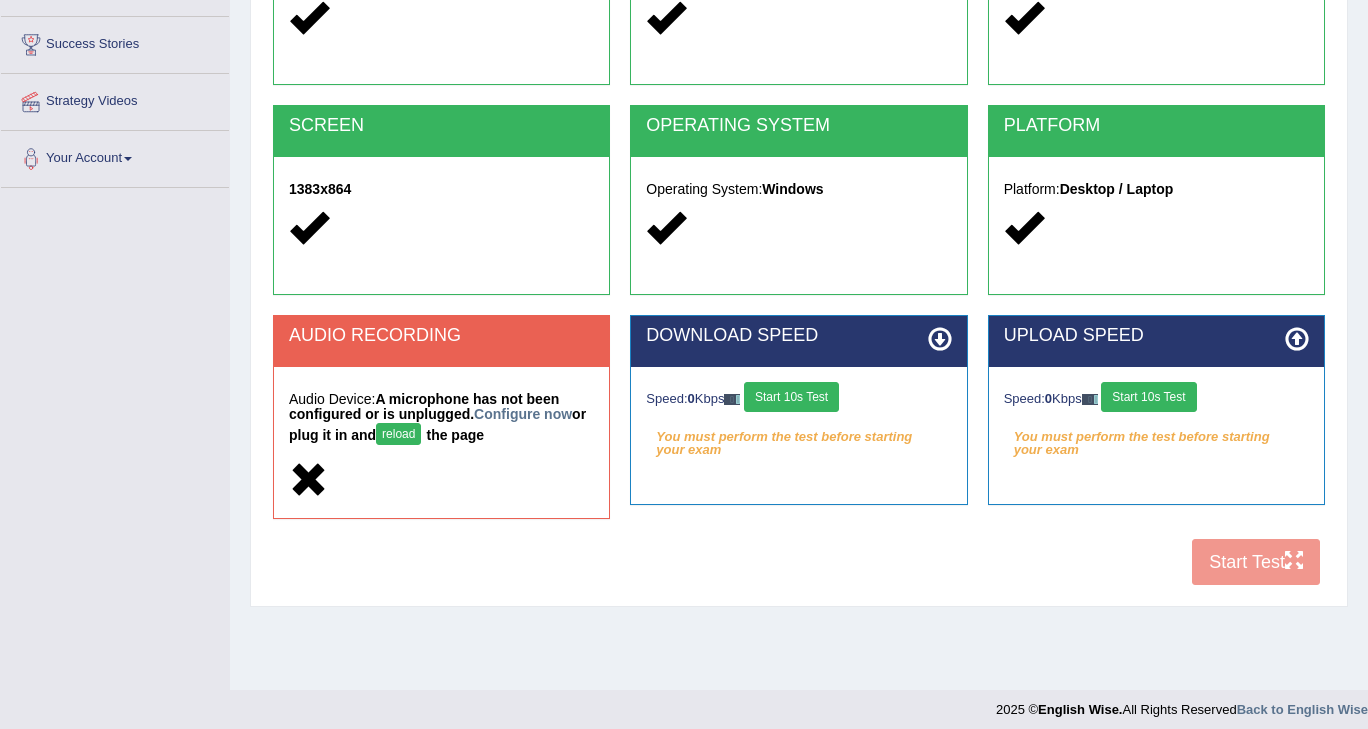 click on "reload" at bounding box center [398, 434] 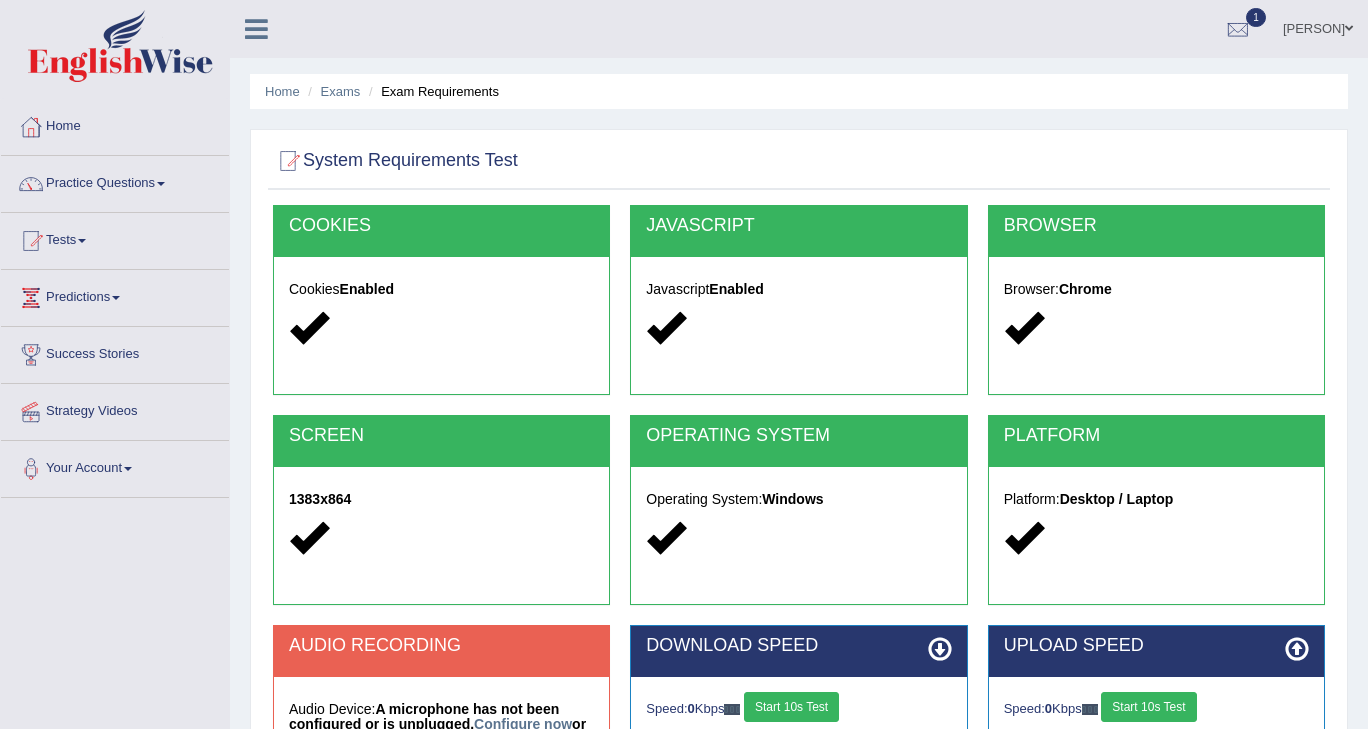 scroll, scrollTop: 310, scrollLeft: 0, axis: vertical 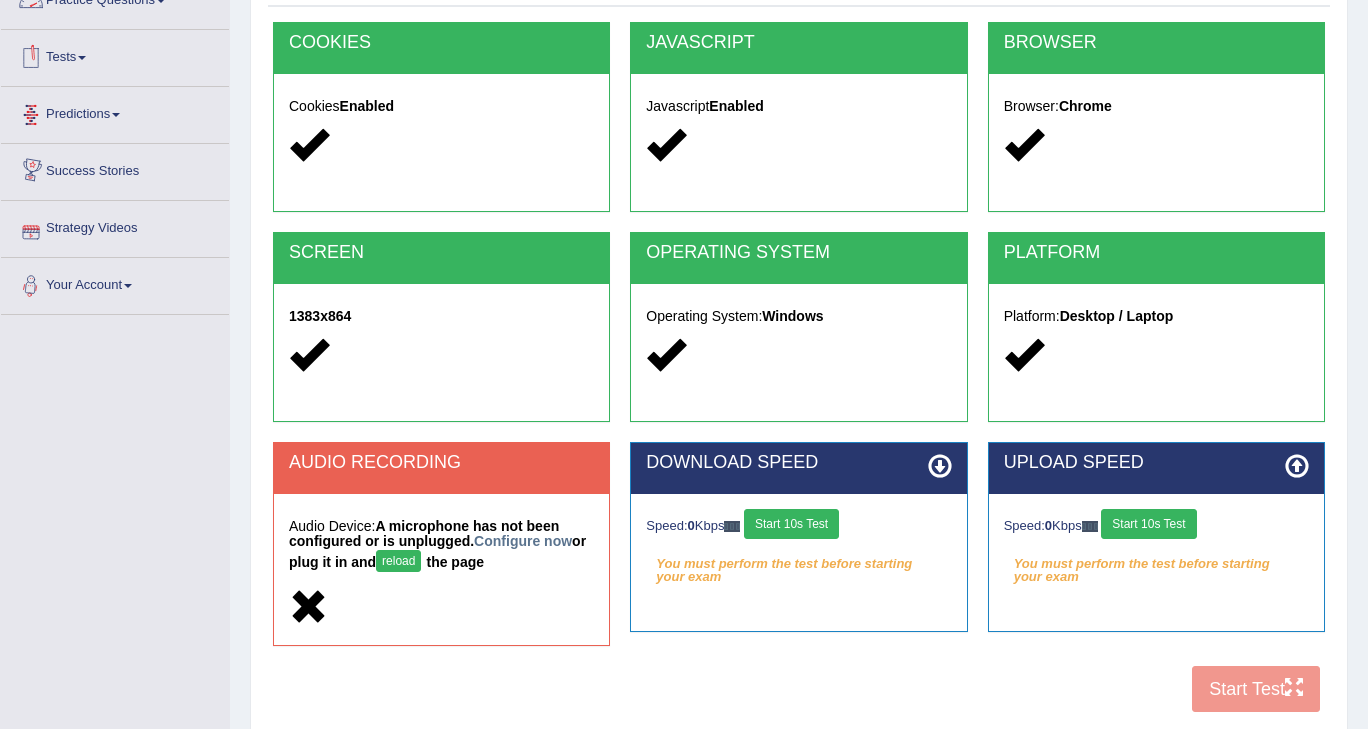 click on "Tests" at bounding box center [115, 55] 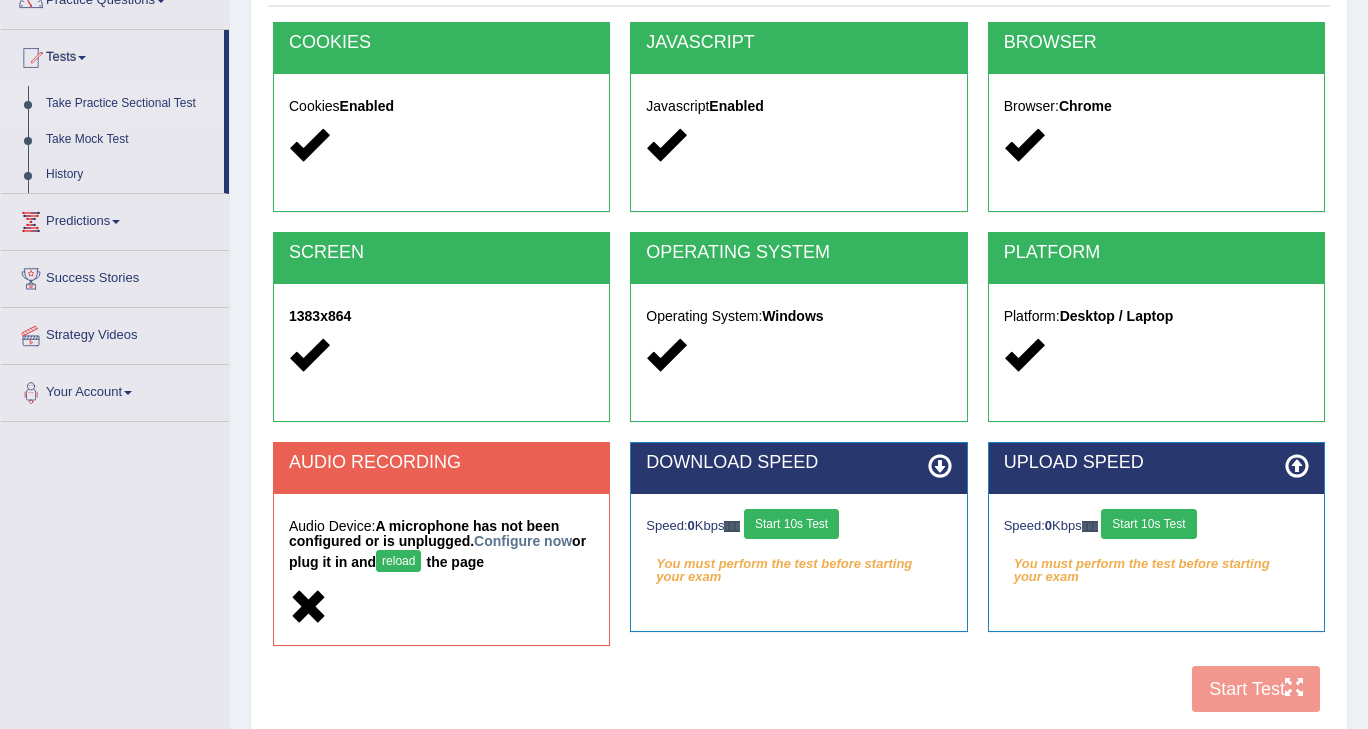 click on "Take Practice Sectional Test" at bounding box center [130, 104] 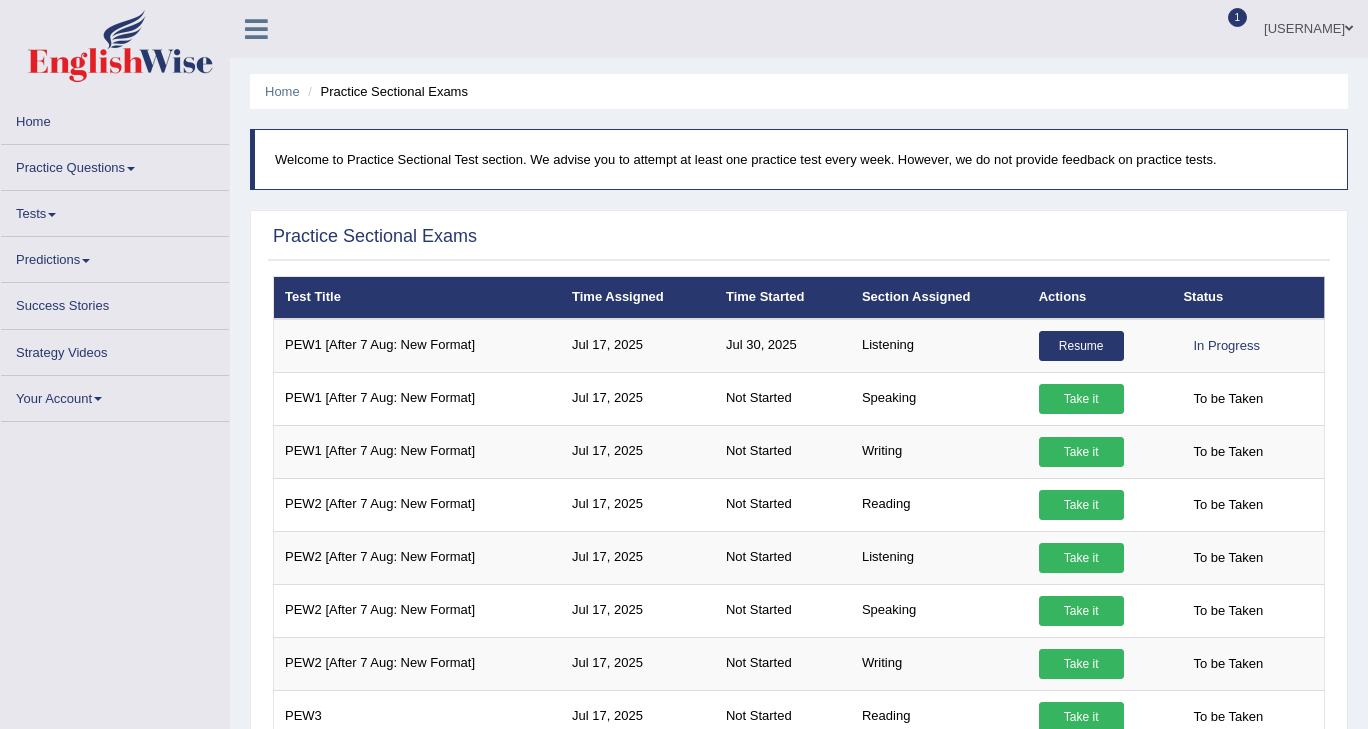 scroll, scrollTop: 0, scrollLeft: 0, axis: both 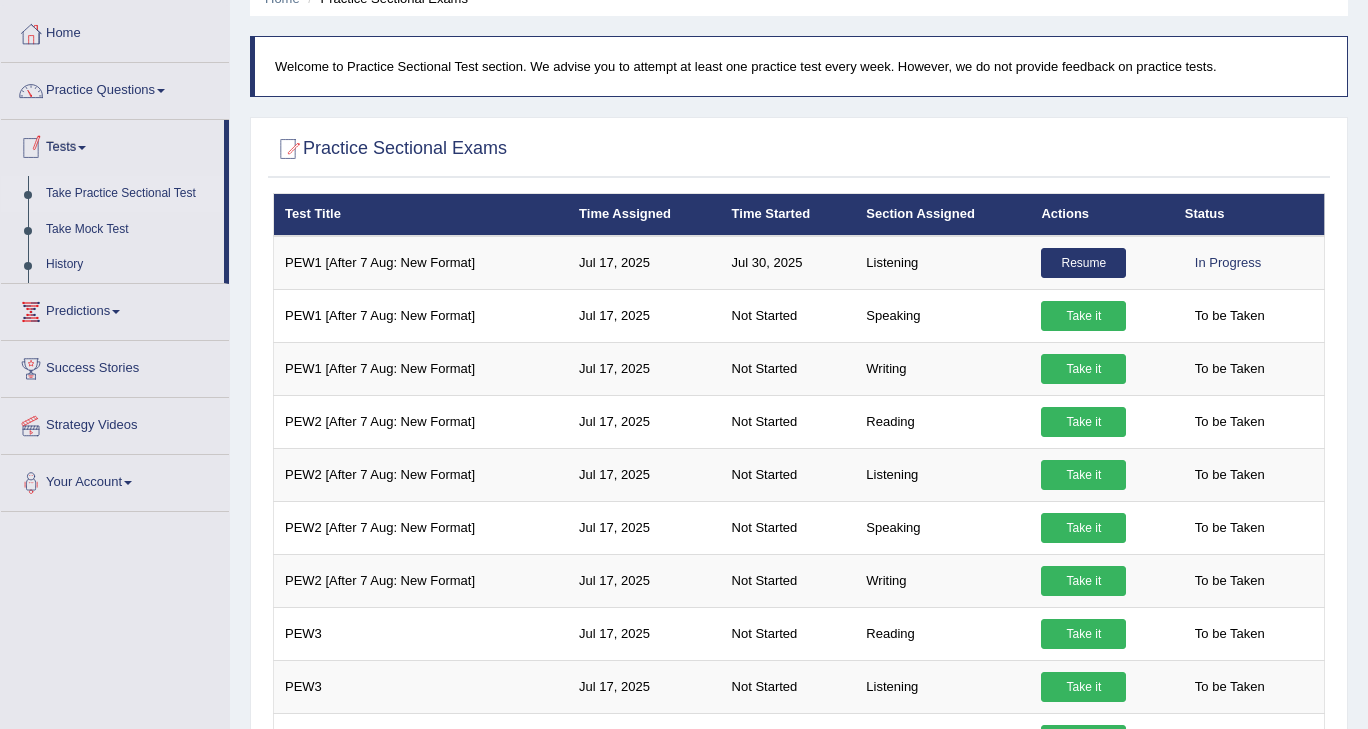 click on "Tests" at bounding box center (112, 145) 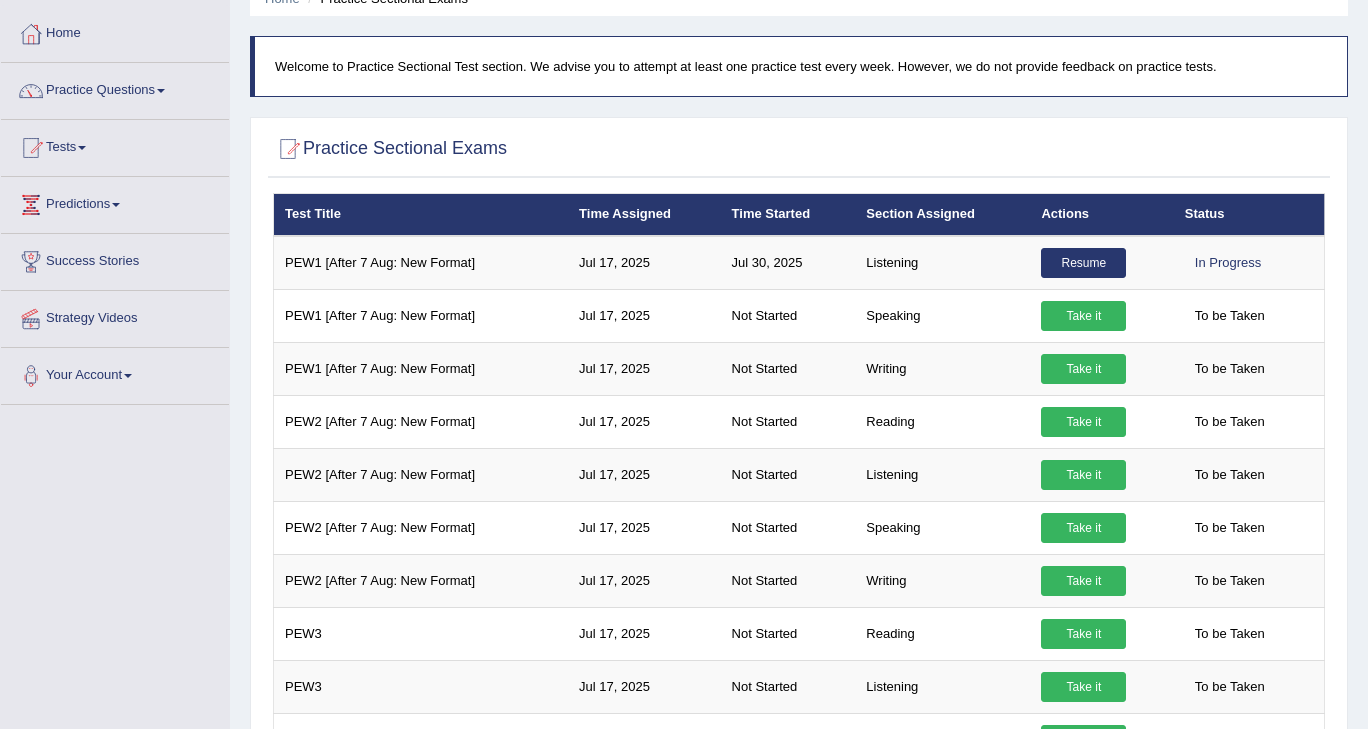 click on "Tests" at bounding box center (115, 145) 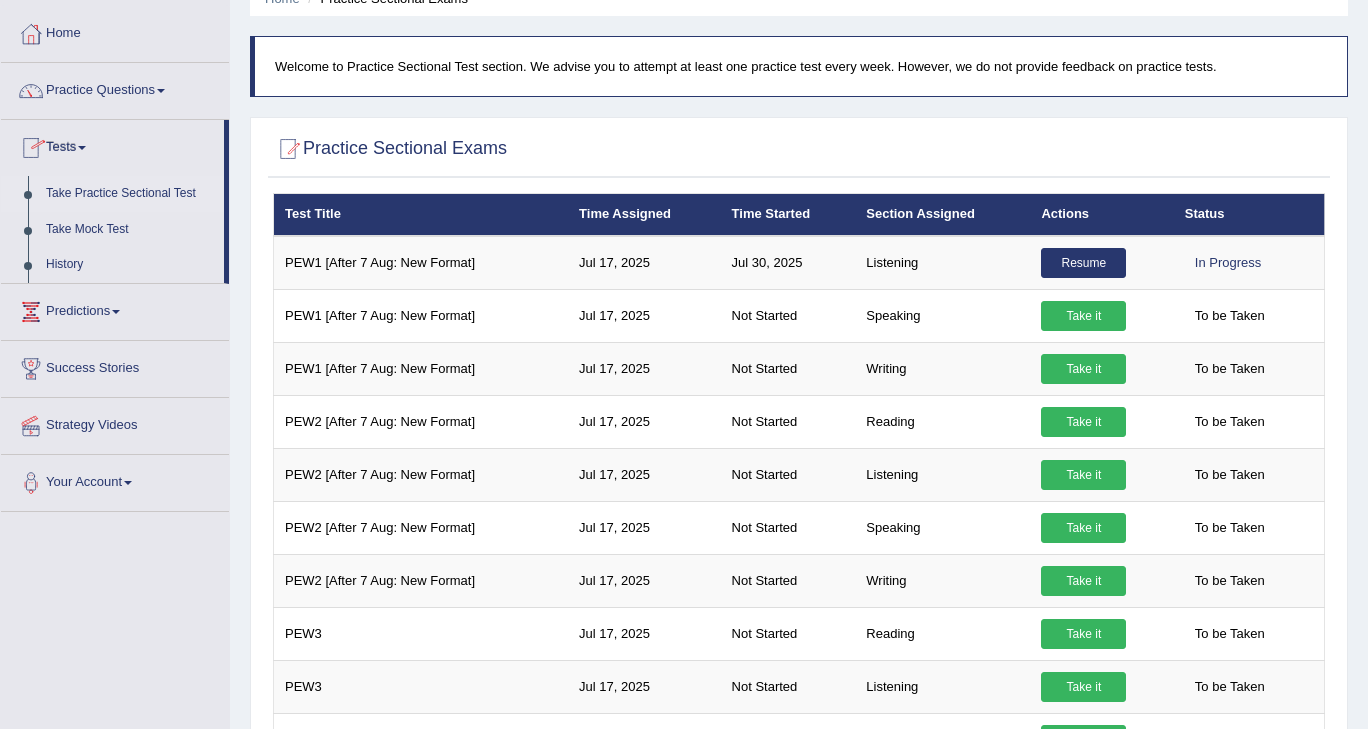 click on "Take Practice Sectional Test" at bounding box center (130, 194) 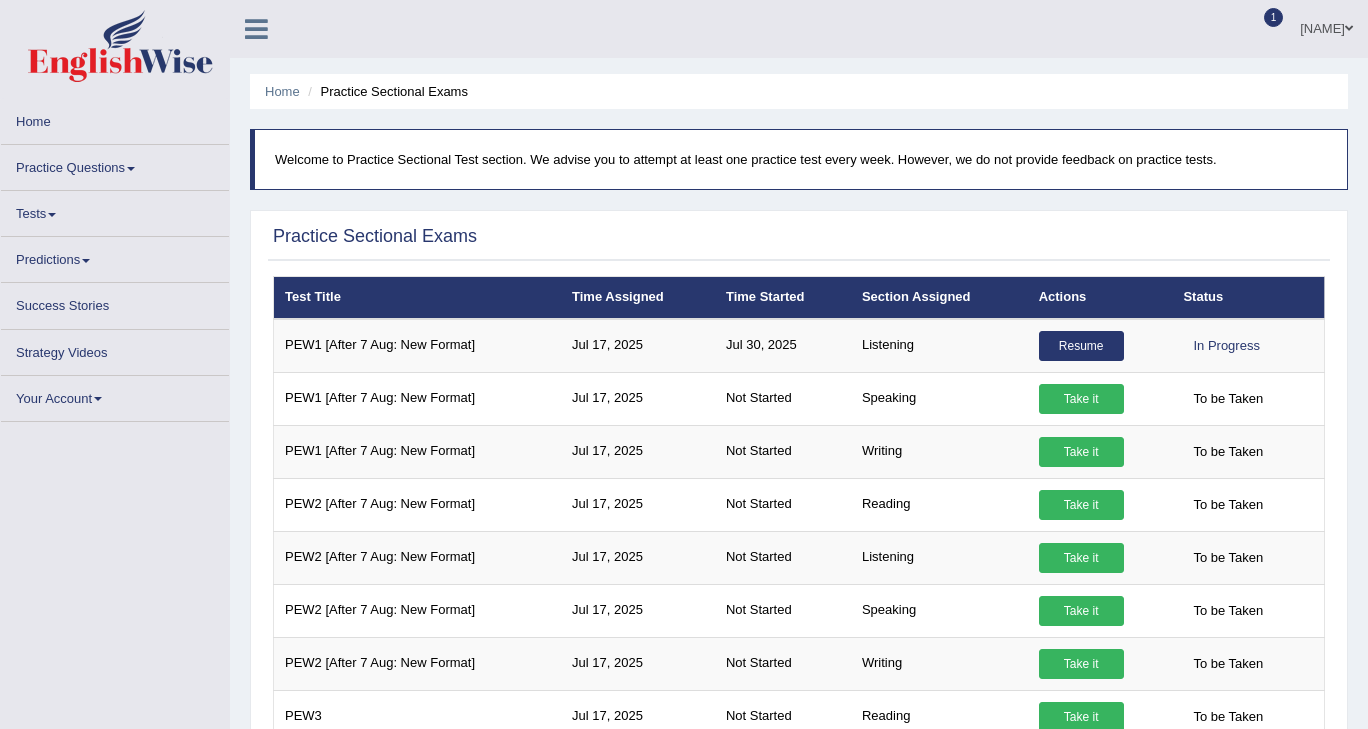 scroll, scrollTop: 0, scrollLeft: 0, axis: both 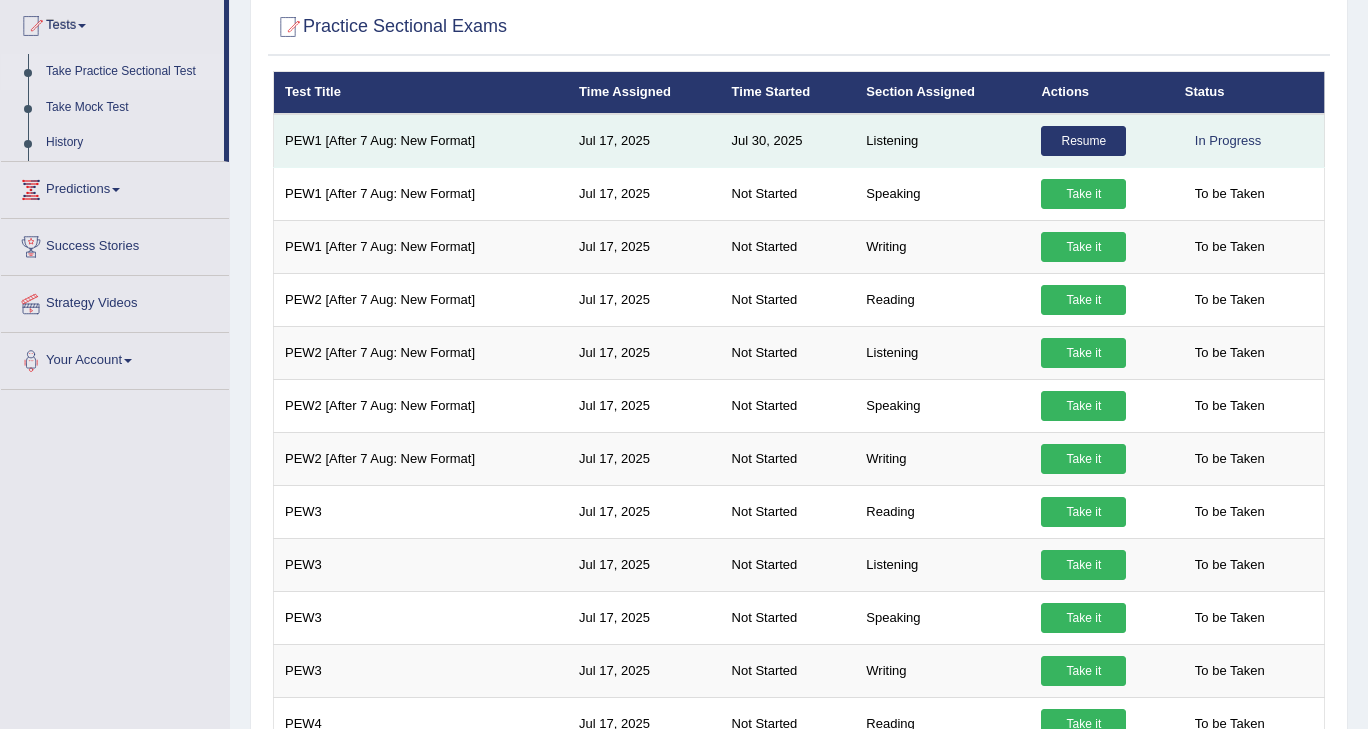 click on "Resume" at bounding box center [1083, 141] 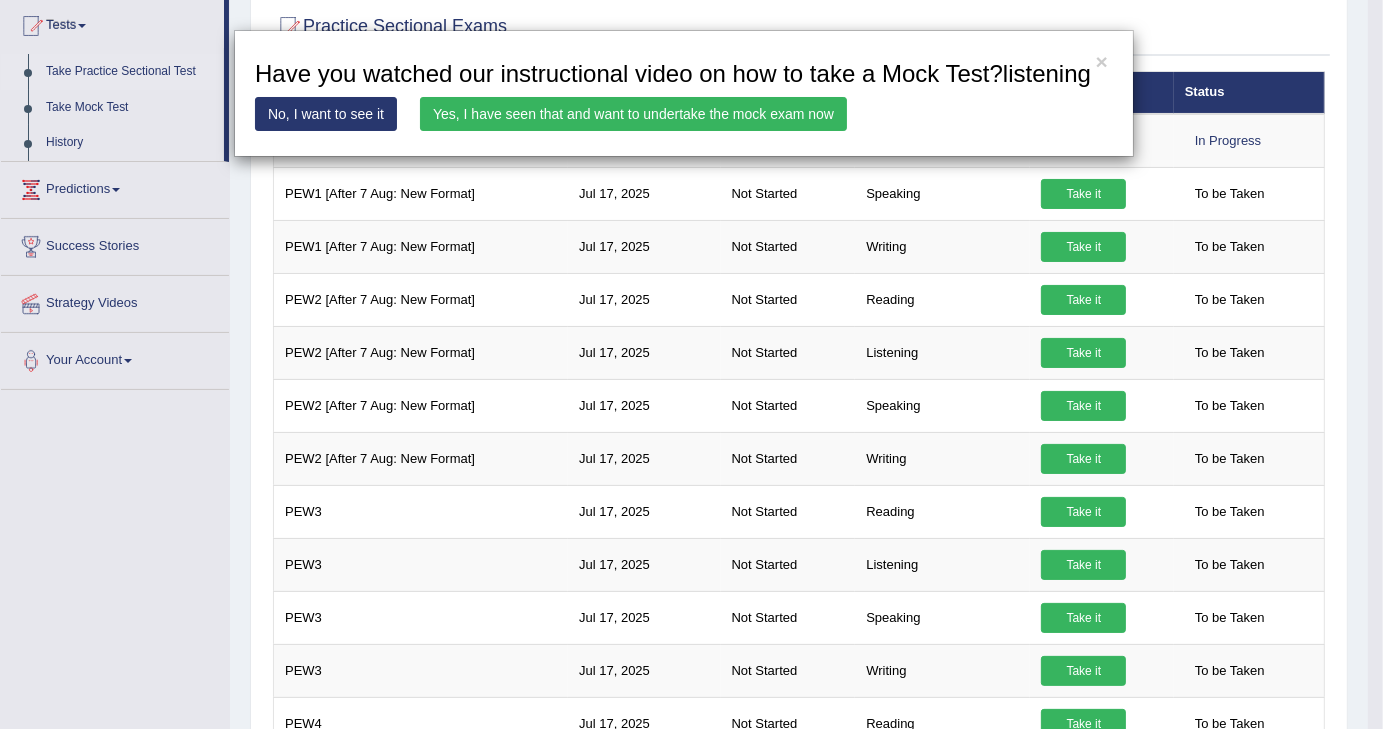 click on "Yes, I have seen that and want to undertake the mock exam now" at bounding box center (633, 114) 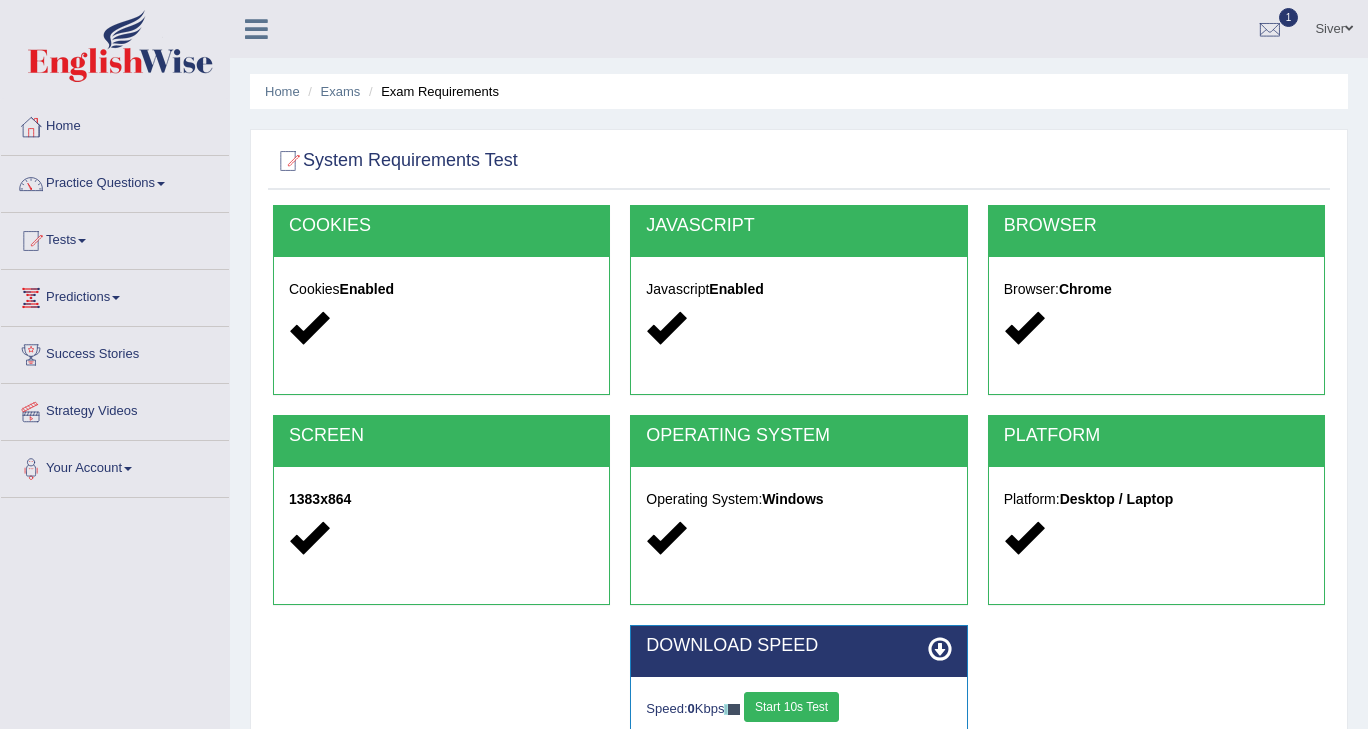 scroll, scrollTop: 0, scrollLeft: 0, axis: both 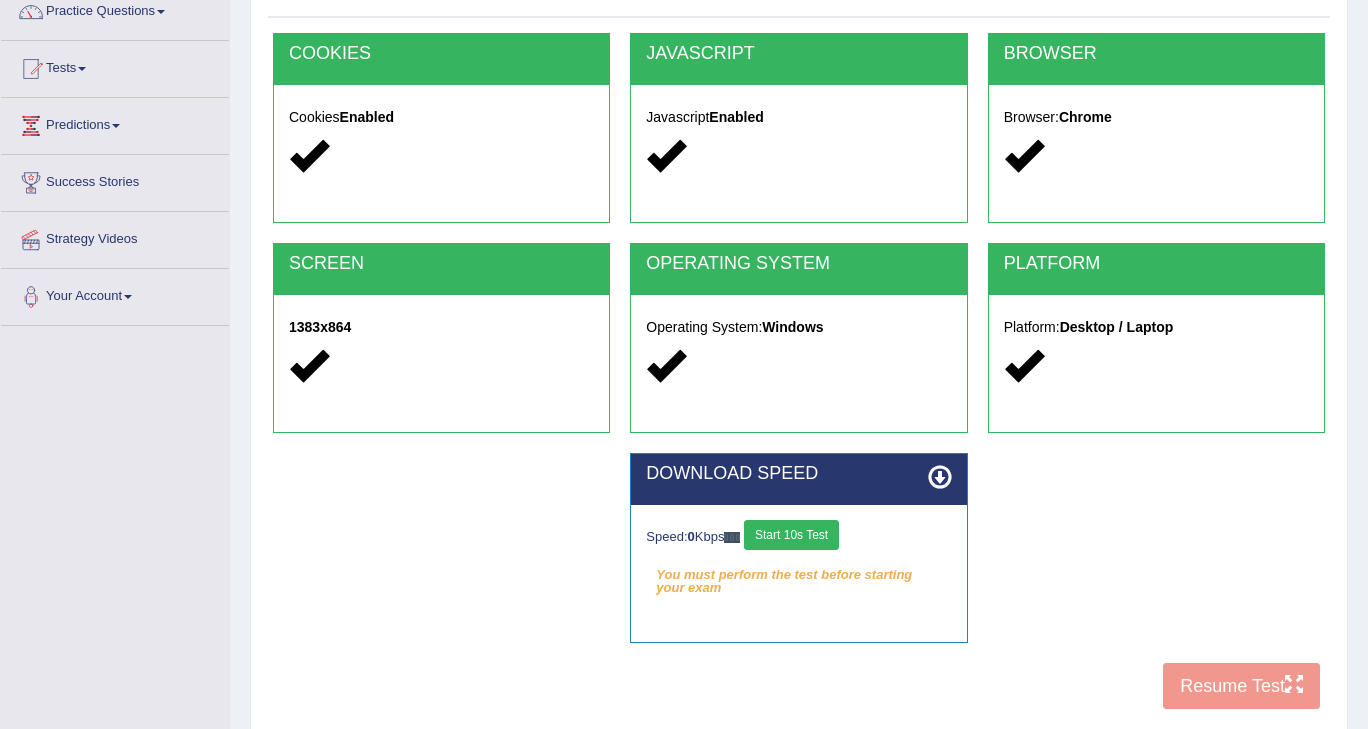 drag, startPoint x: 1193, startPoint y: 686, endPoint x: 797, endPoint y: 535, distance: 423.81247 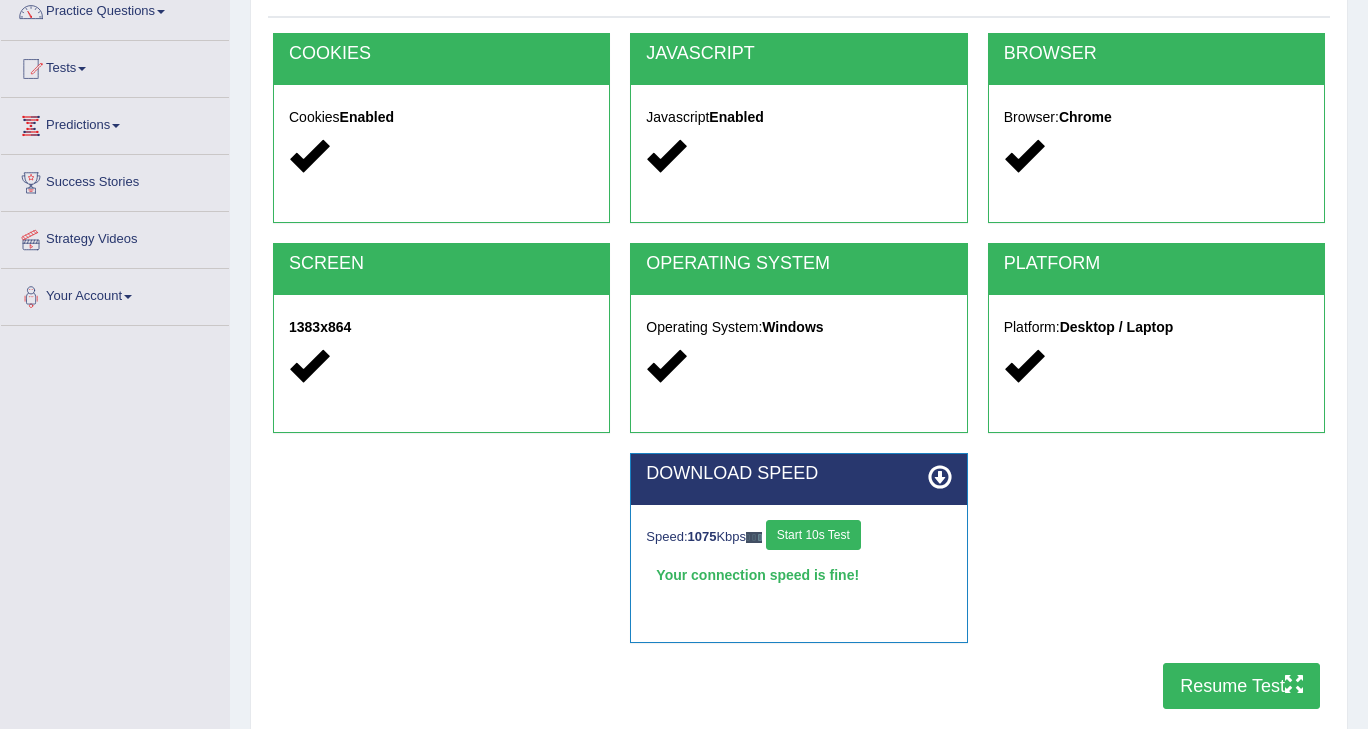 click on "Resume Test" at bounding box center [1241, 686] 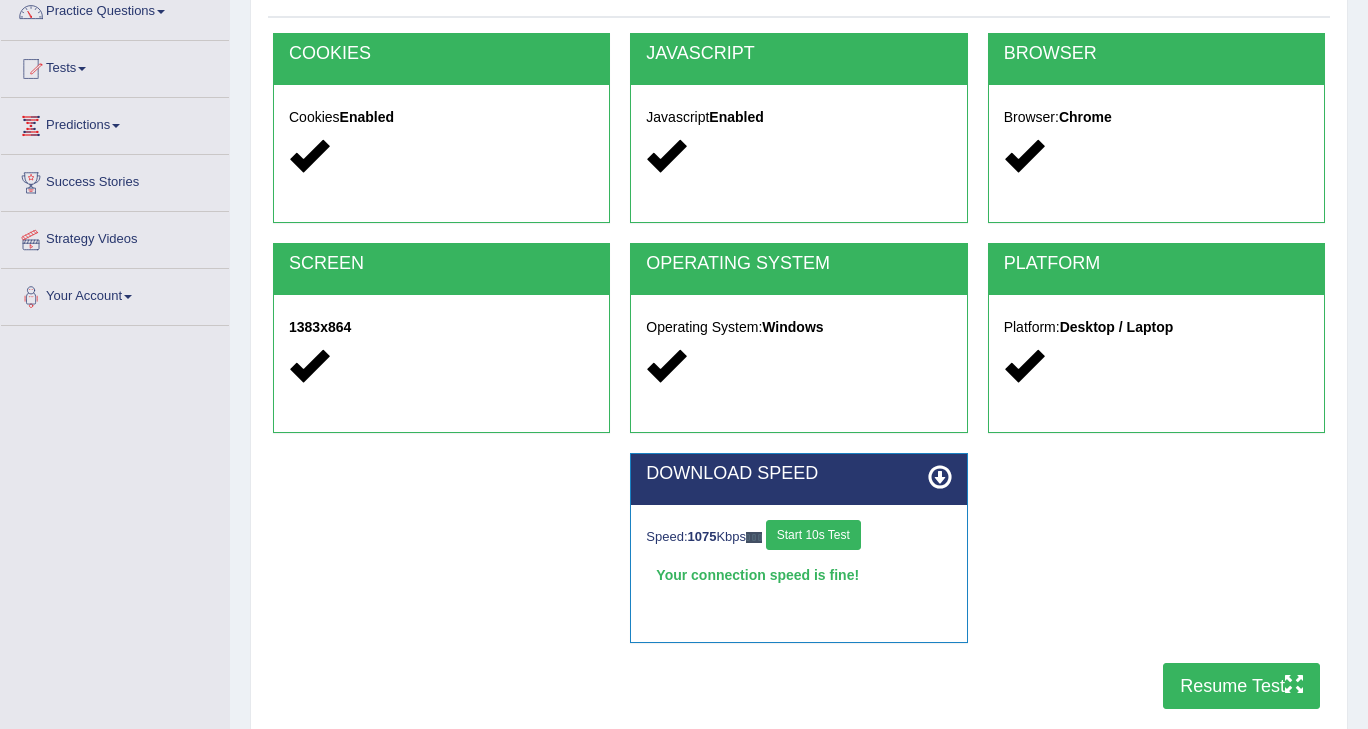 click on "Predictions" at bounding box center [115, 123] 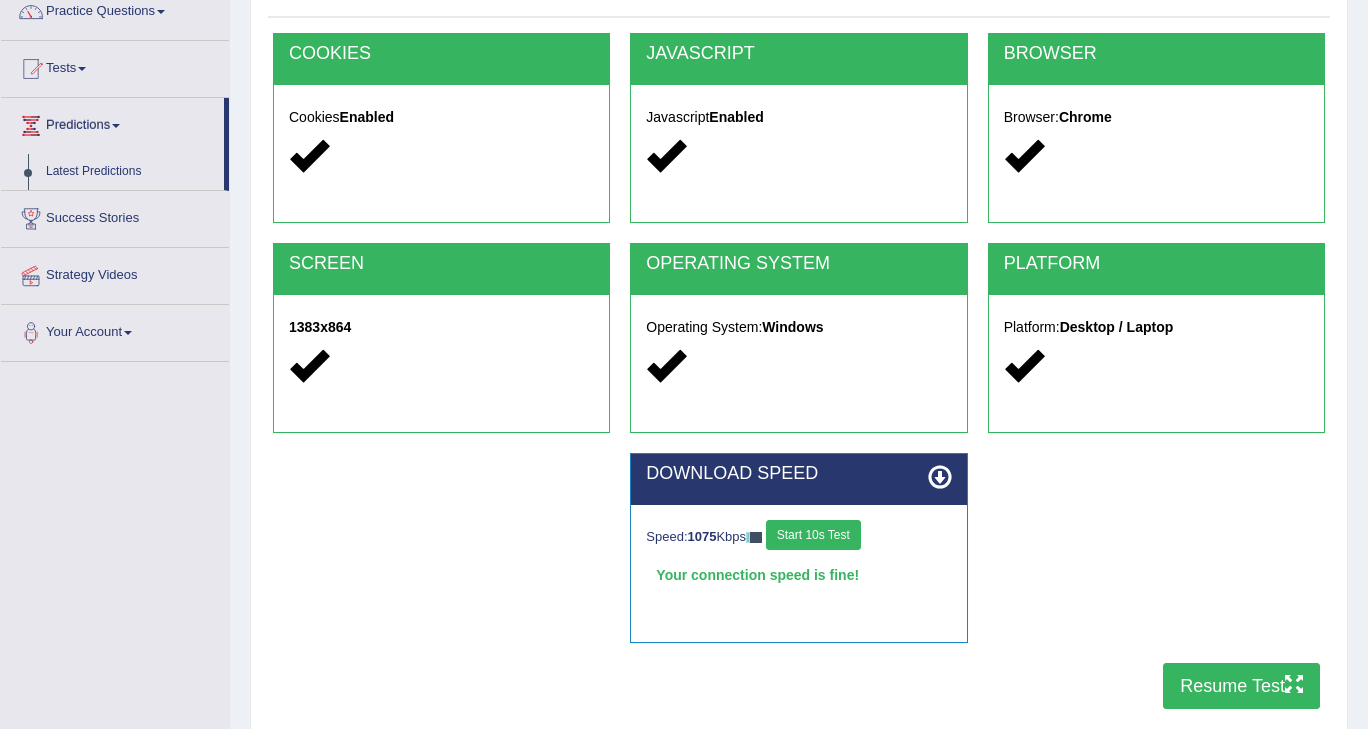 click on "Predictions" at bounding box center [112, 123] 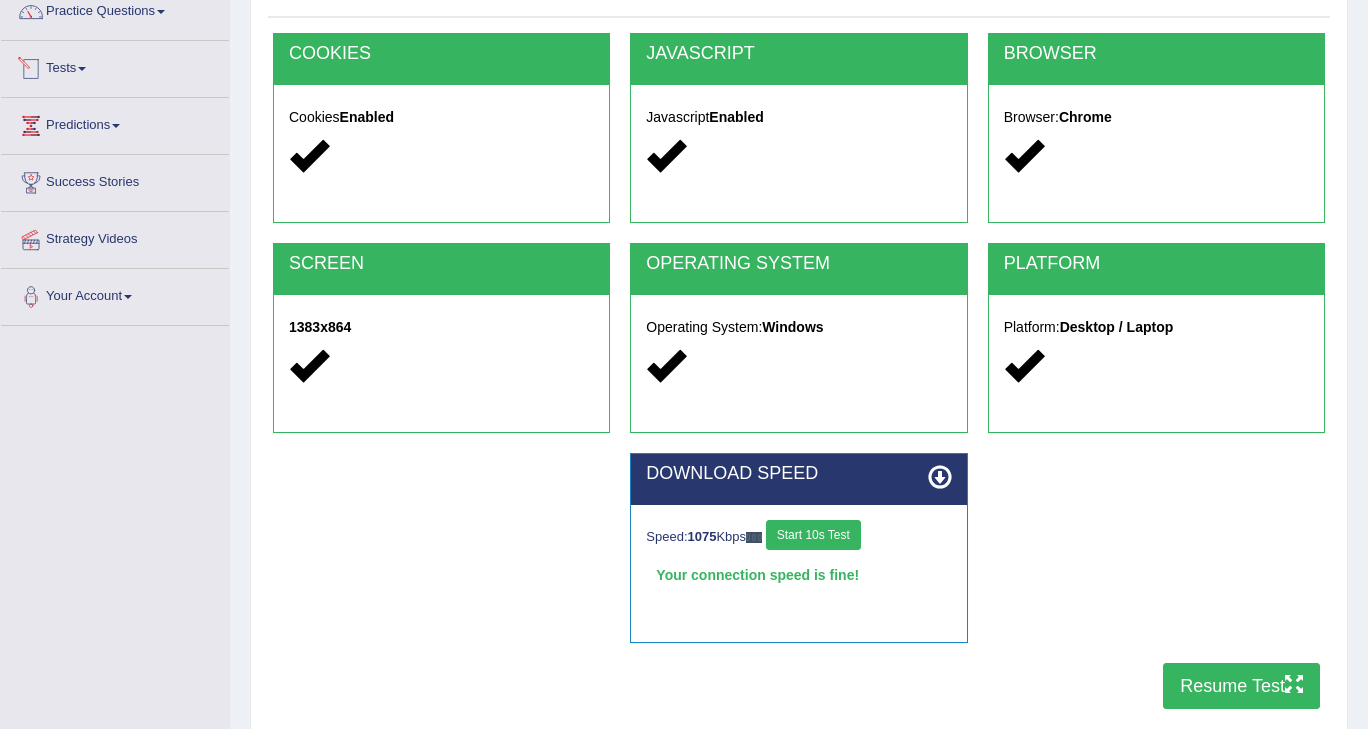 click on "Tests" at bounding box center [115, 66] 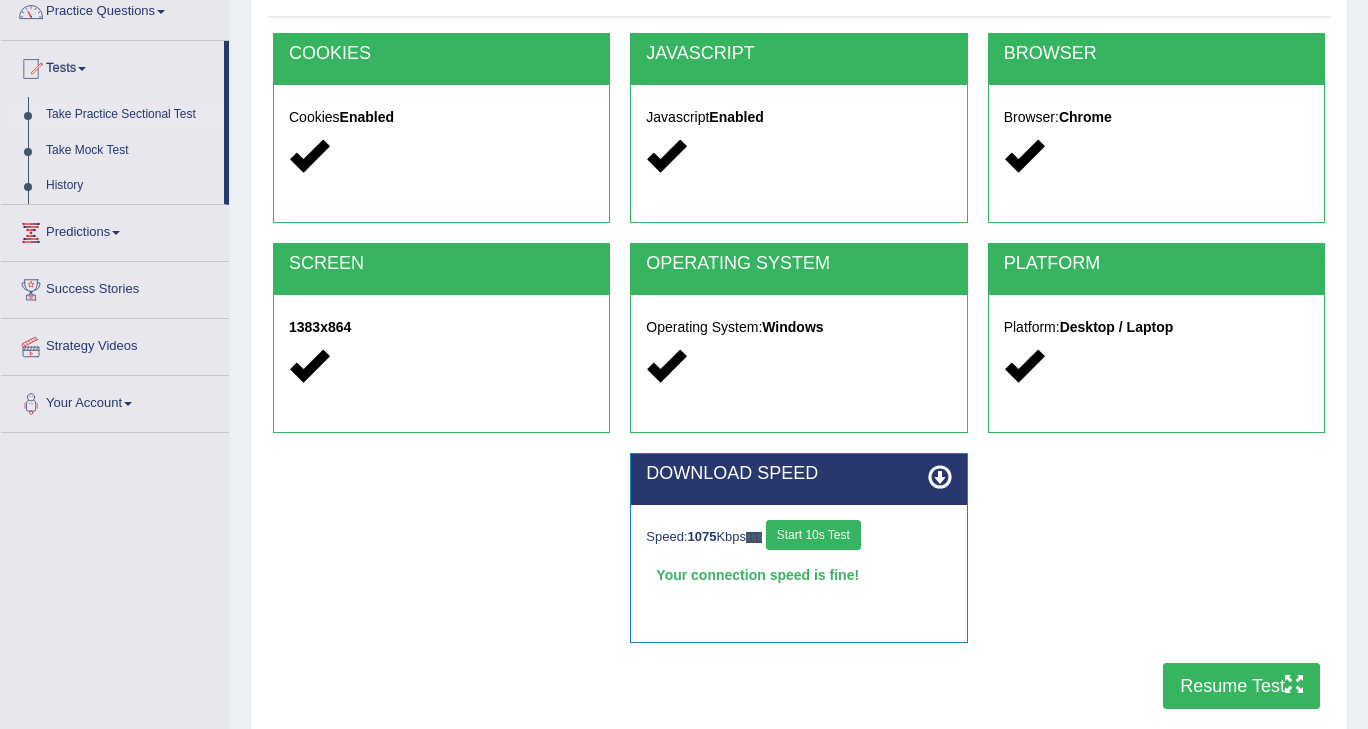click on "Take Practice Sectional Test" at bounding box center (130, 115) 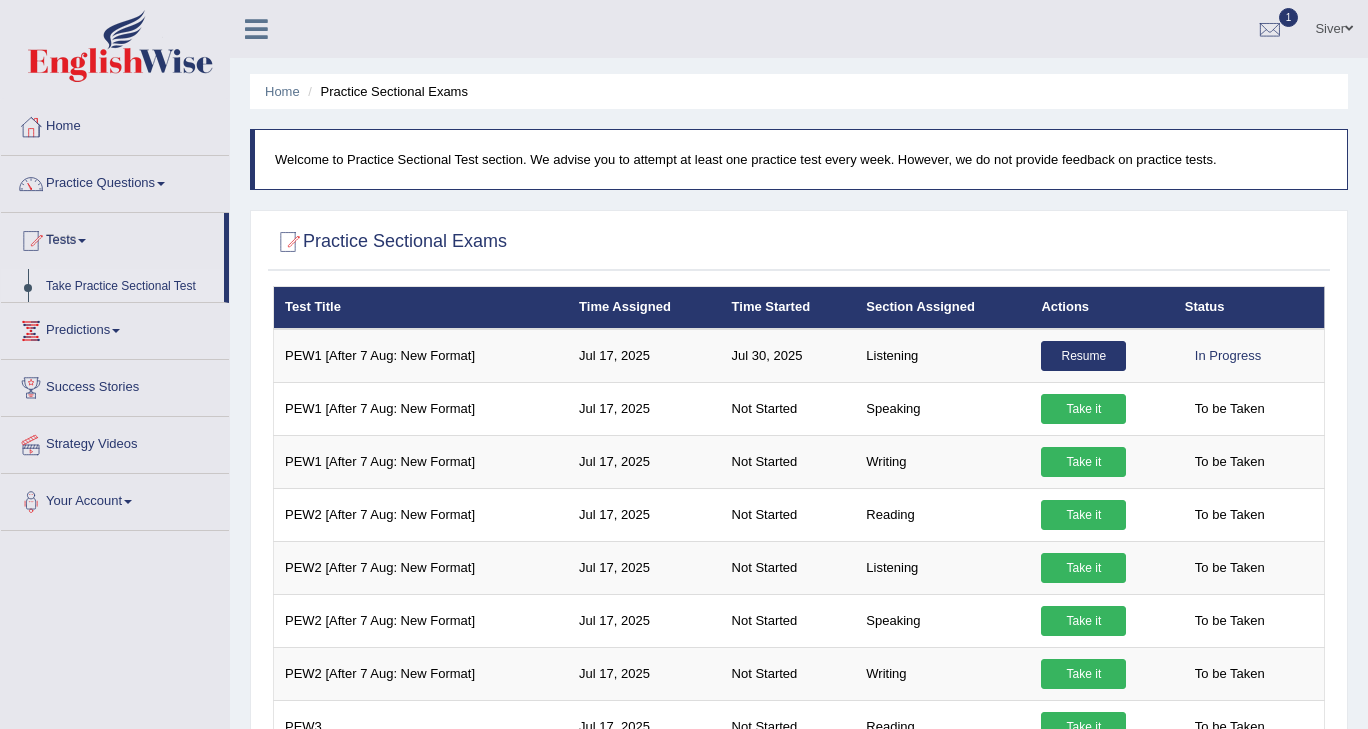 scroll, scrollTop: 0, scrollLeft: 0, axis: both 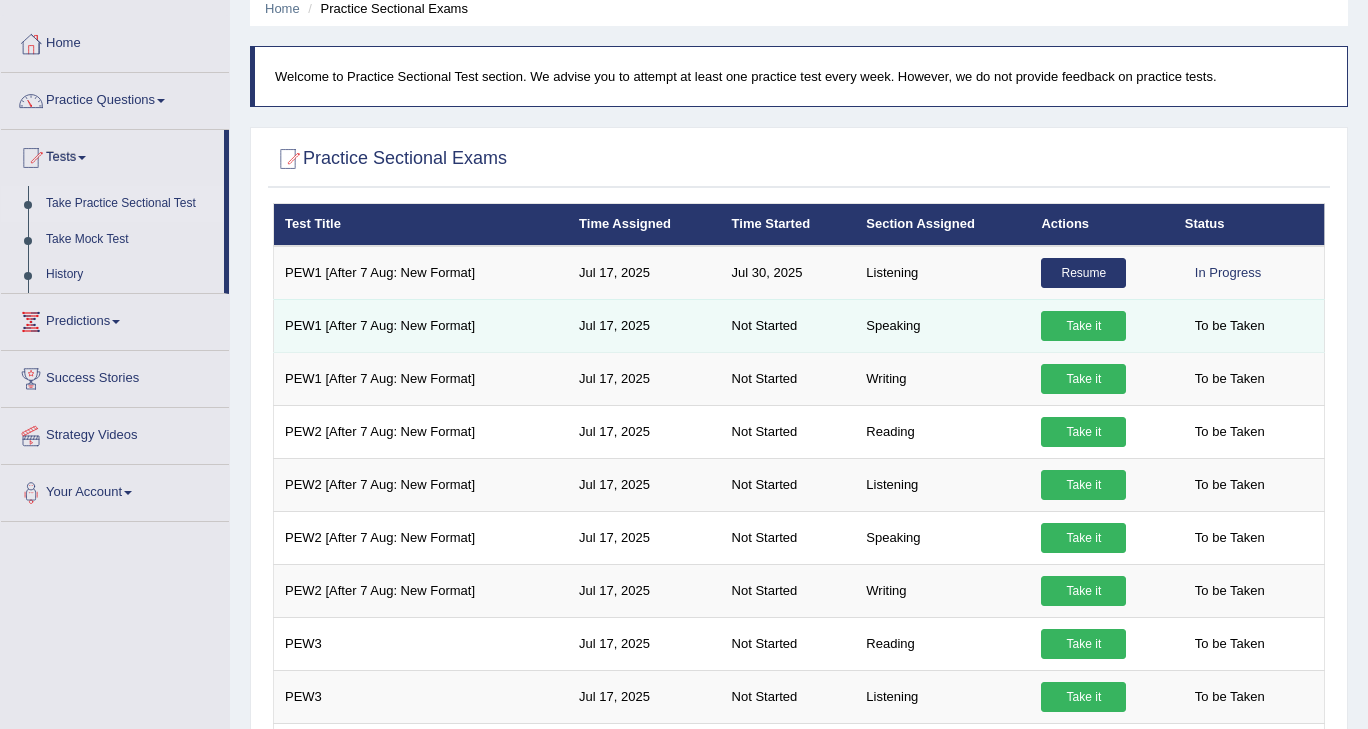 click on "Take it" at bounding box center [1083, 326] 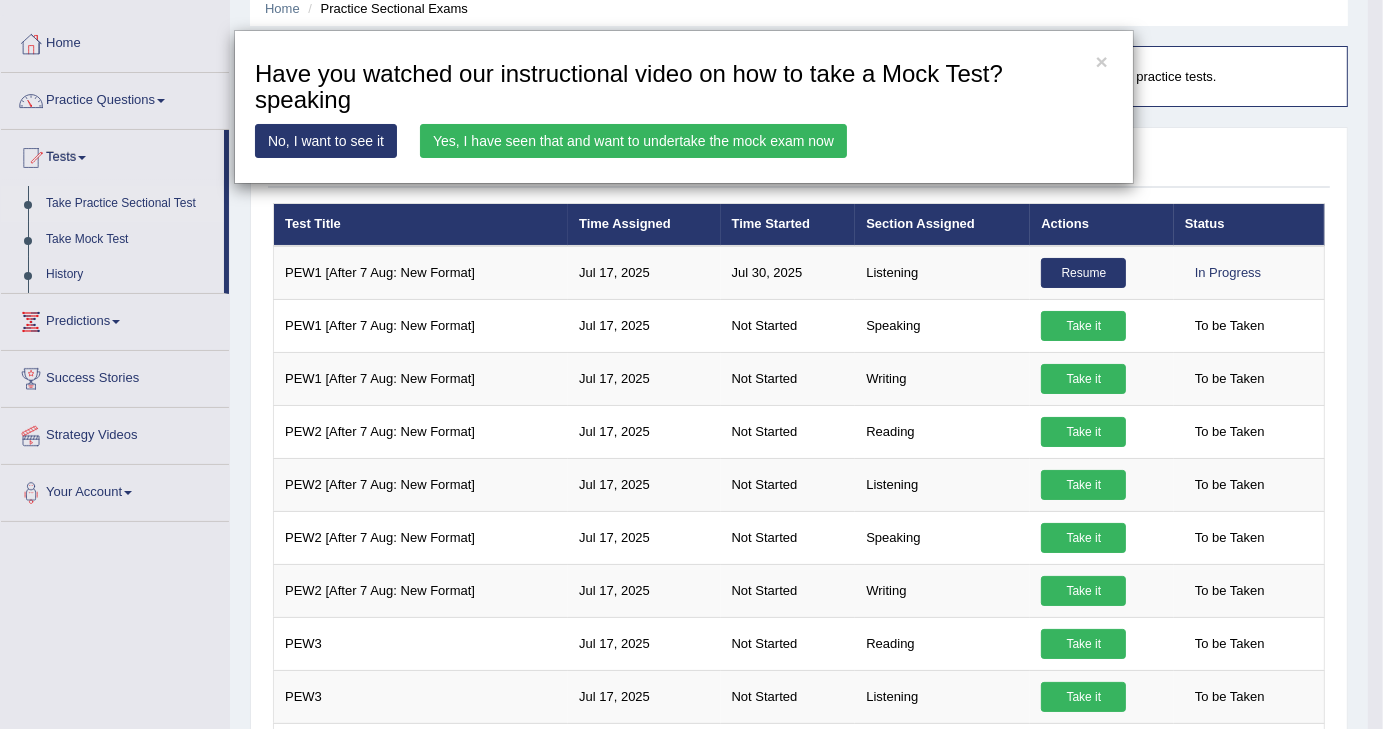 click on "Yes, I have seen that and want to undertake the mock exam now" at bounding box center (633, 141) 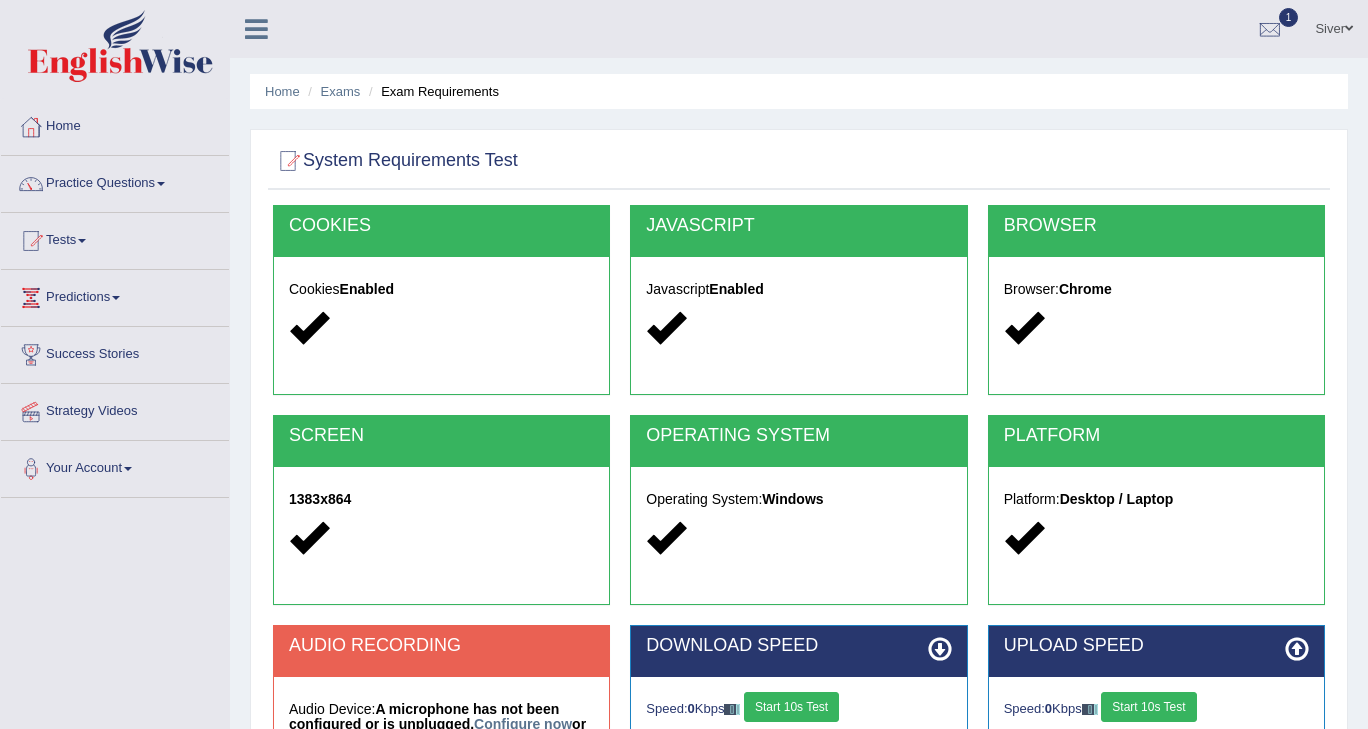 scroll, scrollTop: 0, scrollLeft: 0, axis: both 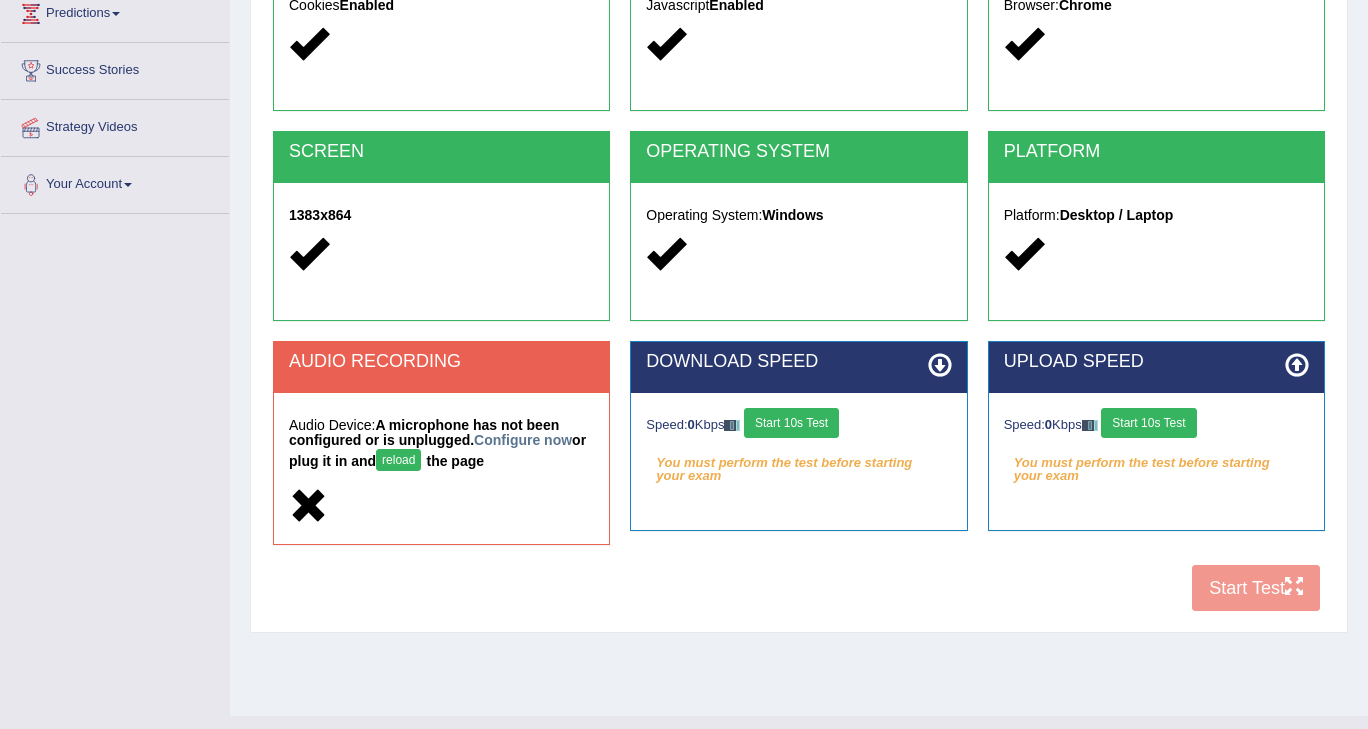 click on "reload" at bounding box center [398, 460] 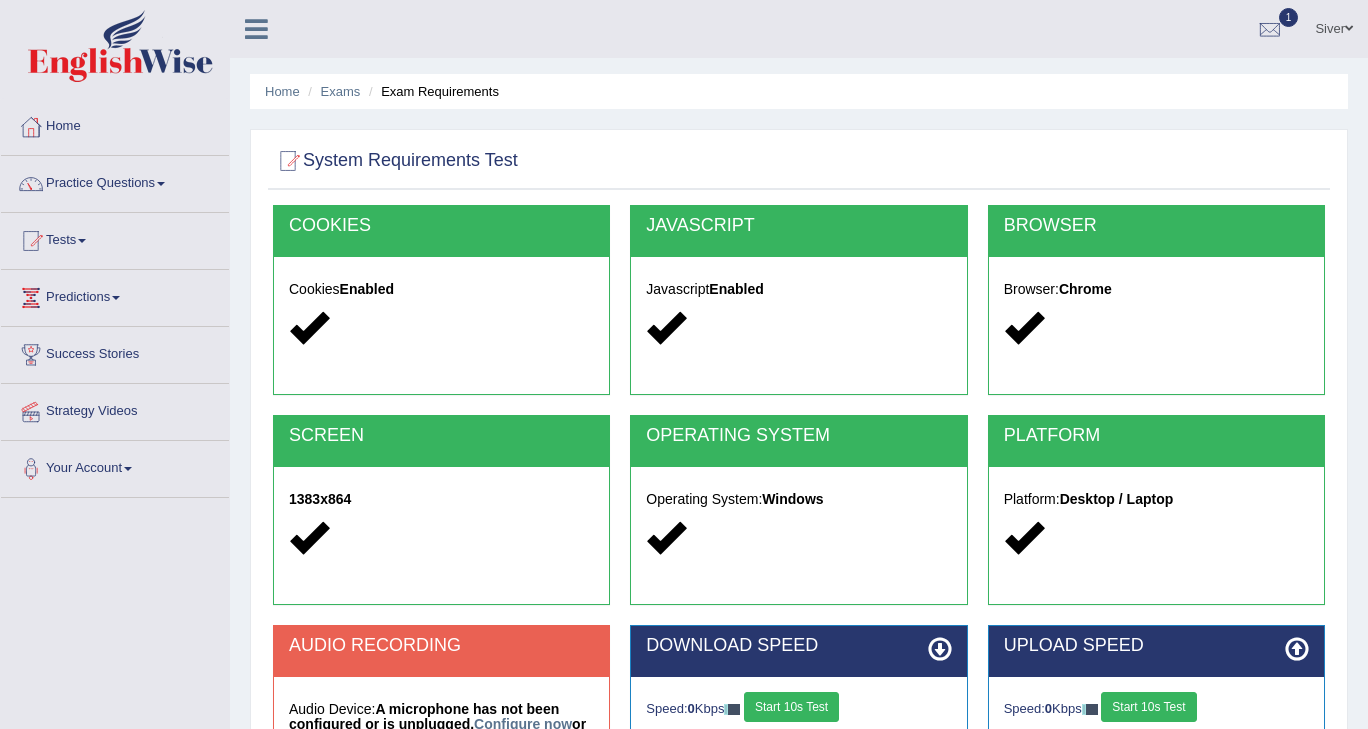 scroll, scrollTop: 284, scrollLeft: 0, axis: vertical 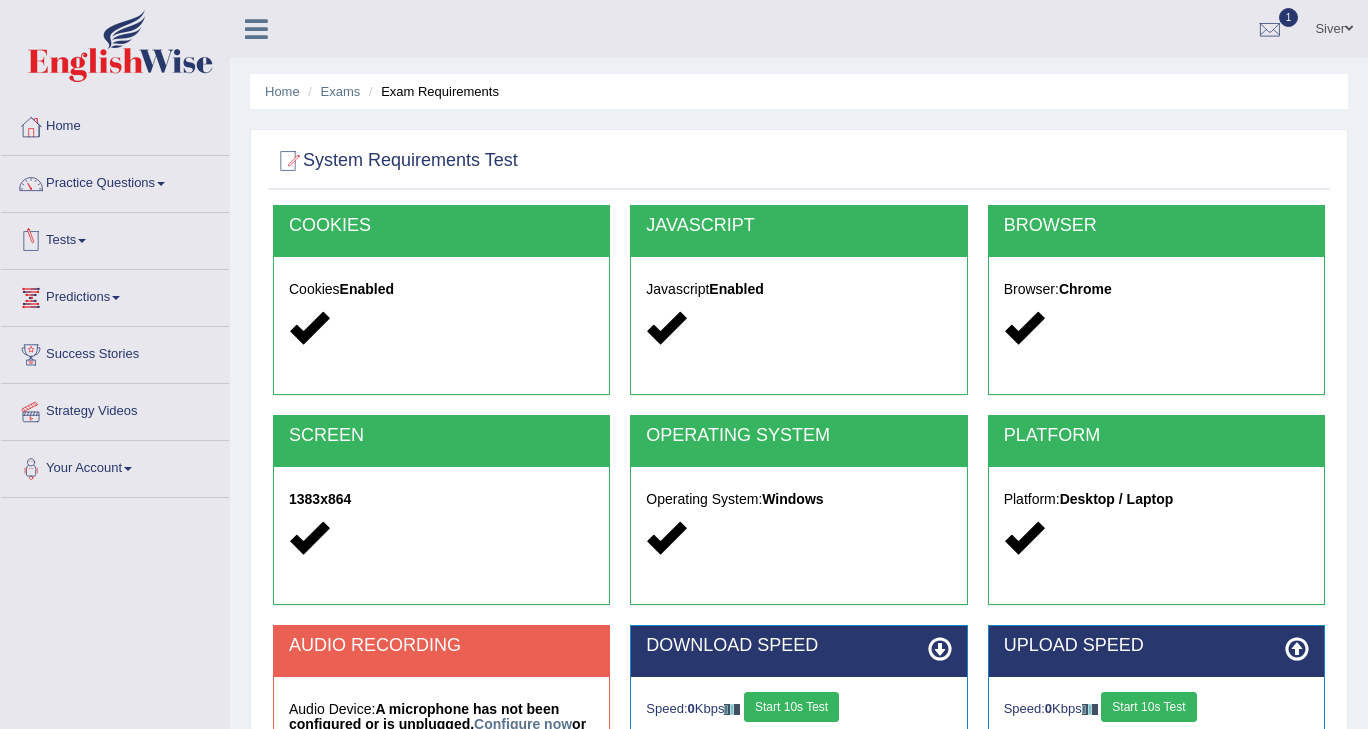 click at bounding box center (82, 241) 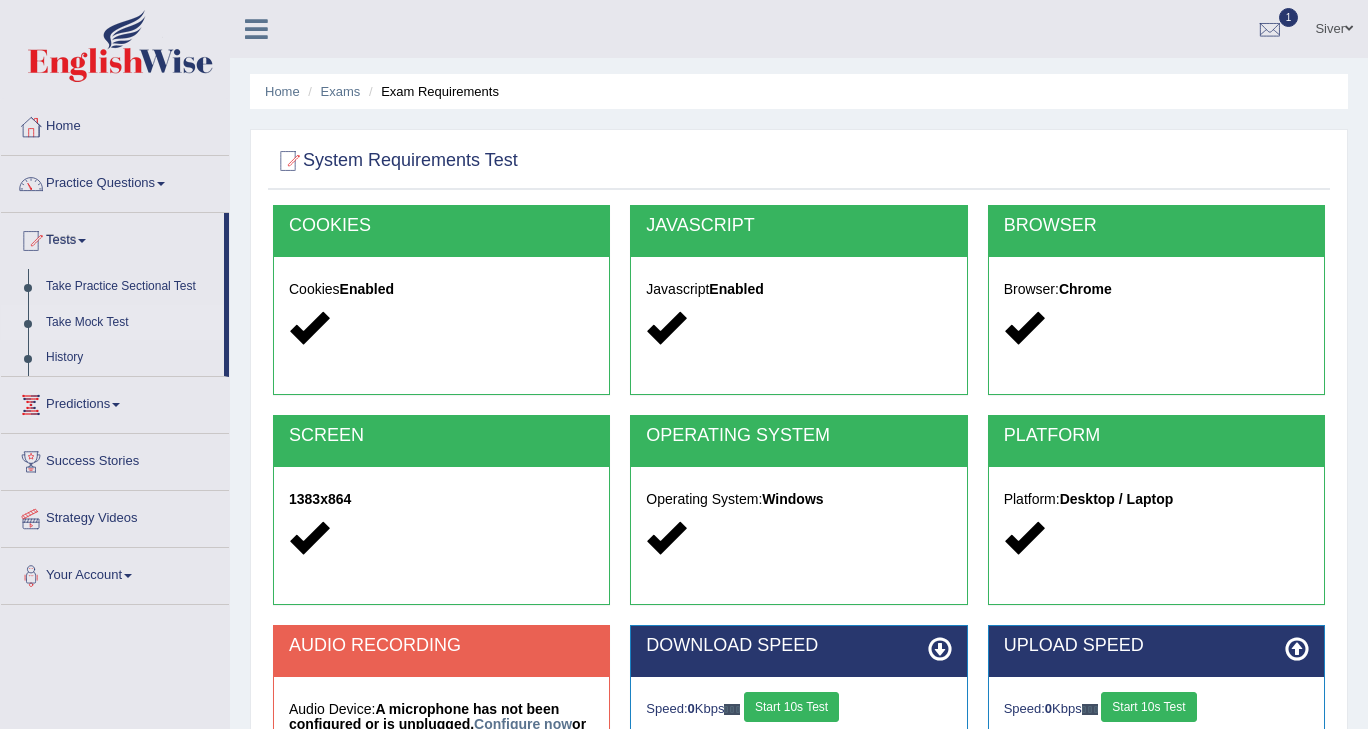 click on "Take Mock Test" at bounding box center [130, 323] 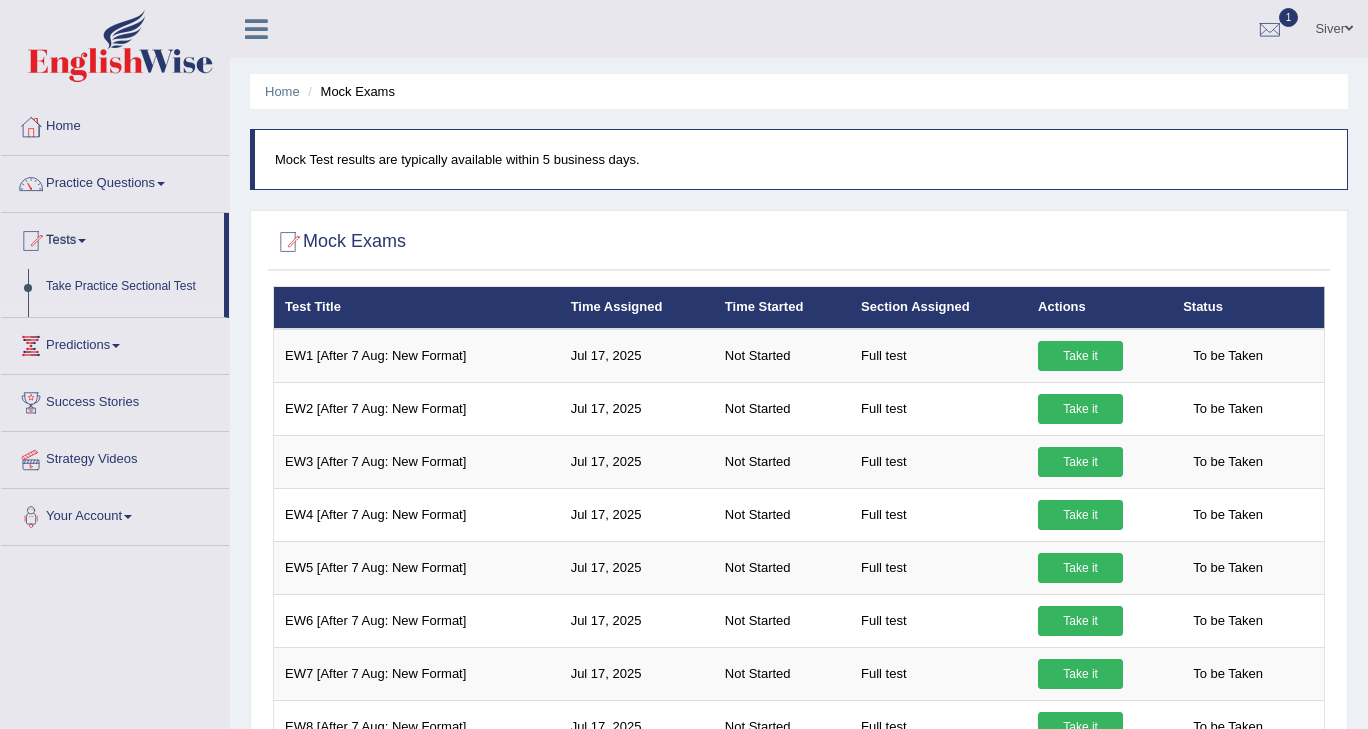 scroll, scrollTop: 0, scrollLeft: 0, axis: both 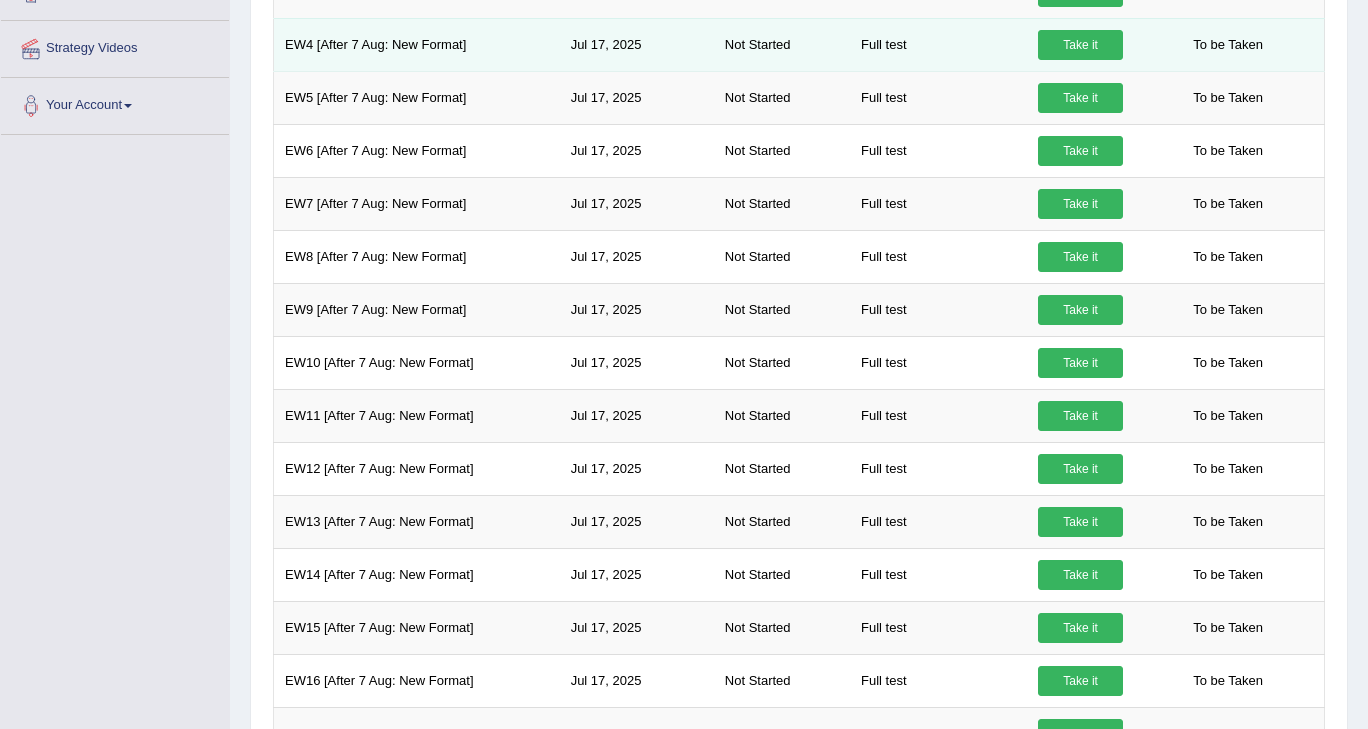 click on "Take it" at bounding box center (1080, 45) 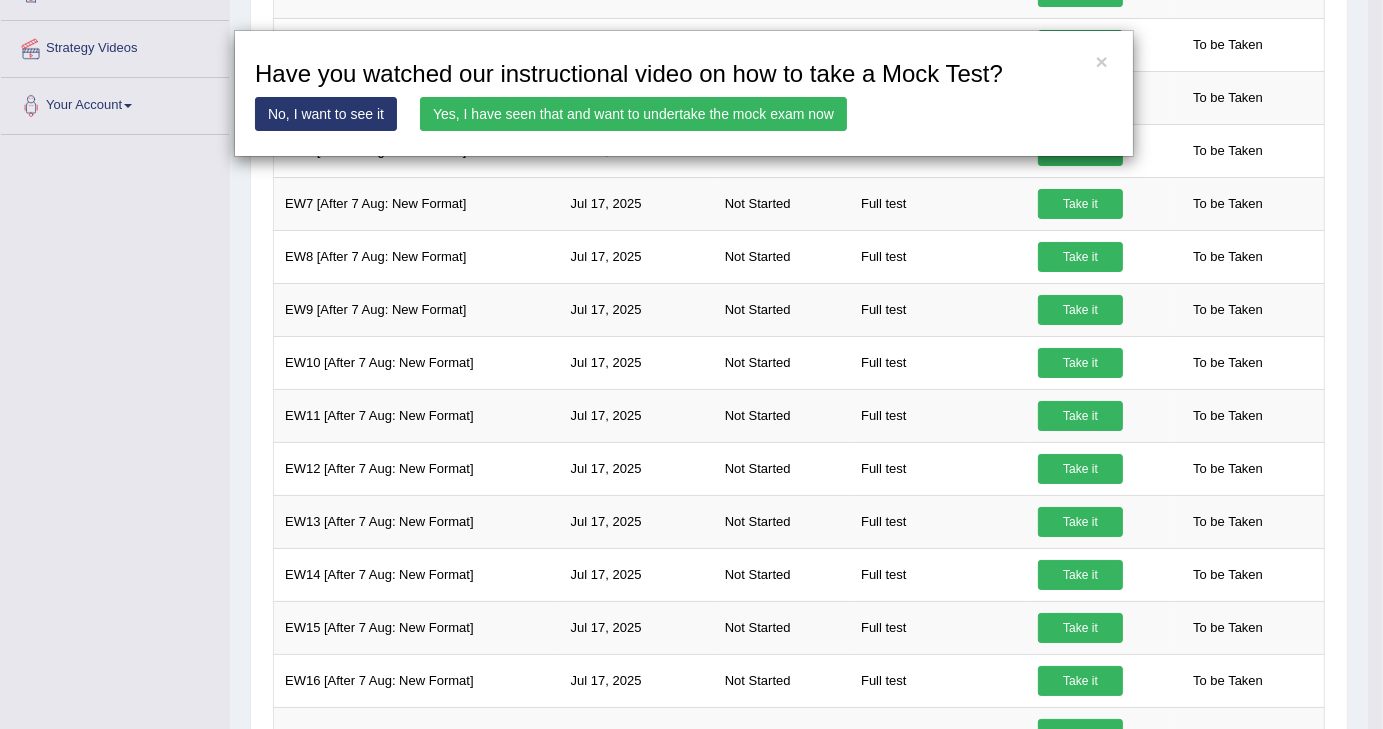 click on "Yes, I have seen that and want to undertake the mock exam now" at bounding box center [633, 114] 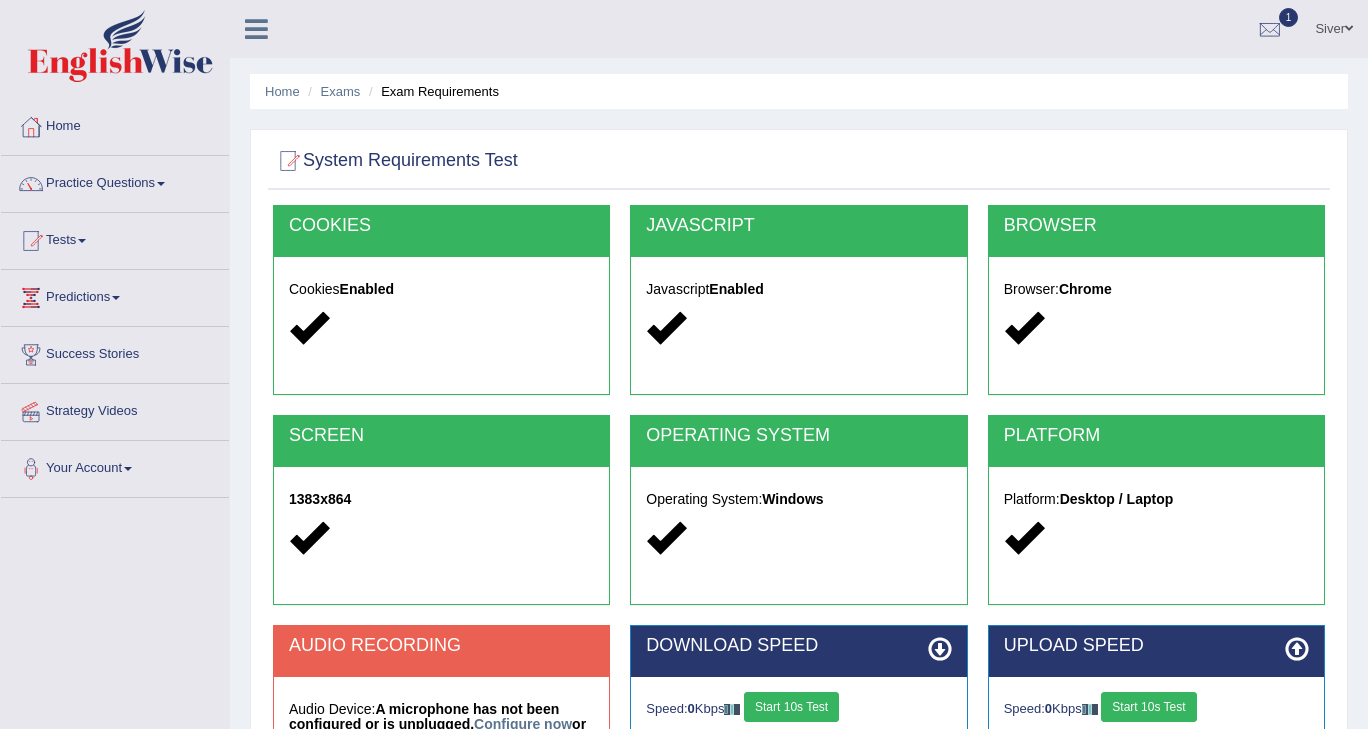 scroll, scrollTop: 0, scrollLeft: 0, axis: both 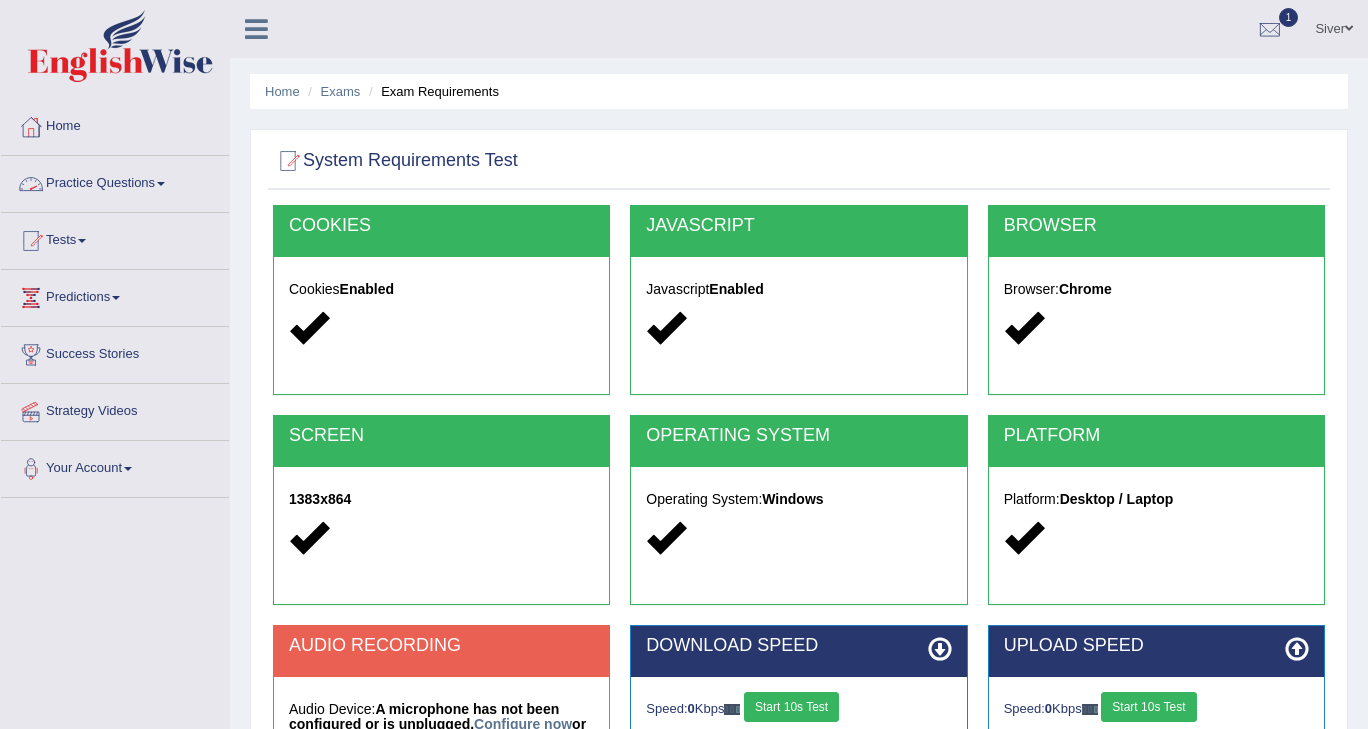 click on "Practice Questions" at bounding box center (115, 181) 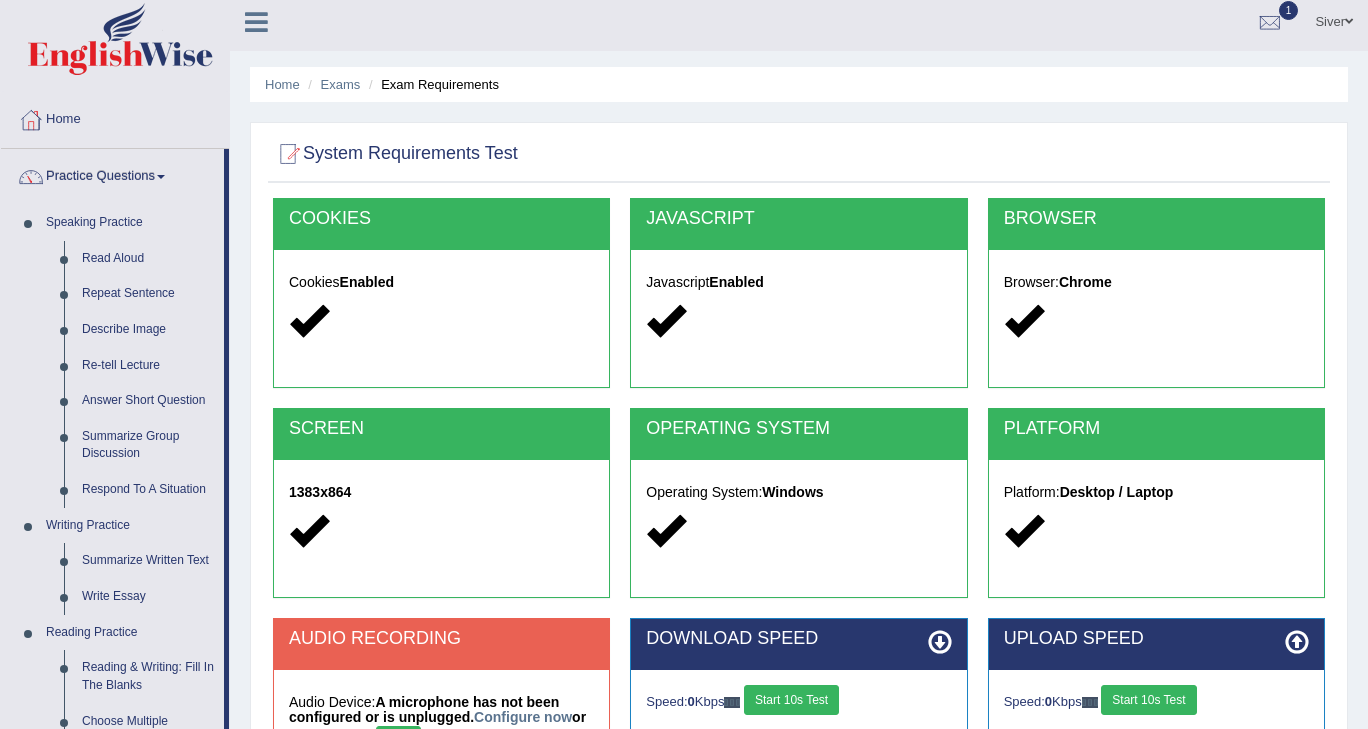 scroll, scrollTop: 0, scrollLeft: 0, axis: both 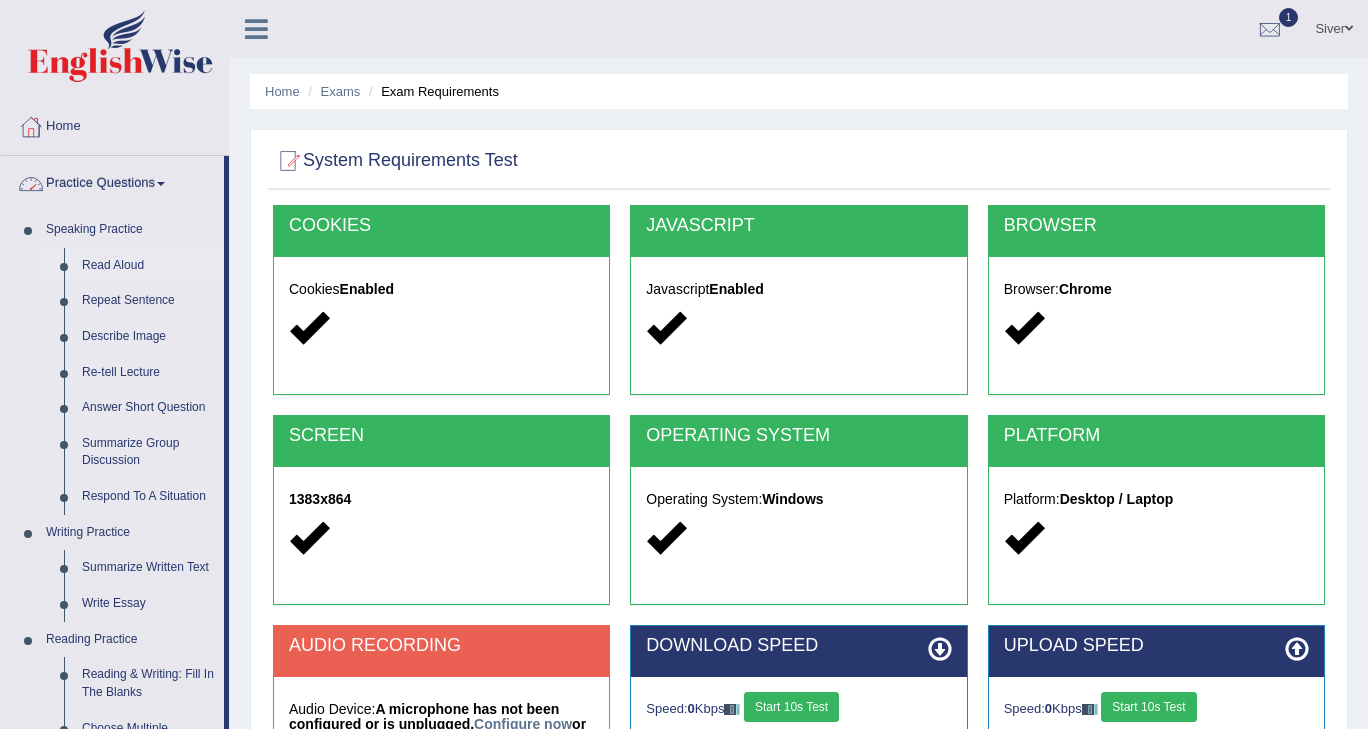click on "Read Aloud" at bounding box center (148, 266) 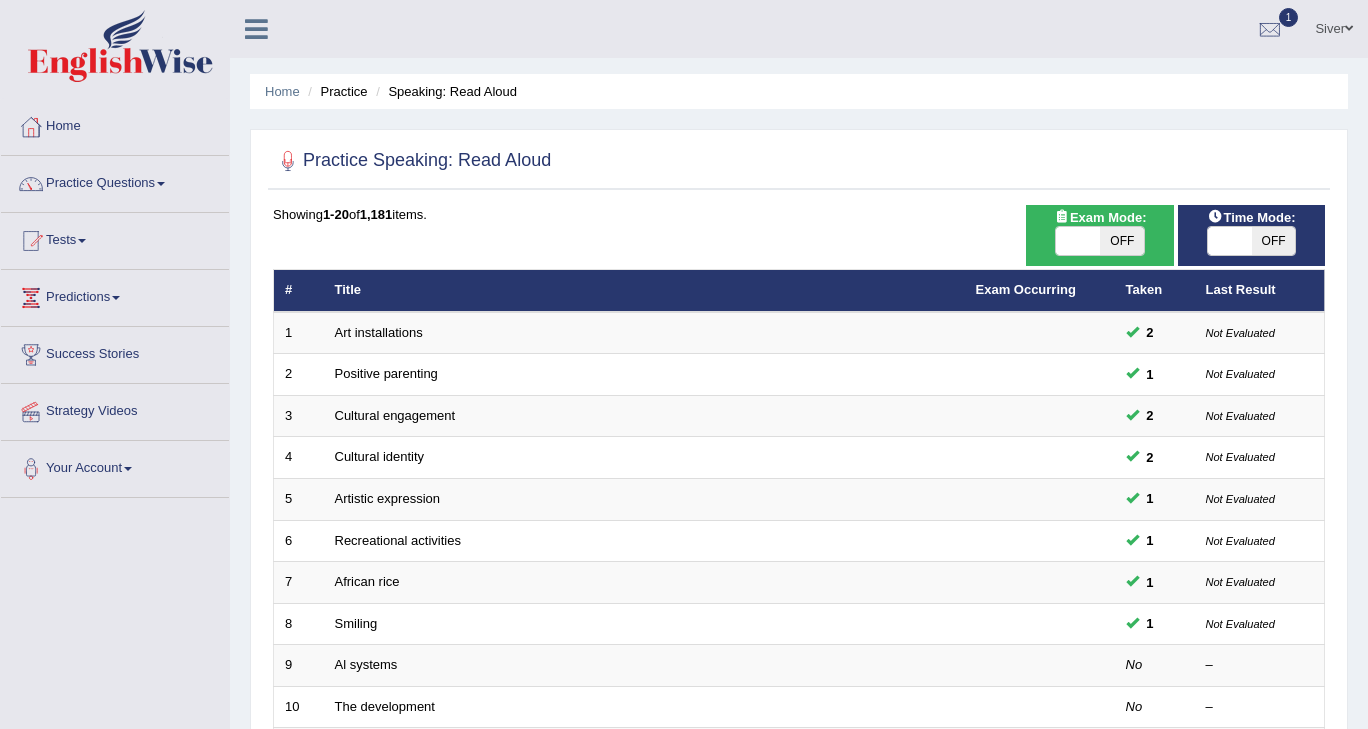 scroll, scrollTop: 0, scrollLeft: 0, axis: both 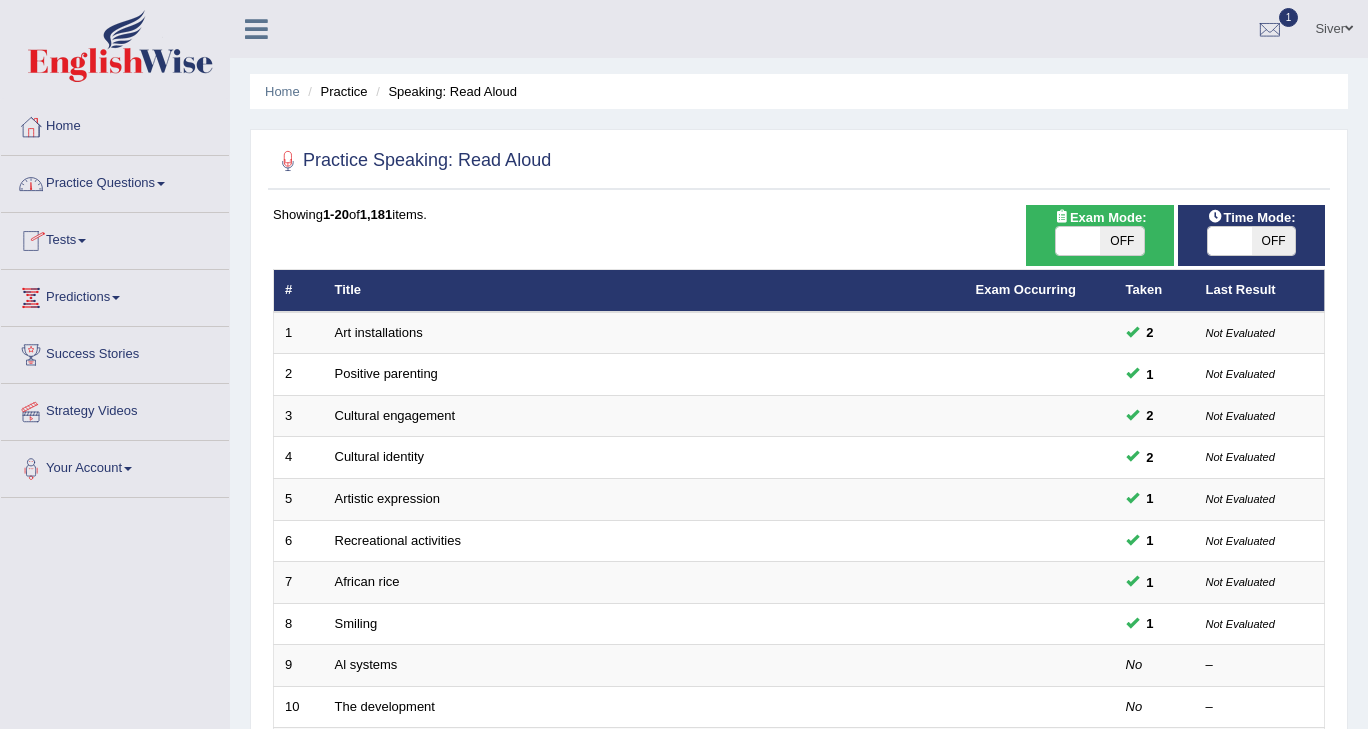 click at bounding box center (82, 241) 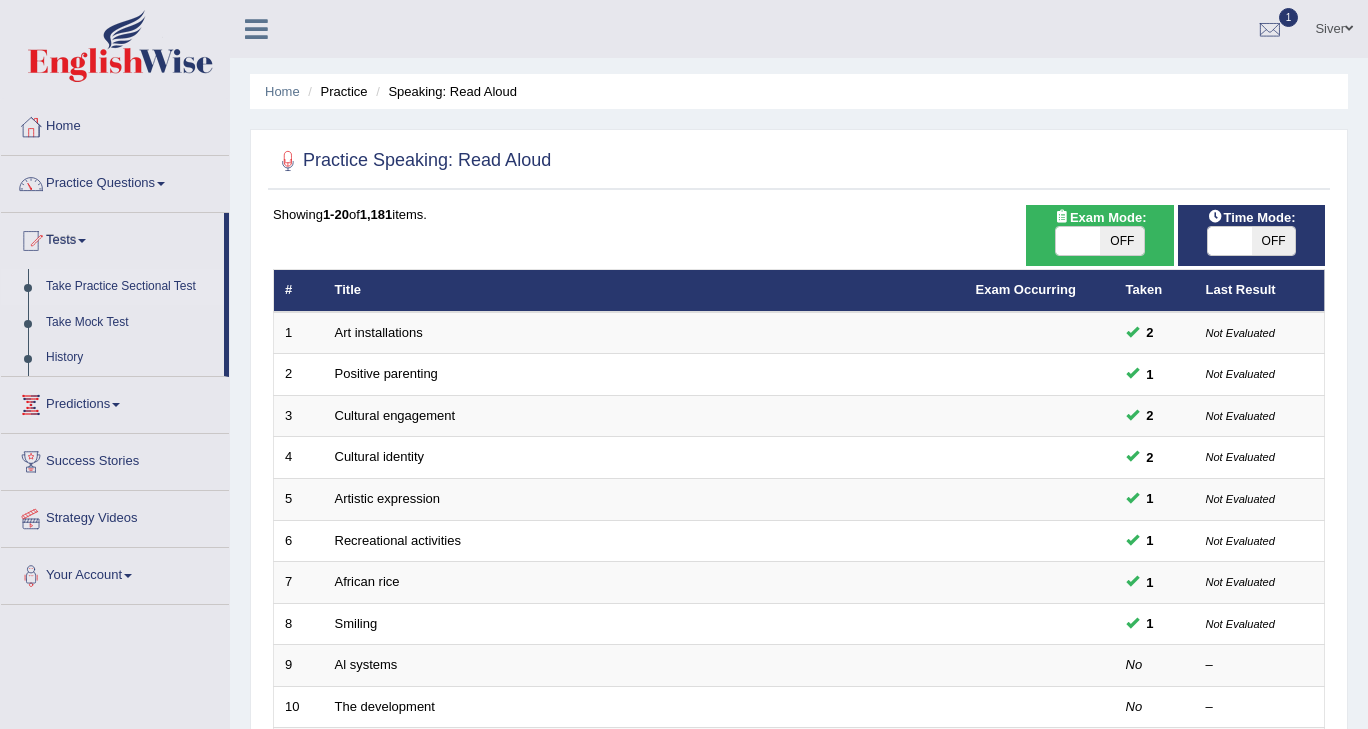 click on "Take Practice Sectional Test" at bounding box center [130, 287] 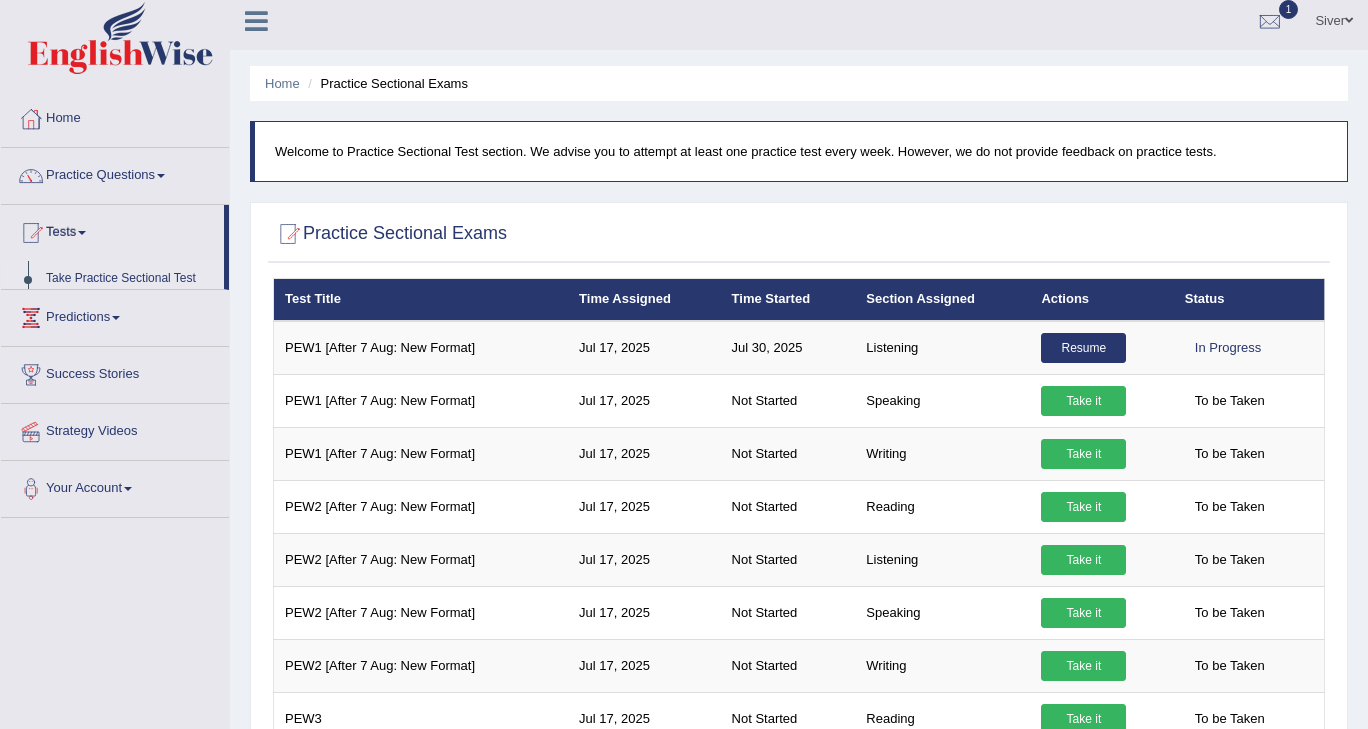 scroll, scrollTop: 27, scrollLeft: 0, axis: vertical 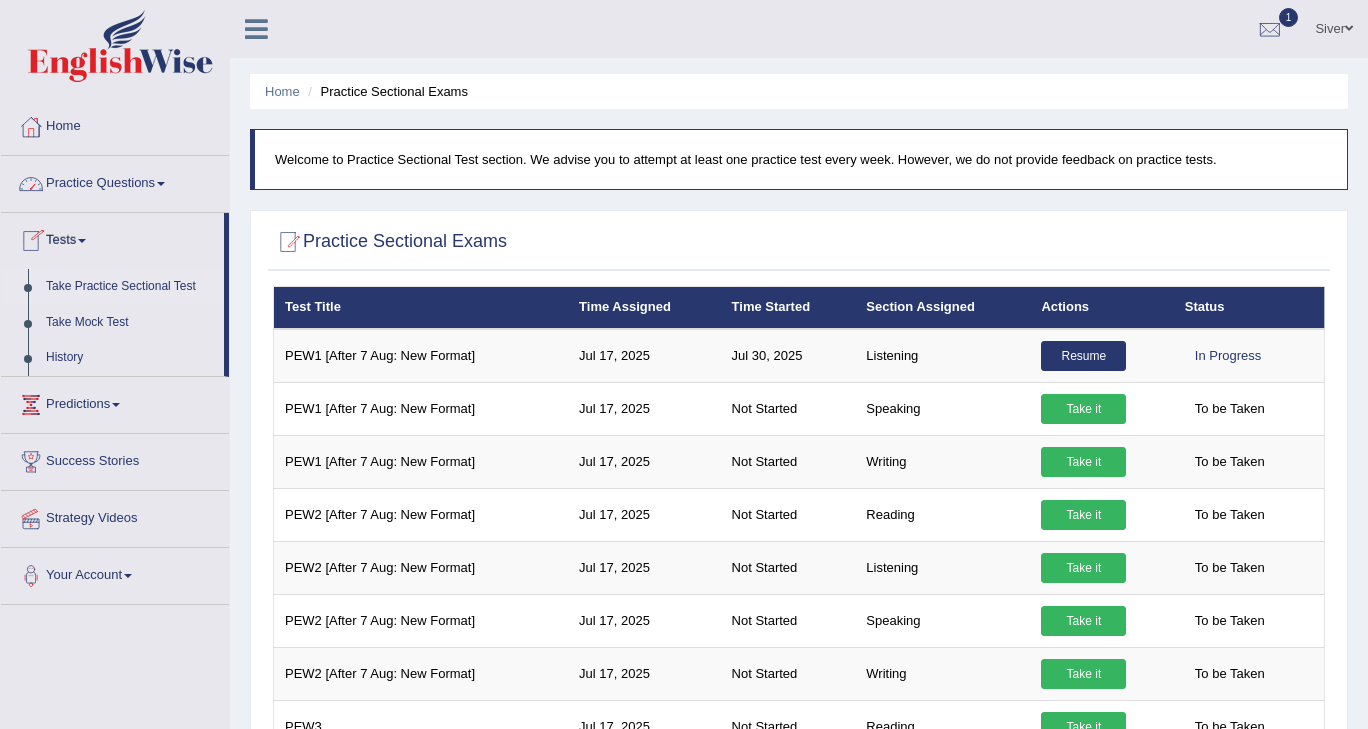 click on "Tests" at bounding box center [112, 238] 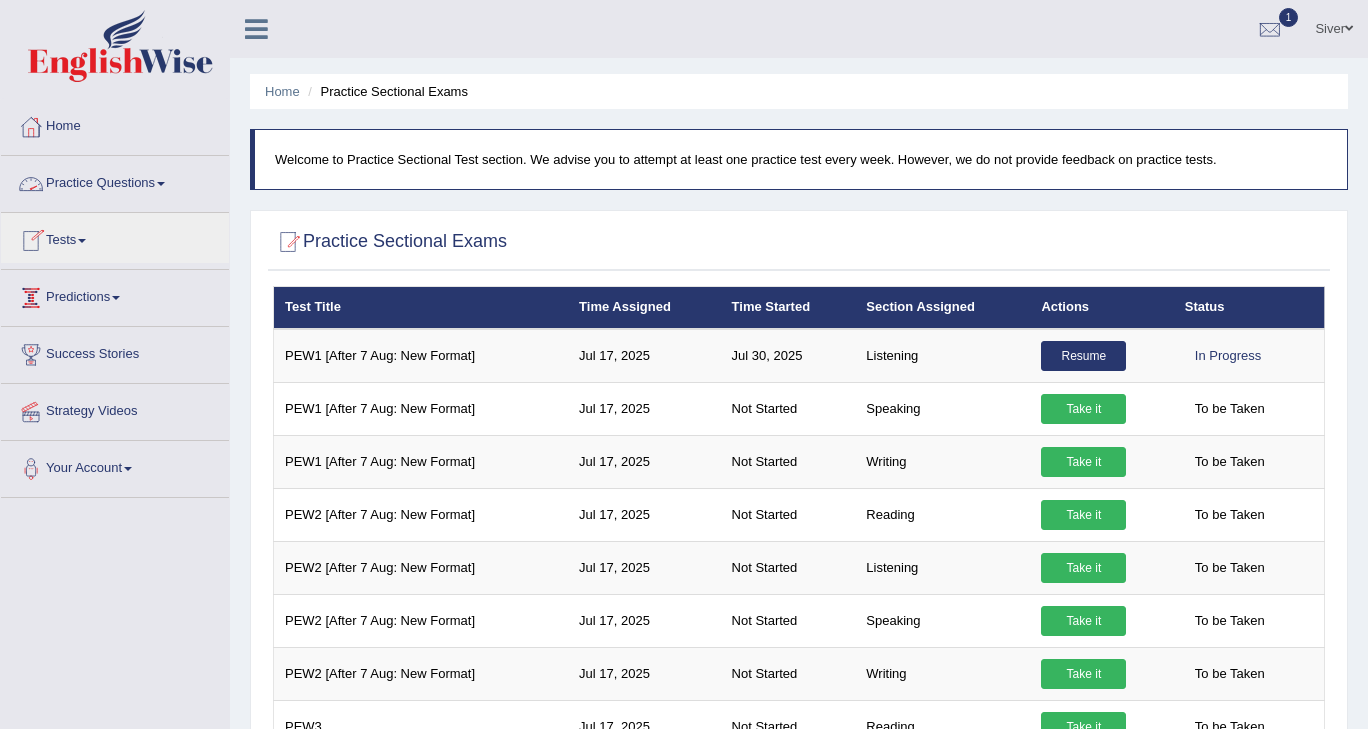 click on "Predictions" at bounding box center (115, 295) 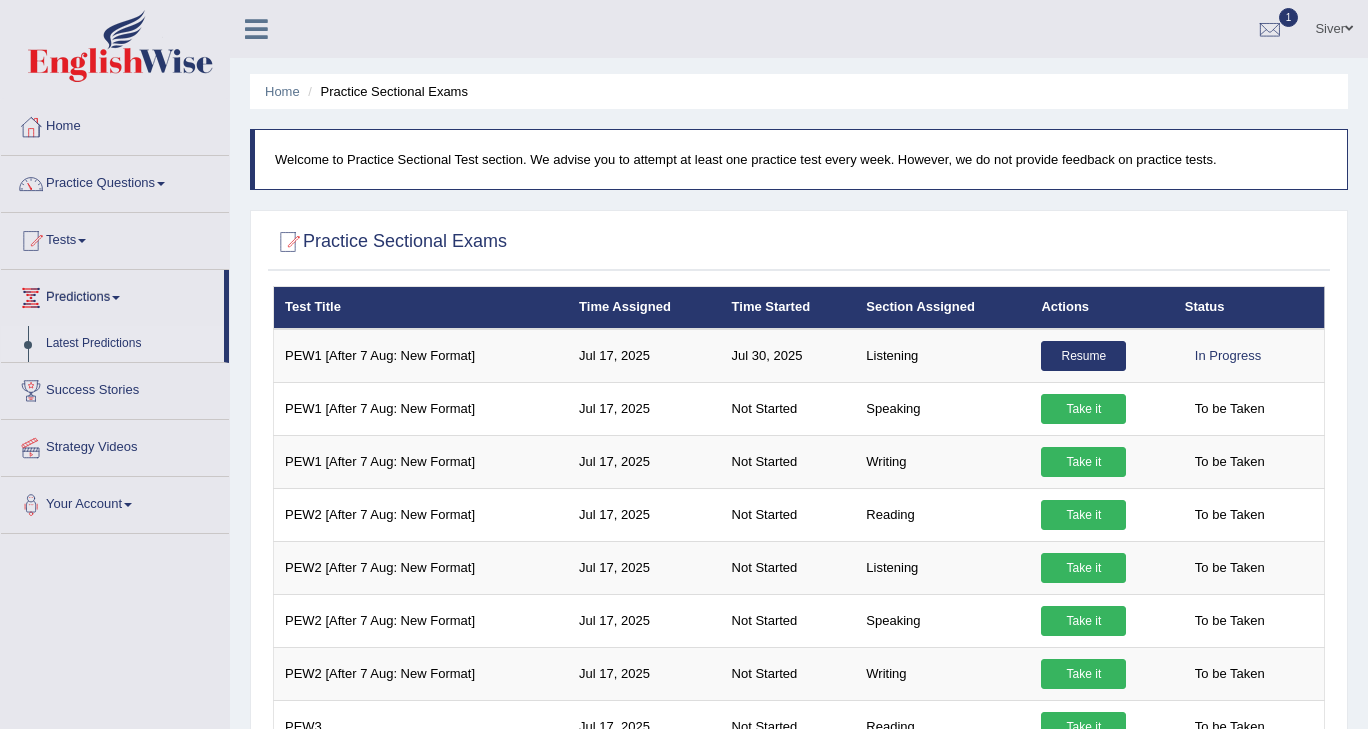 click on "Latest Predictions" at bounding box center (130, 344) 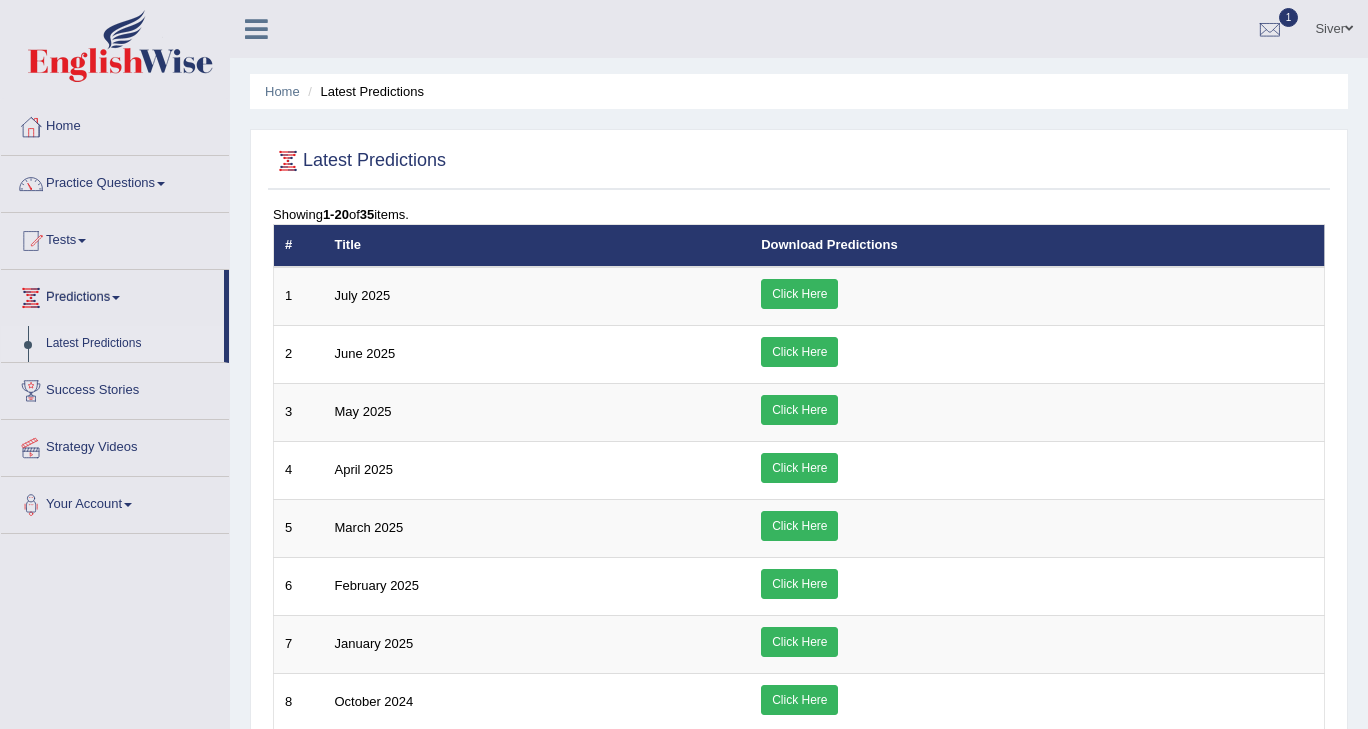 scroll, scrollTop: 0, scrollLeft: 0, axis: both 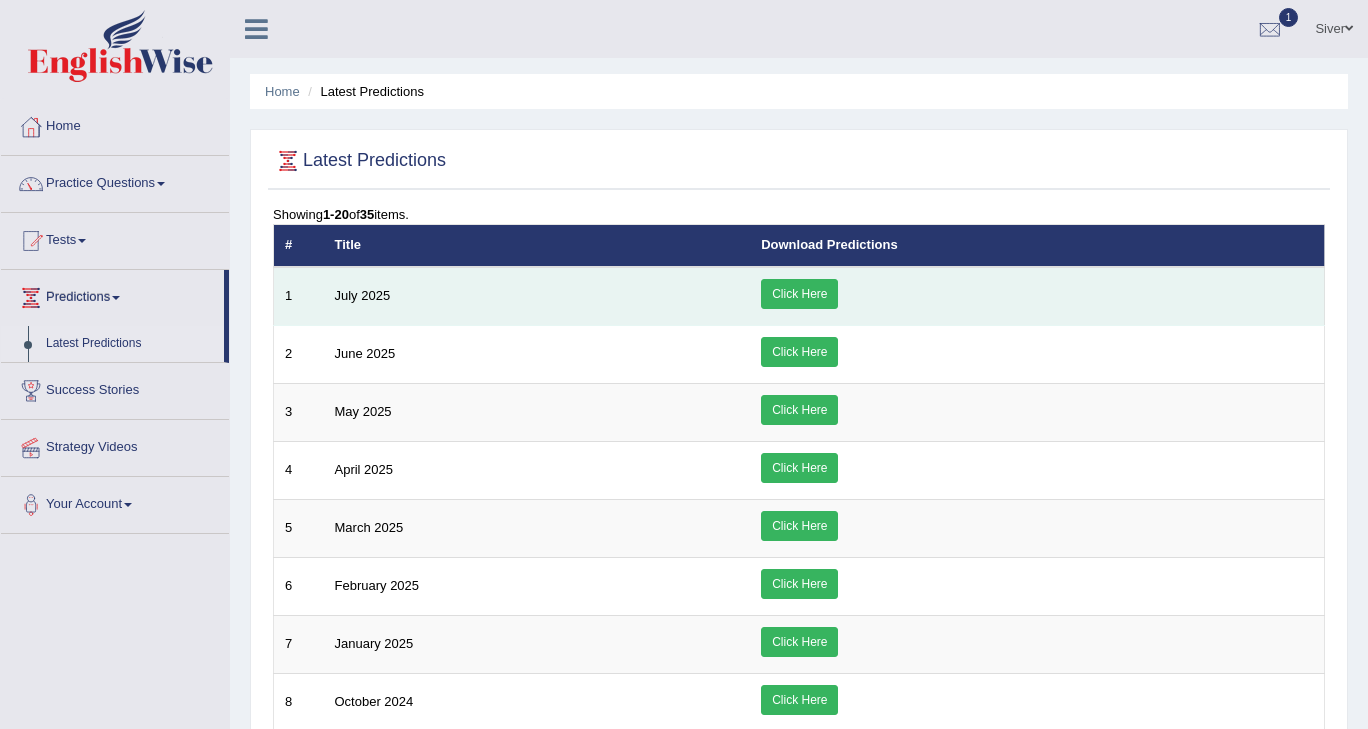 click on "Click Here" at bounding box center (799, 294) 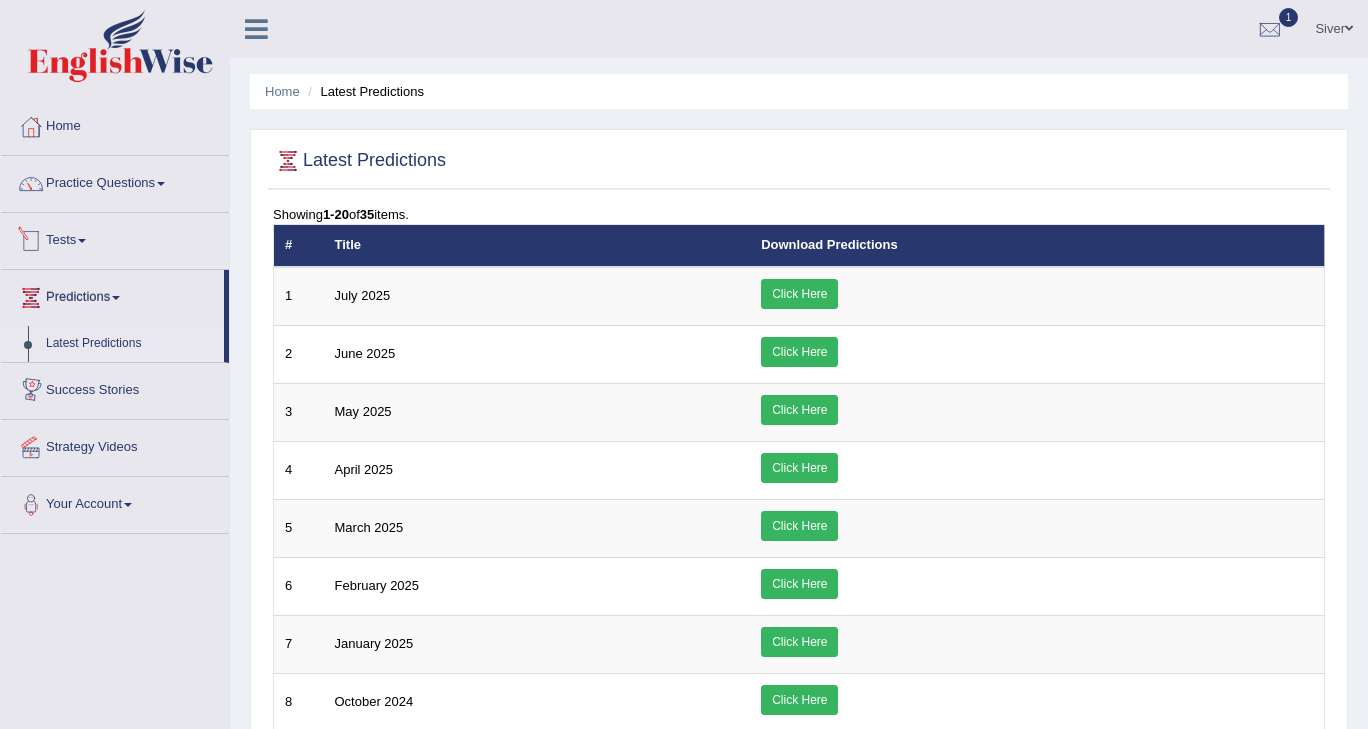 click on "Tests" at bounding box center [115, 238] 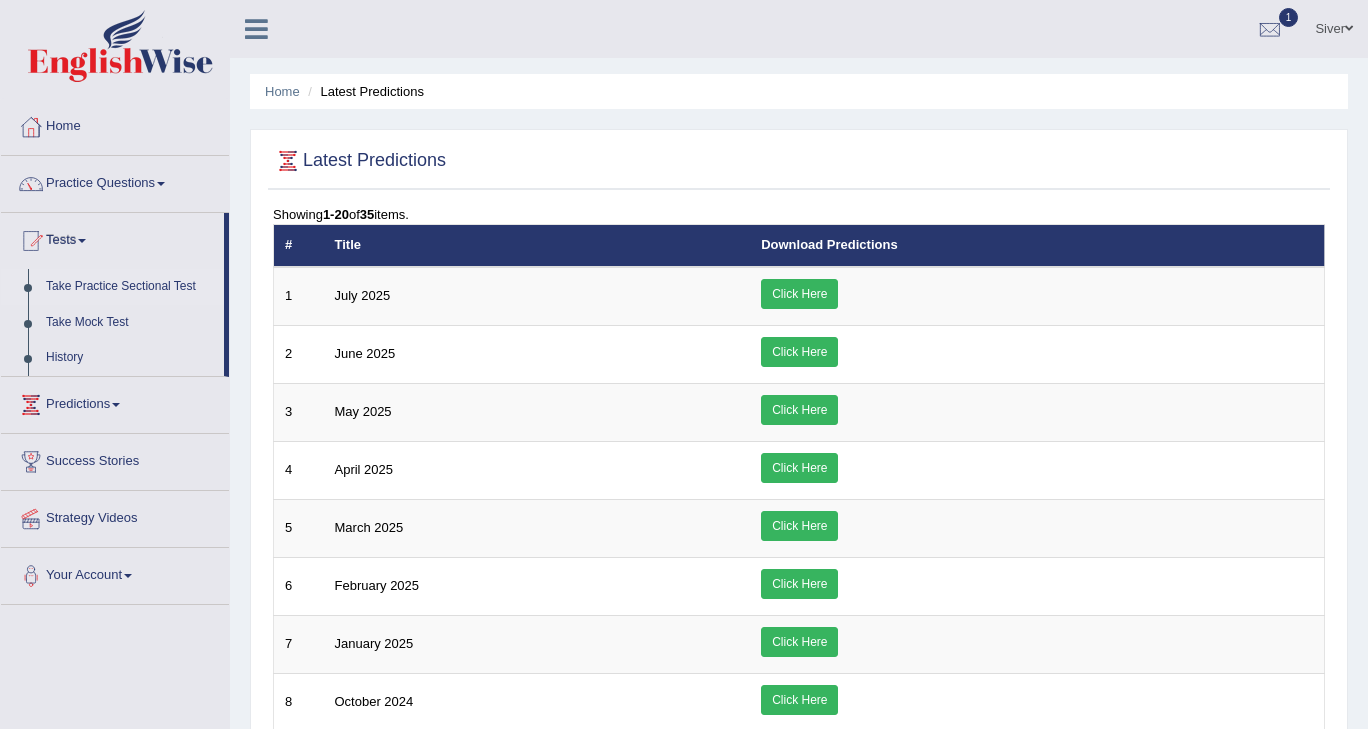 click on "Take Practice Sectional Test" at bounding box center [130, 287] 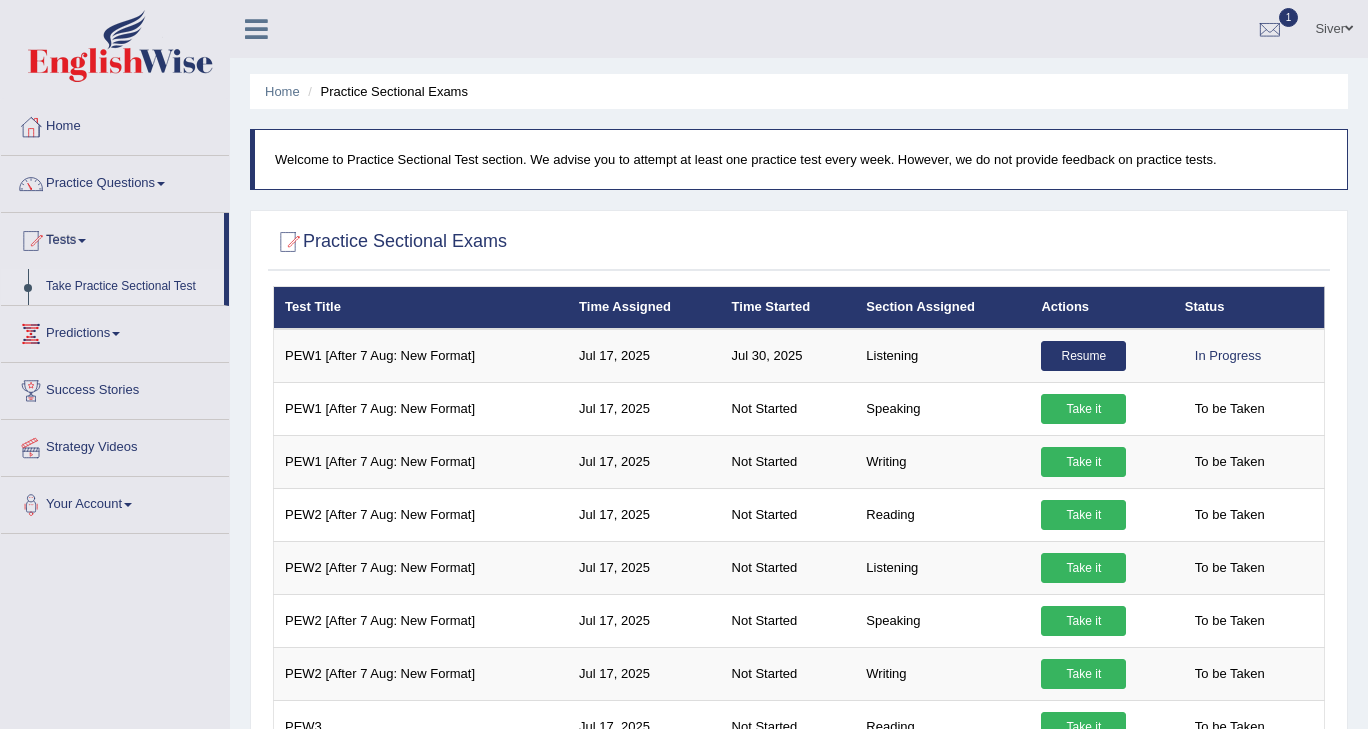scroll, scrollTop: 0, scrollLeft: 0, axis: both 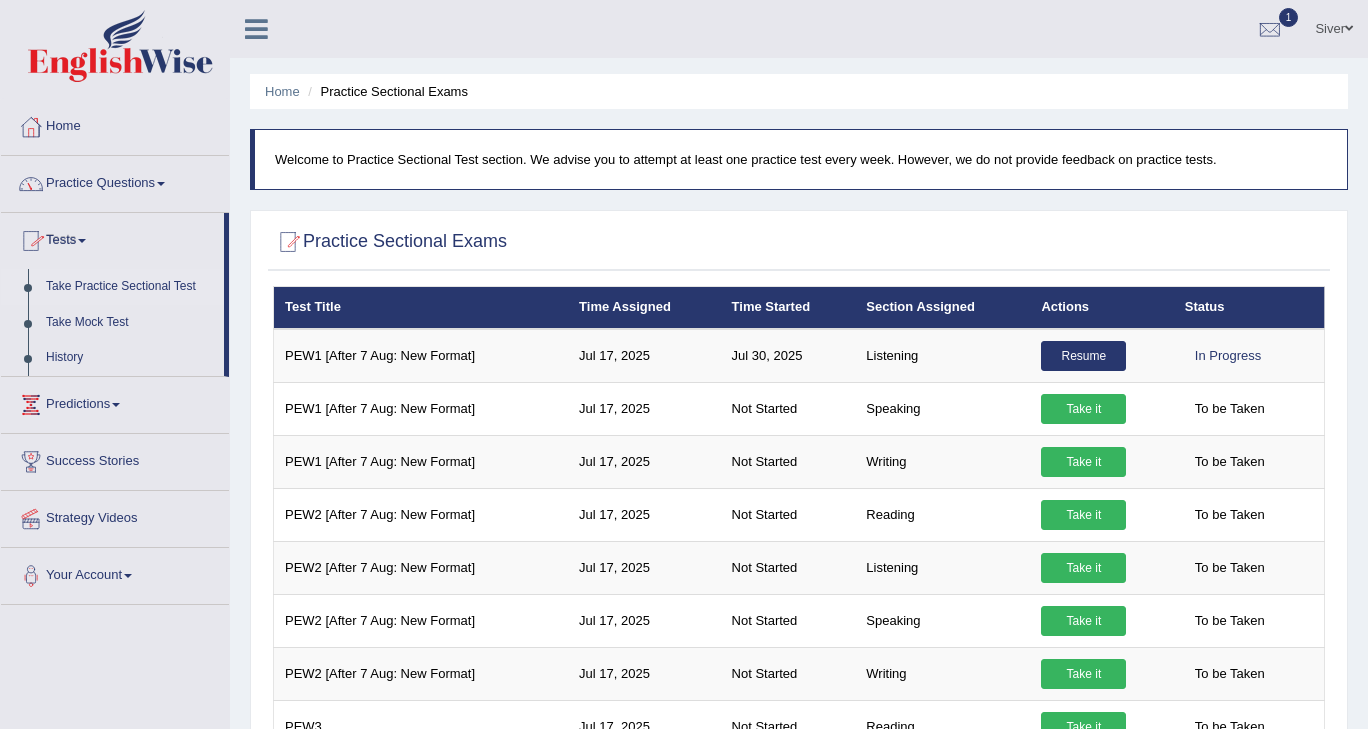 click on "Practice Questions" at bounding box center (115, 181) 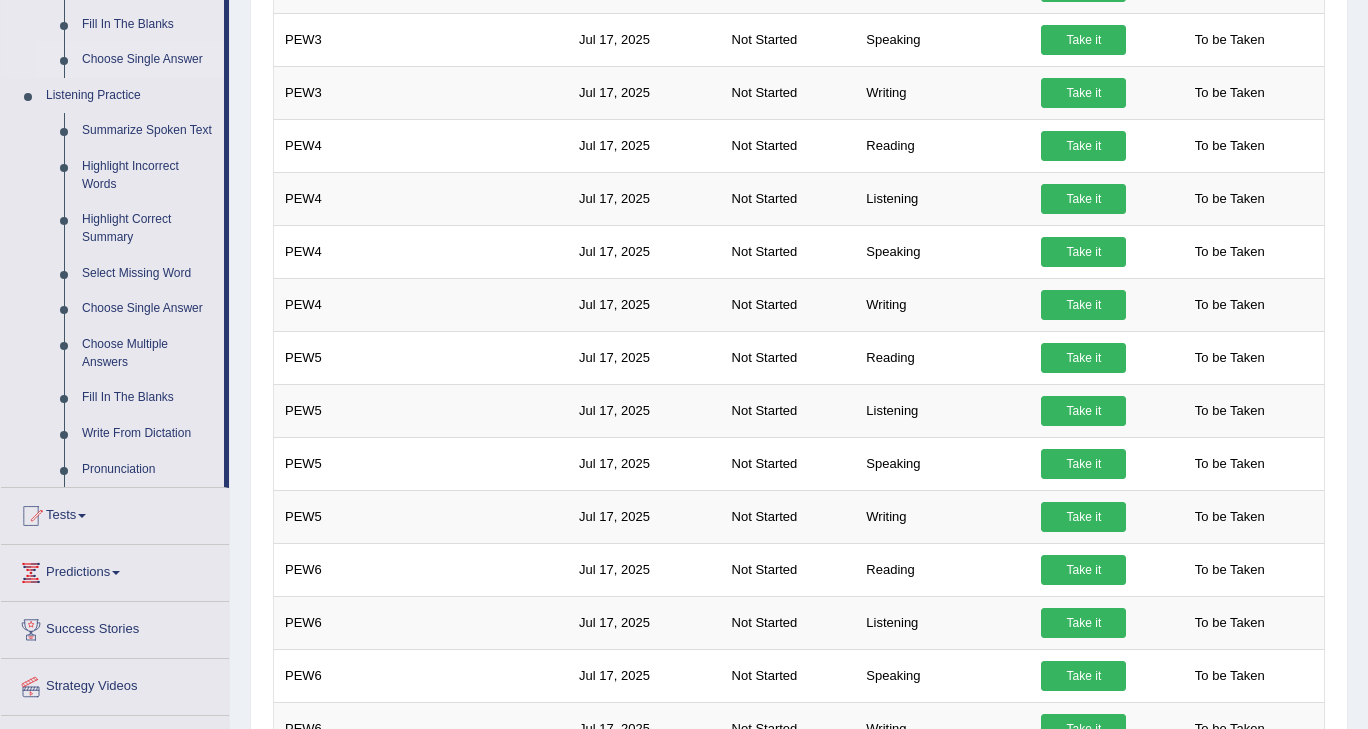scroll, scrollTop: 787, scrollLeft: 0, axis: vertical 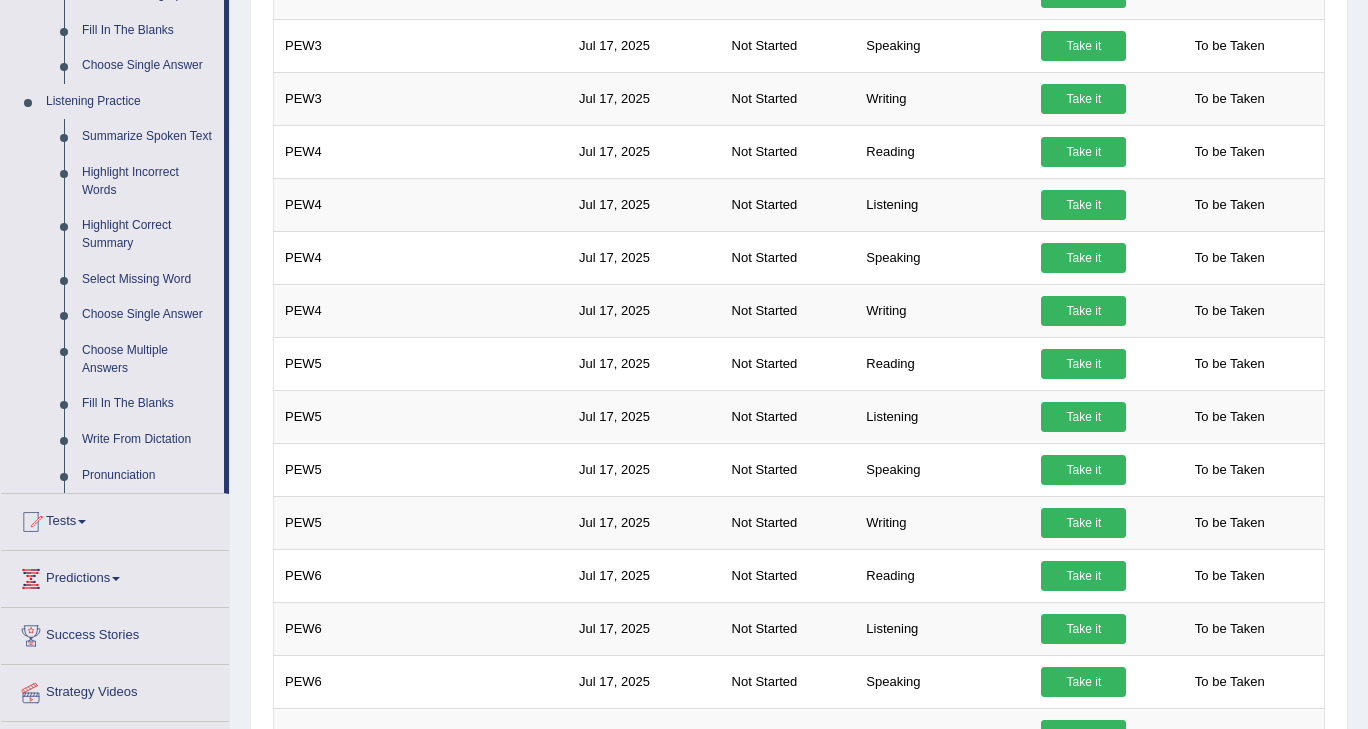 click on "Home
Practice Sectional Exams
Welcome to Practice Sectional Test section. We advise you to attempt at least one practice test every week.
However, we do not provide feedback on practice tests.
Practice Sectional Exams
×
Have you watched our instructional video on how to take a Mock Test?listening
No, I want to see it
Yes, I have seen that and want to undertake the mock exam now
×" at bounding box center (799, 543) 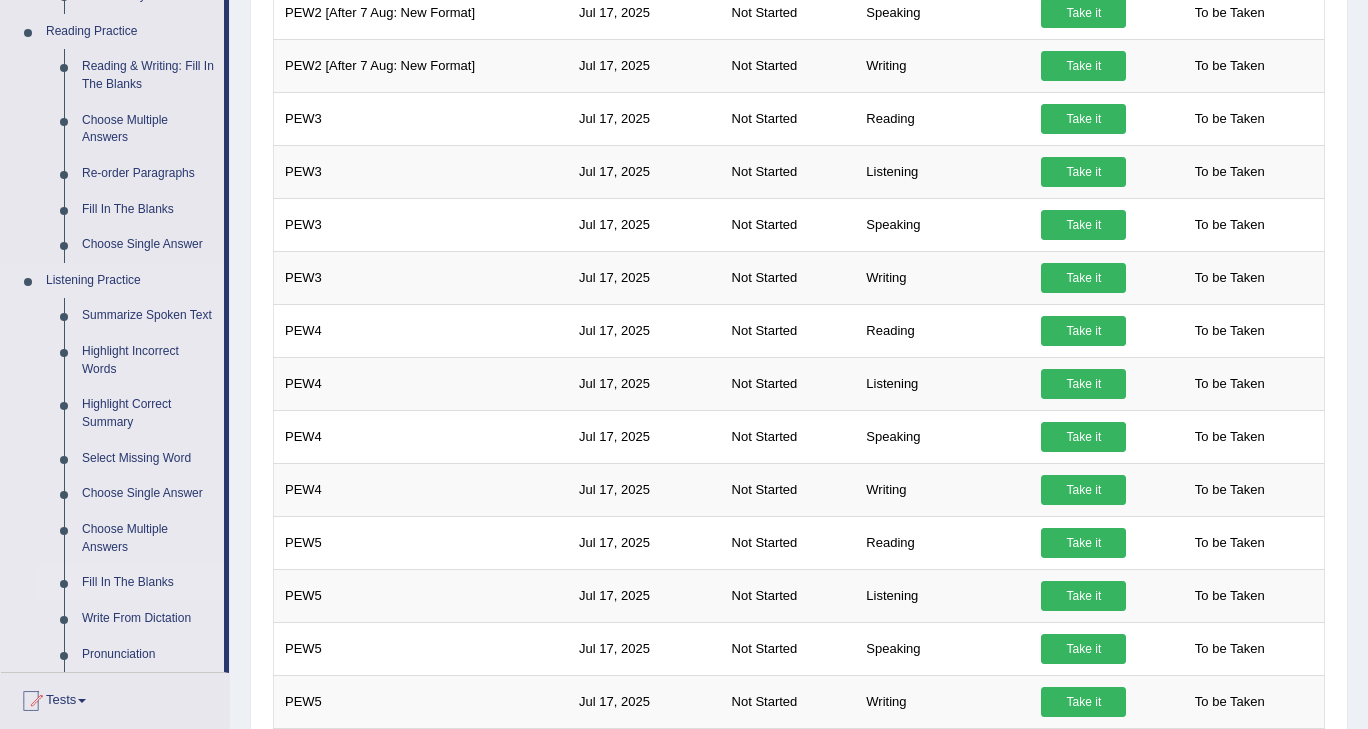 scroll, scrollTop: 615, scrollLeft: 0, axis: vertical 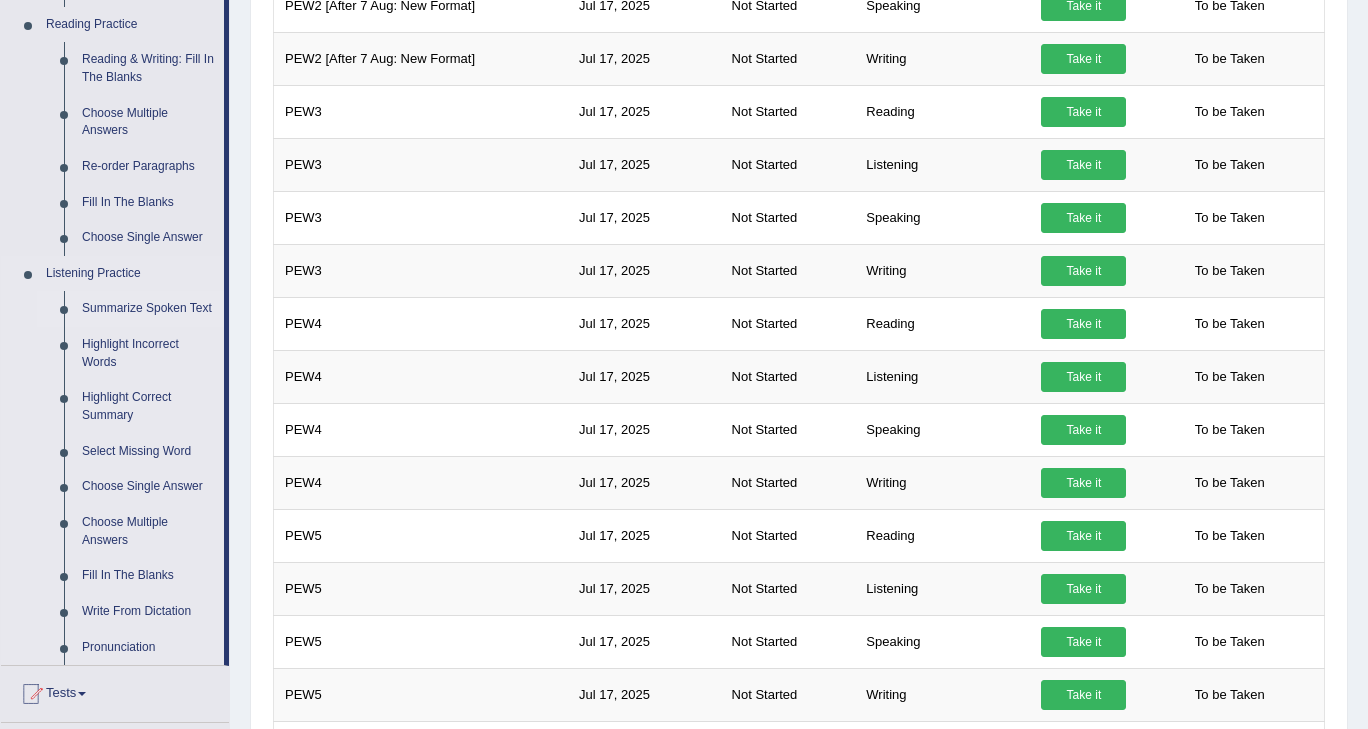 click on "Summarize Spoken Text" at bounding box center (148, 309) 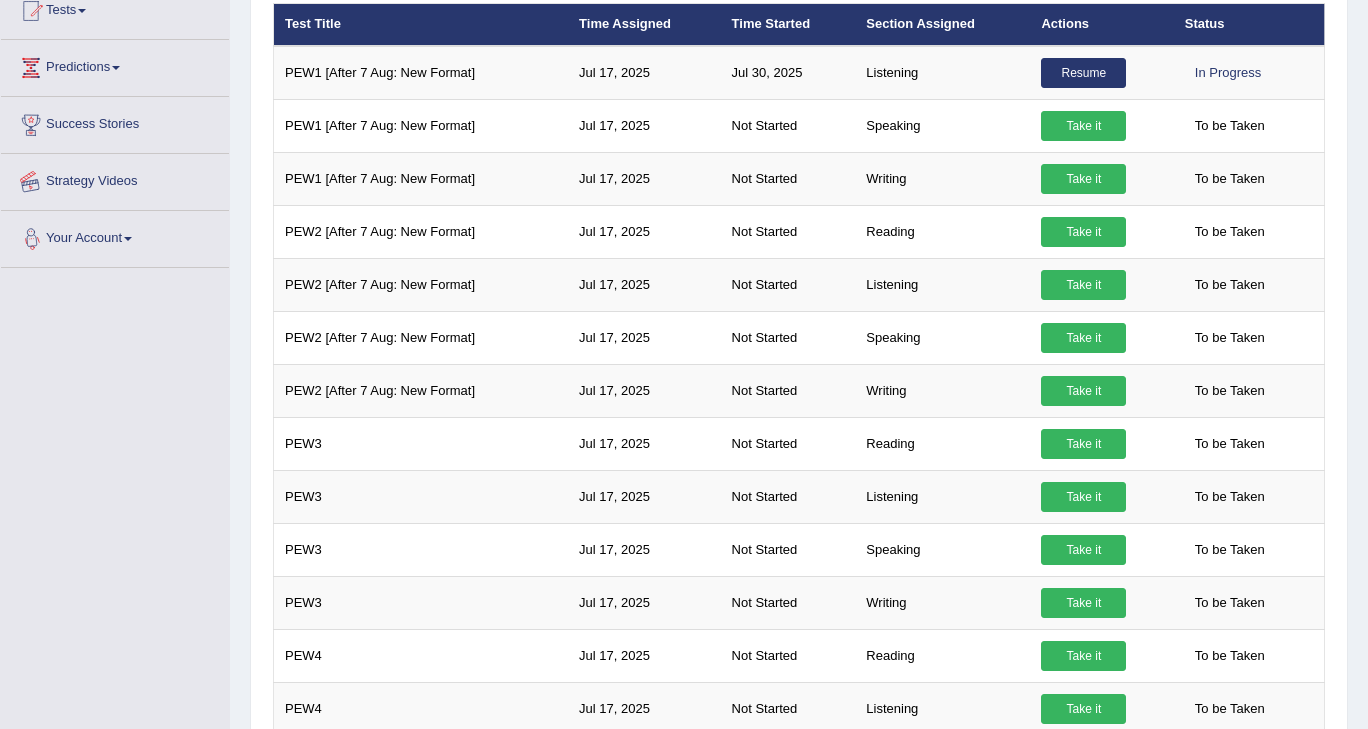 scroll, scrollTop: 488, scrollLeft: 0, axis: vertical 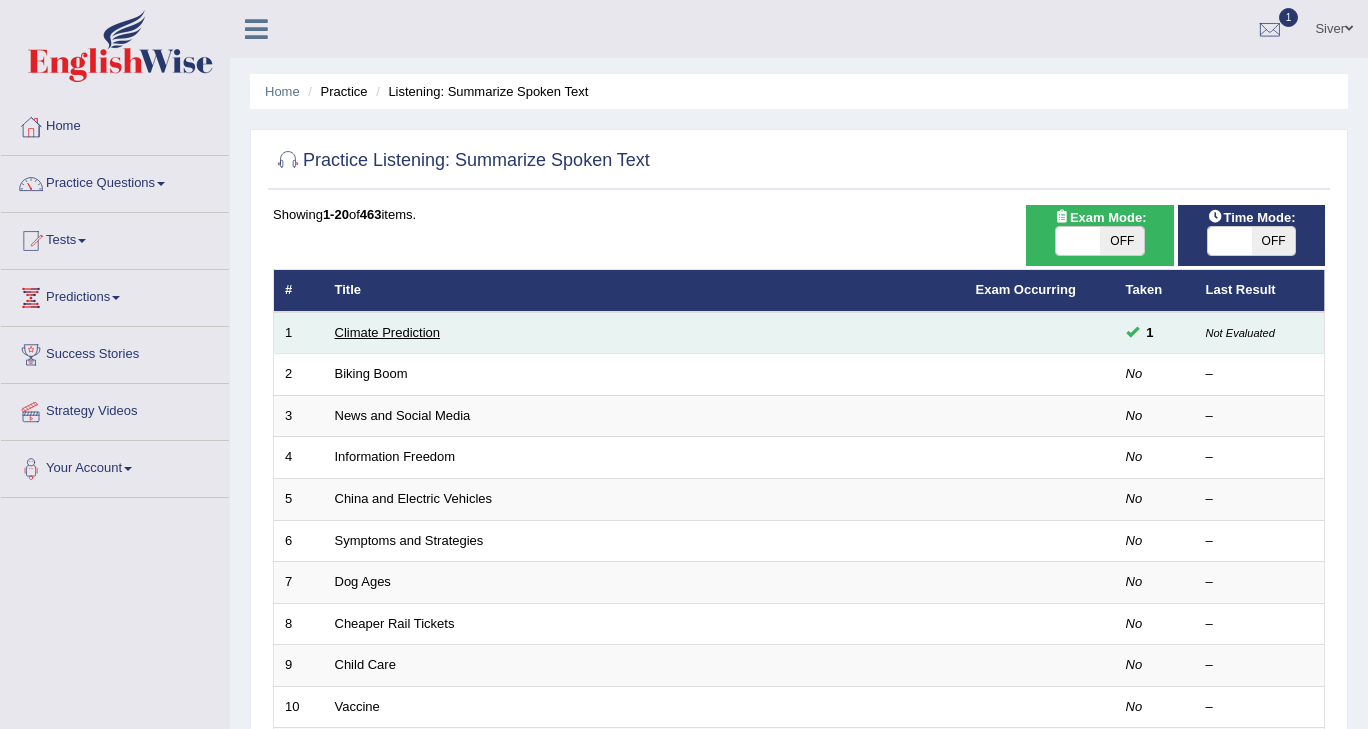 click on "Climate Prediction" at bounding box center [388, 332] 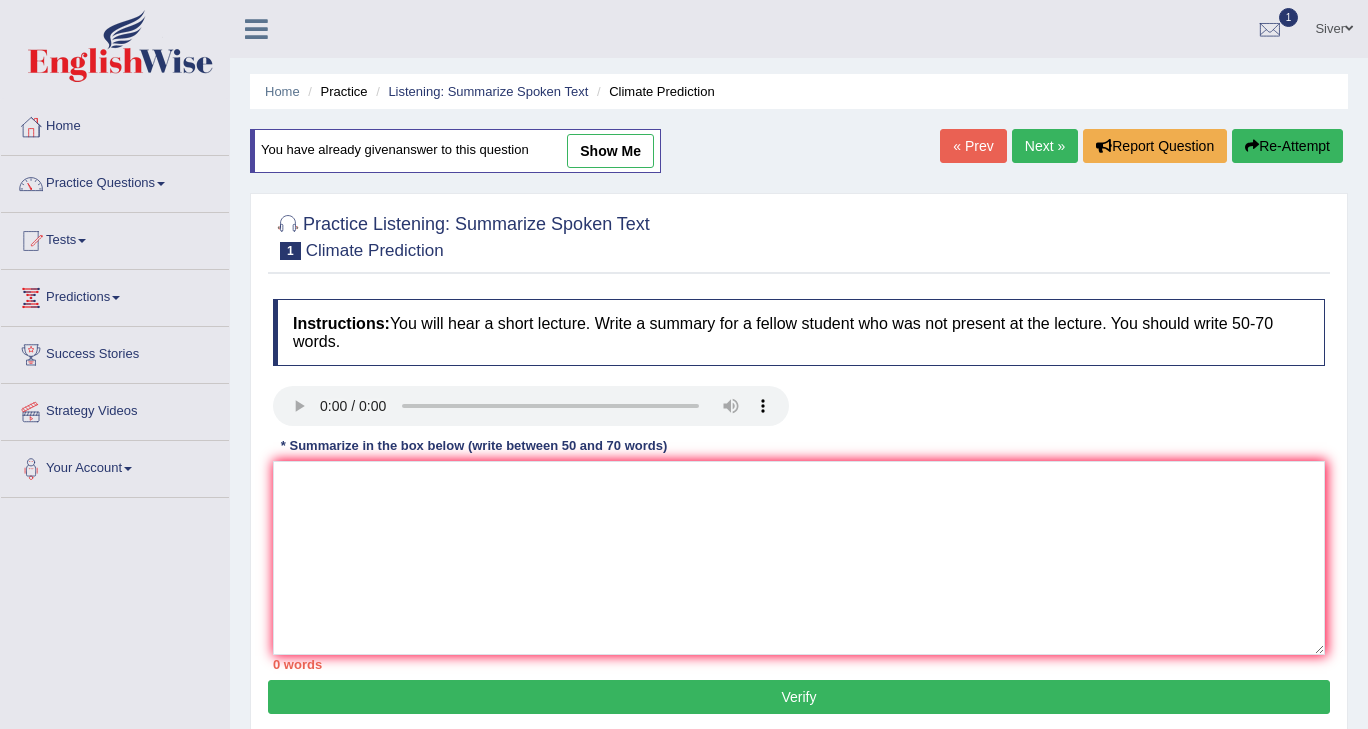 scroll, scrollTop: 0, scrollLeft: 0, axis: both 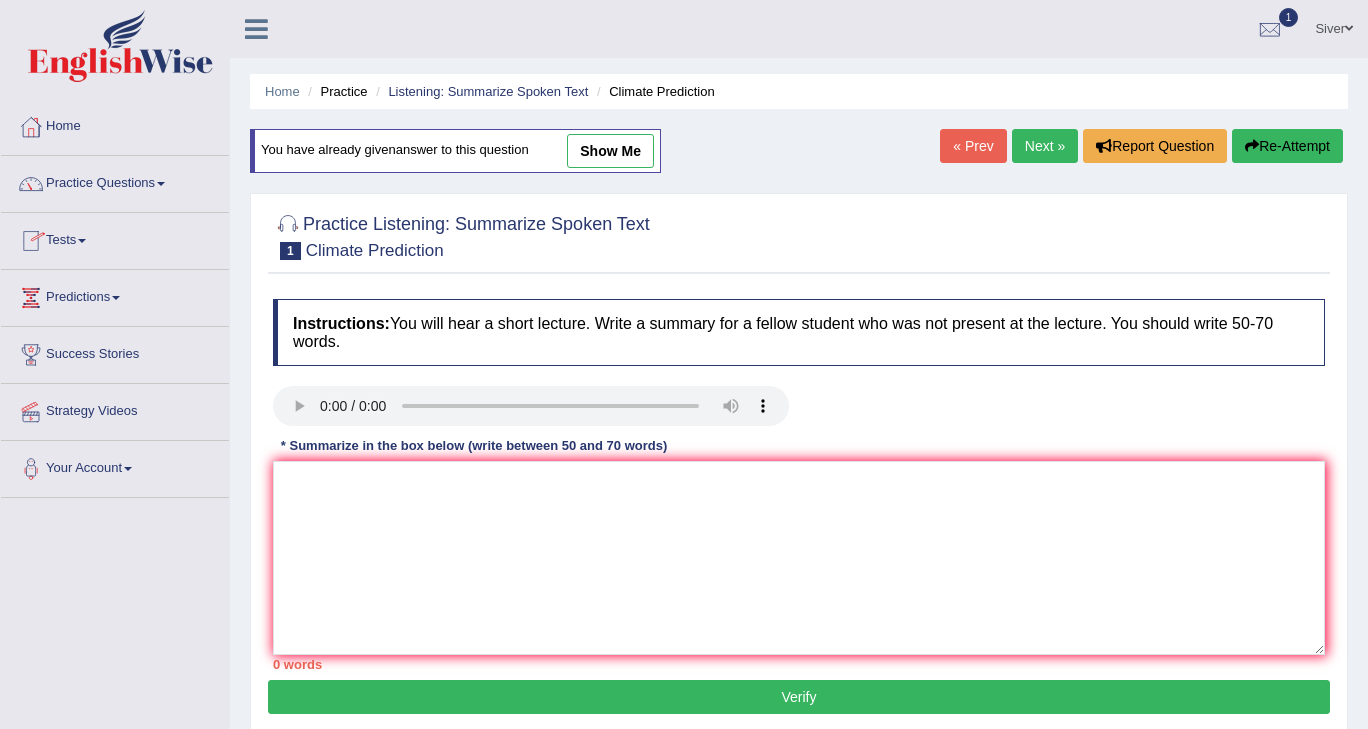 click on "Tests" at bounding box center (115, 238) 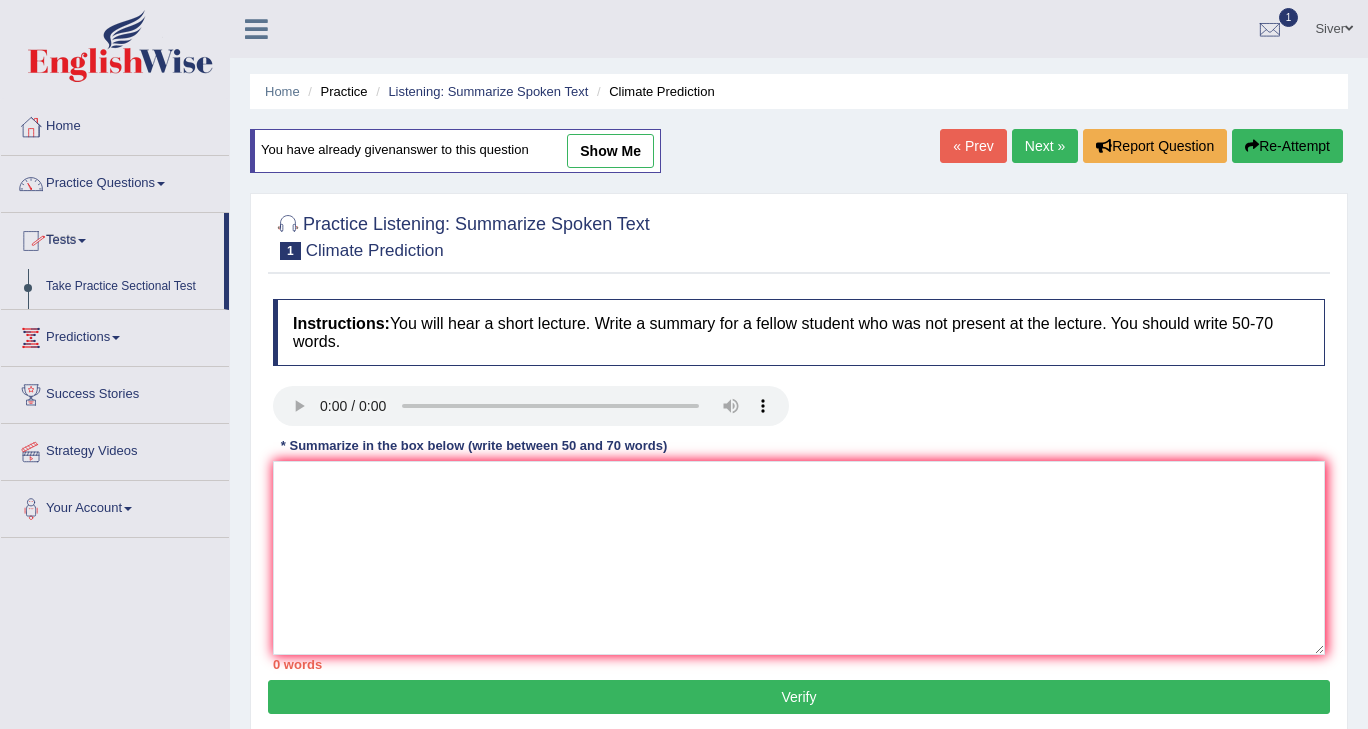 click on "Tests" at bounding box center [112, 238] 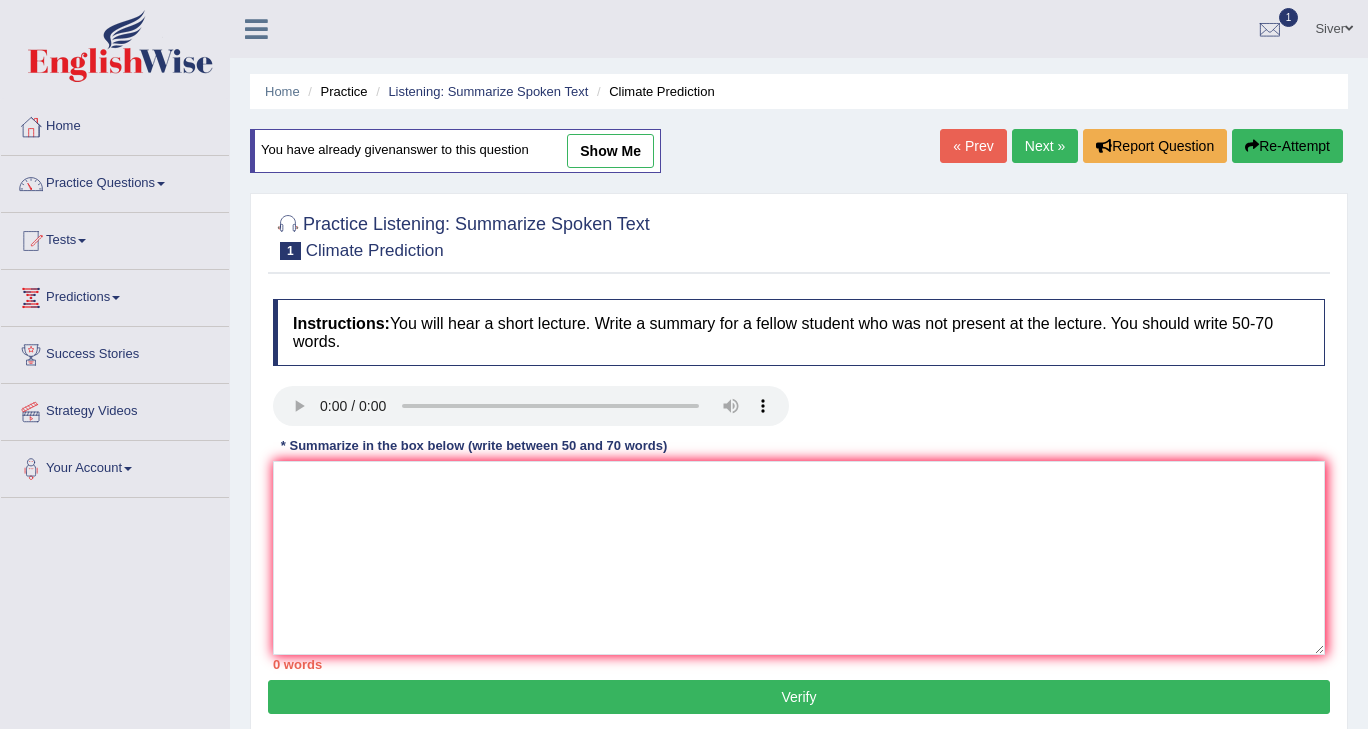 click on "Tests" at bounding box center (115, 238) 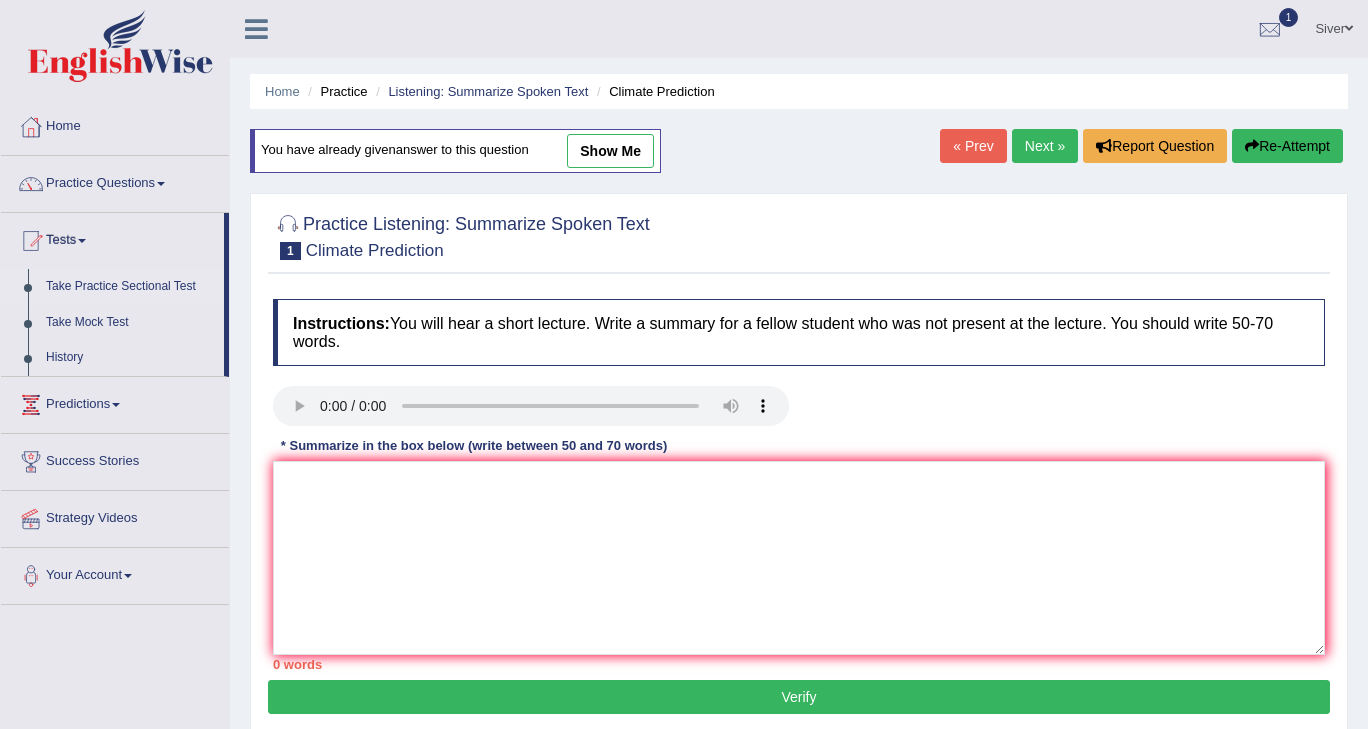 click on "Take Practice Sectional Test" at bounding box center [130, 287] 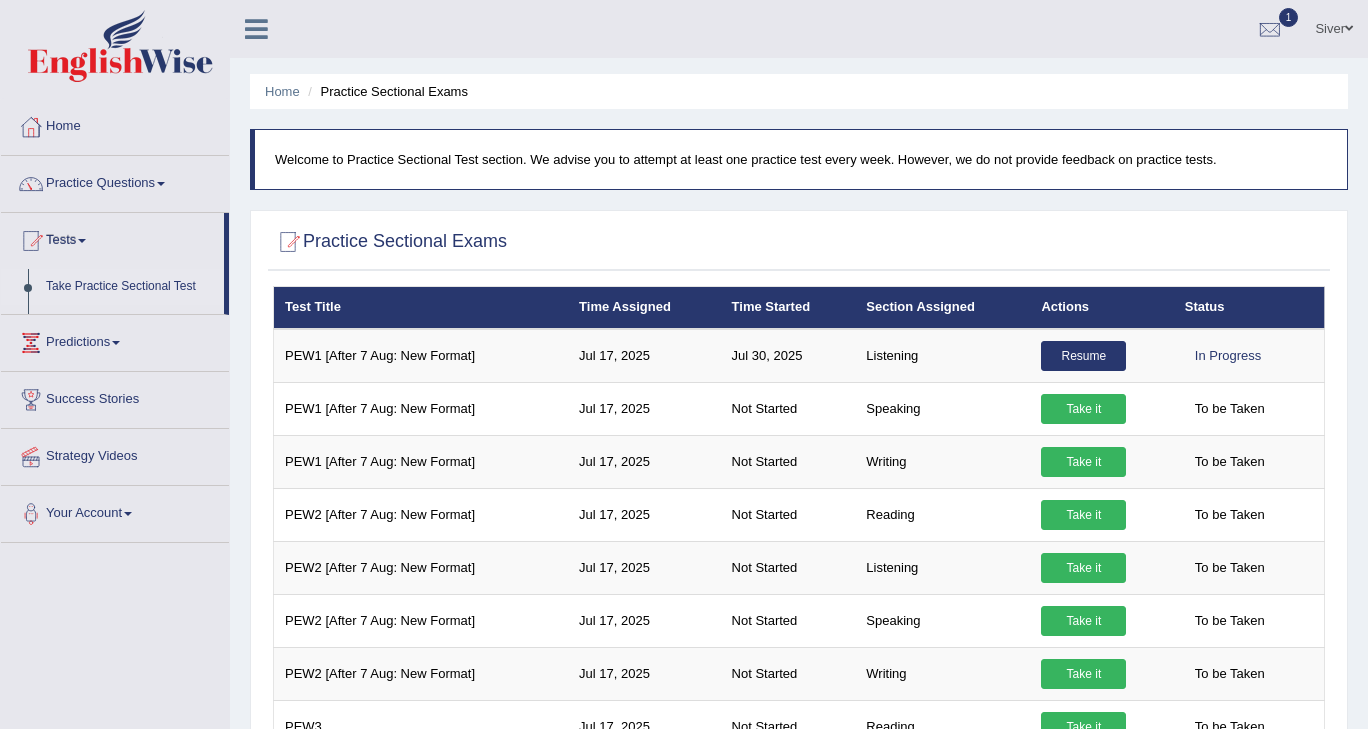 scroll, scrollTop: 0, scrollLeft: 0, axis: both 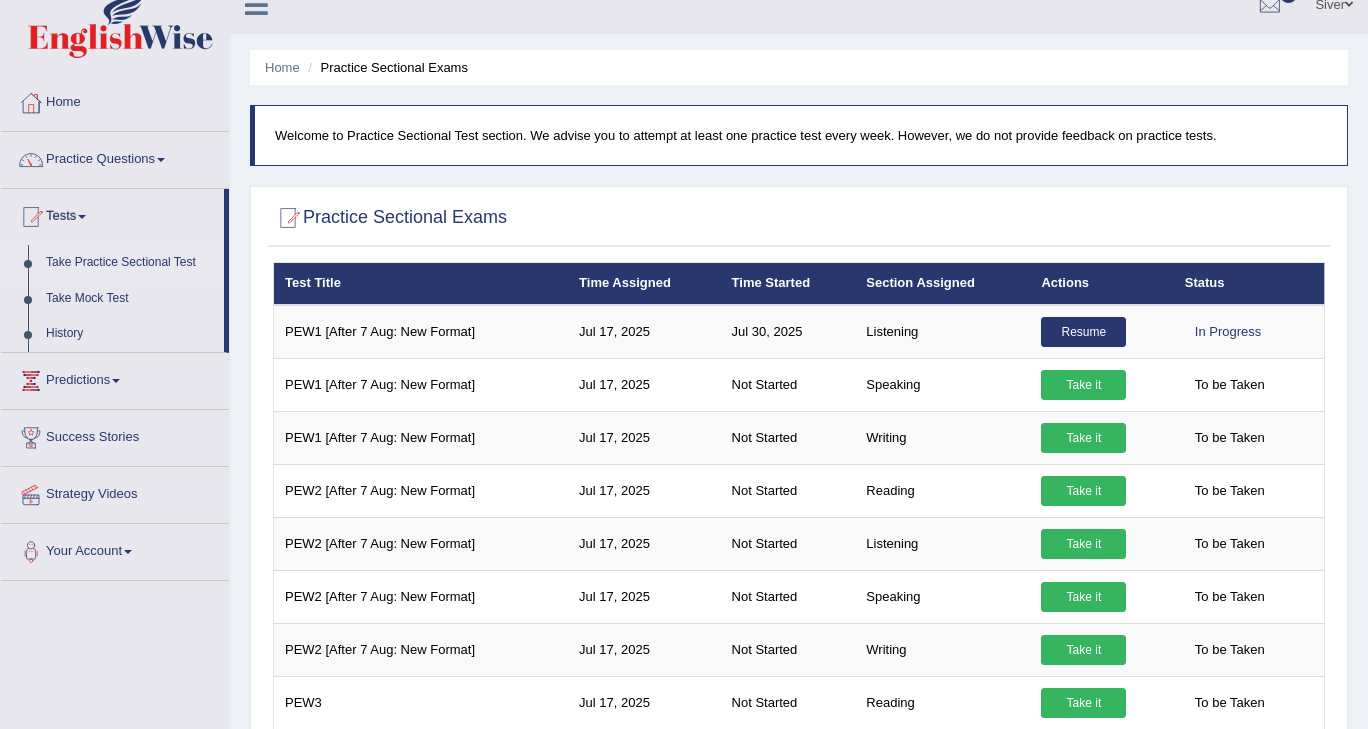 click on "Take Practice Sectional Test" at bounding box center (130, 263) 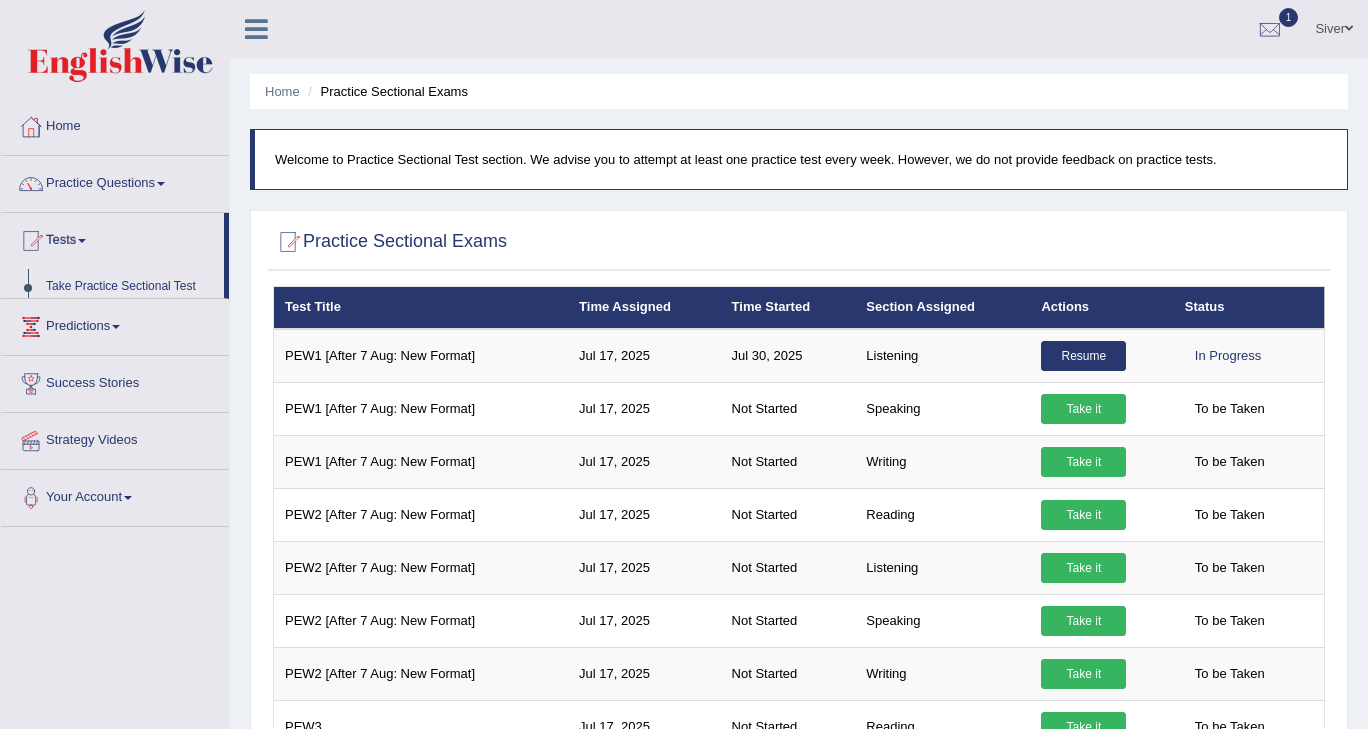 scroll, scrollTop: 0, scrollLeft: 0, axis: both 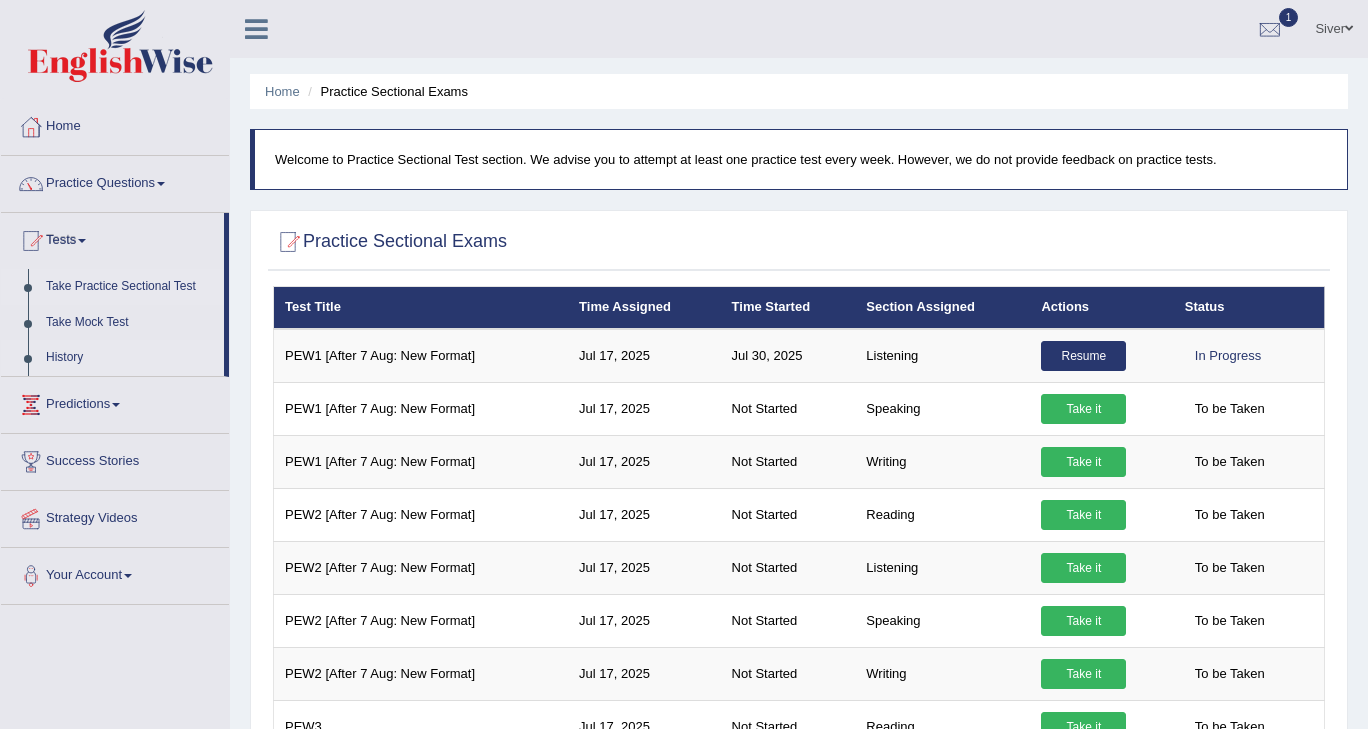 click on "History" at bounding box center [130, 358] 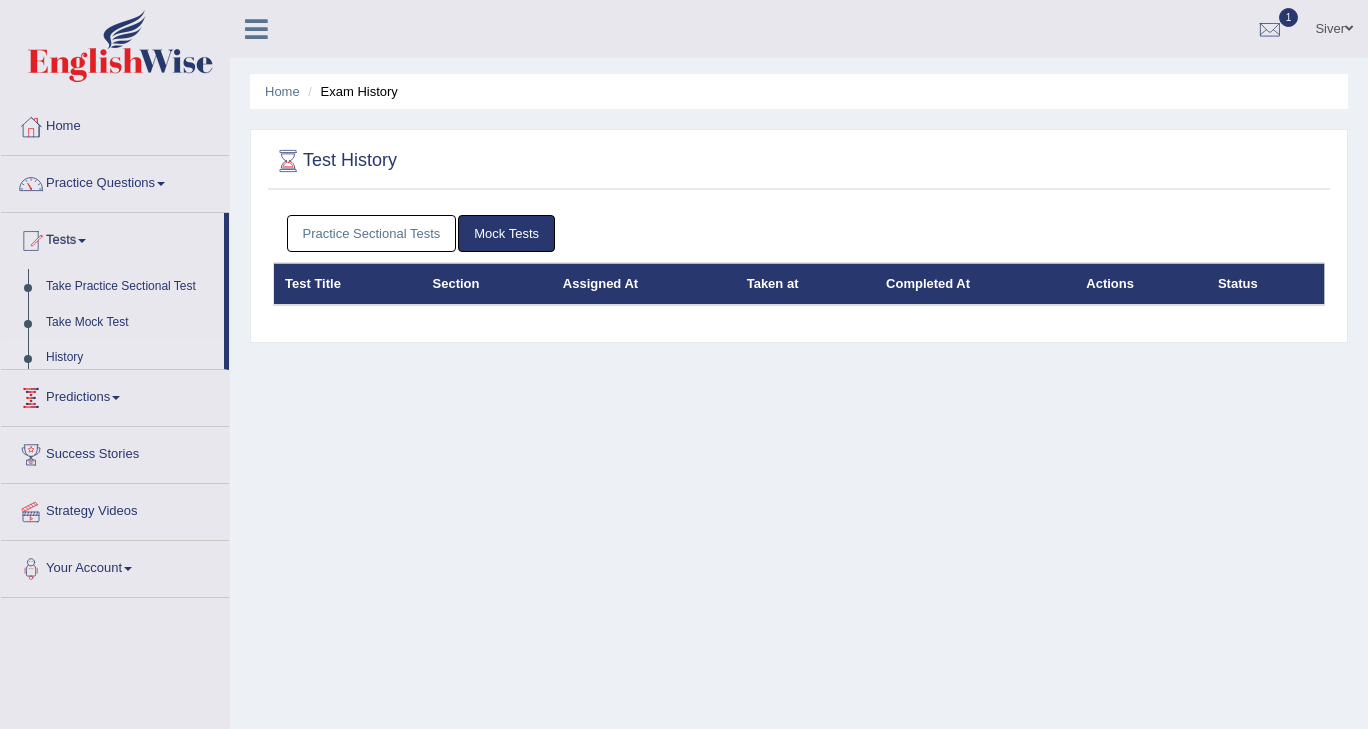 scroll, scrollTop: 0, scrollLeft: 0, axis: both 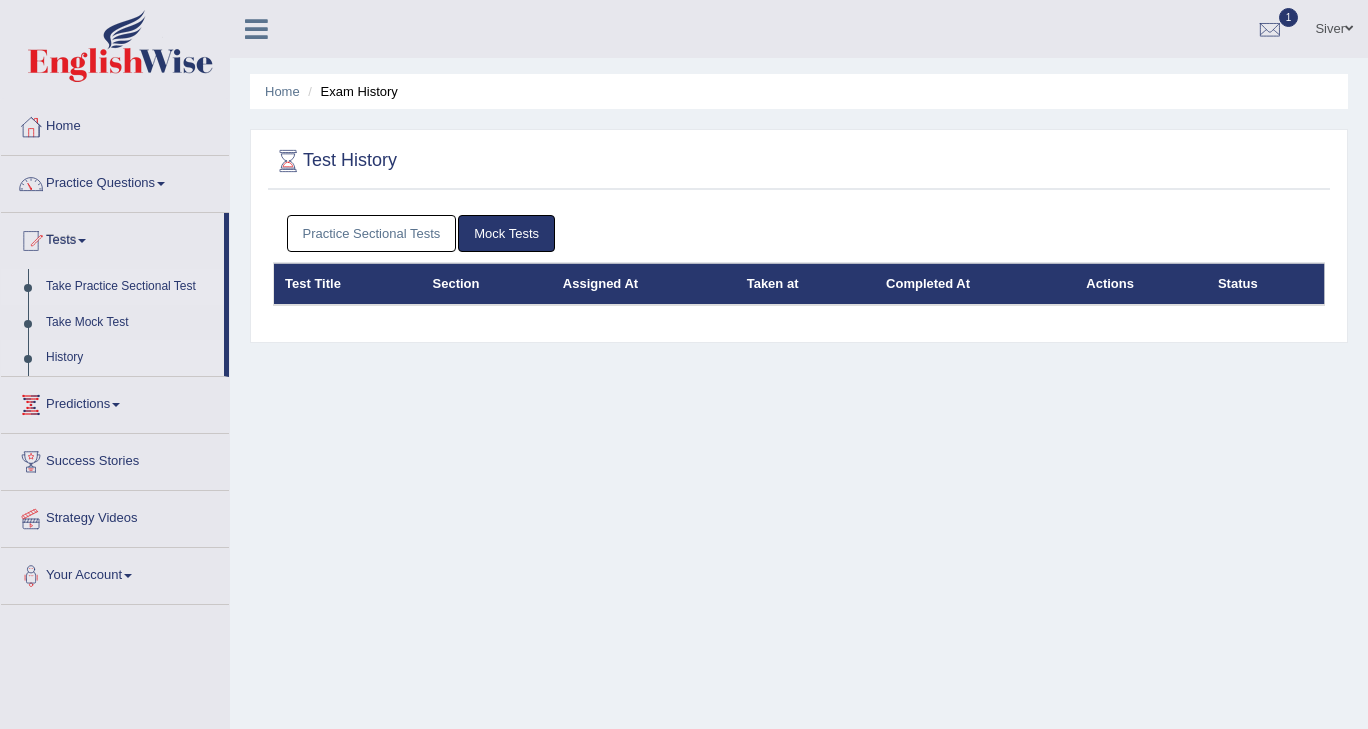 click on "Take Practice Sectional Test" at bounding box center [130, 287] 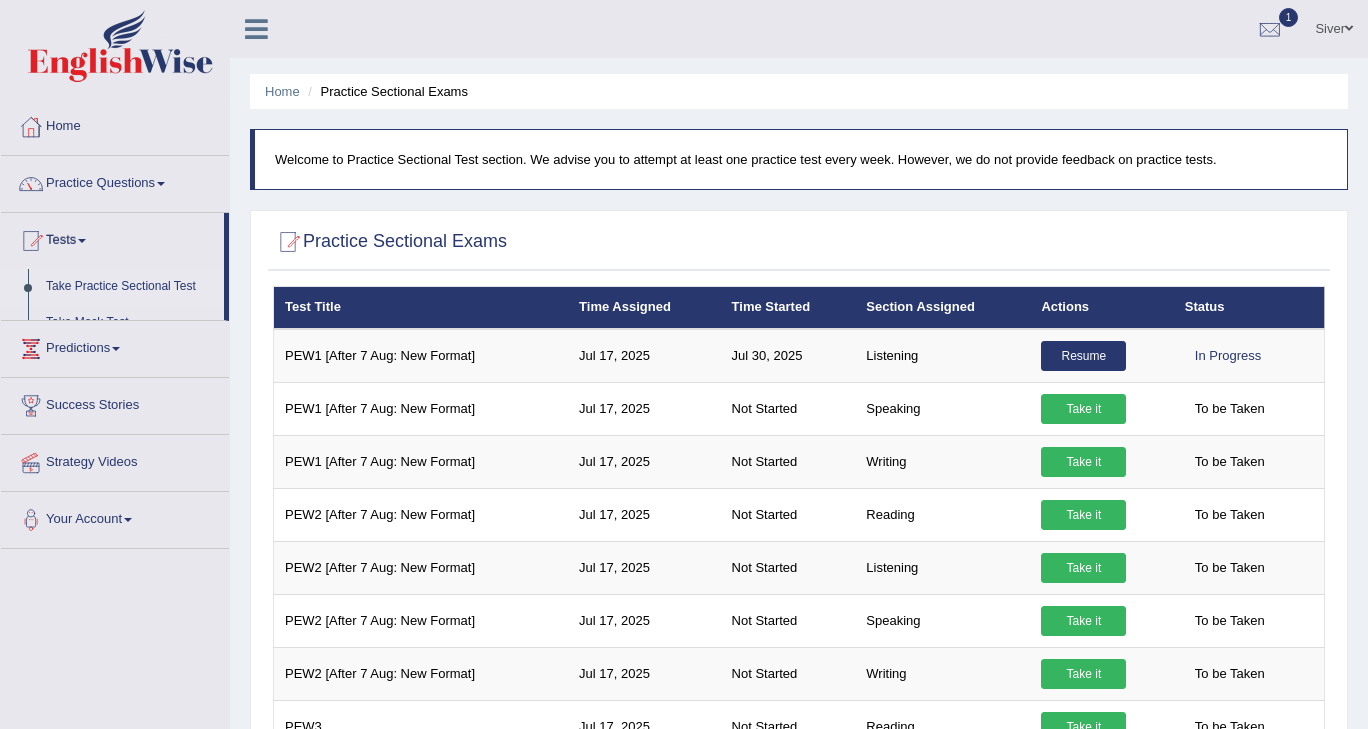 scroll, scrollTop: 0, scrollLeft: 0, axis: both 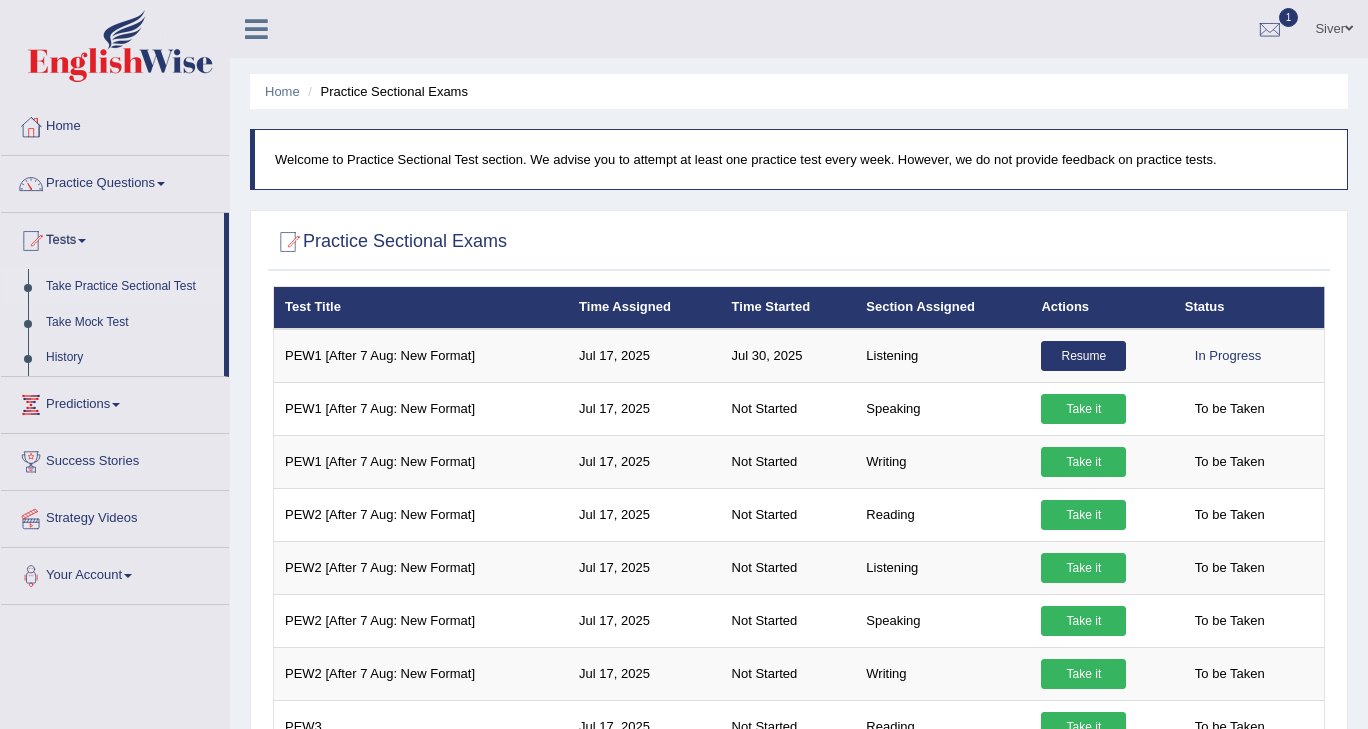 click on "Take Practice Sectional Test" at bounding box center [130, 287] 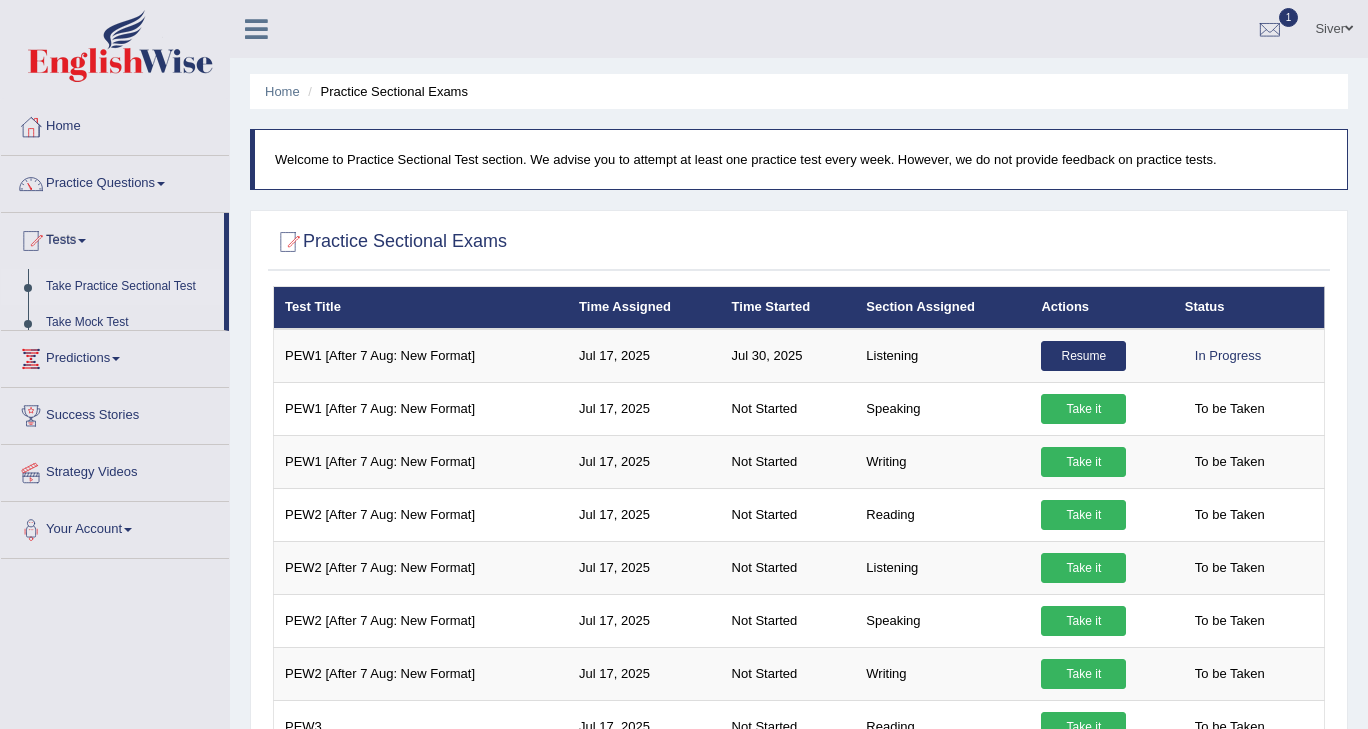 scroll, scrollTop: 0, scrollLeft: 0, axis: both 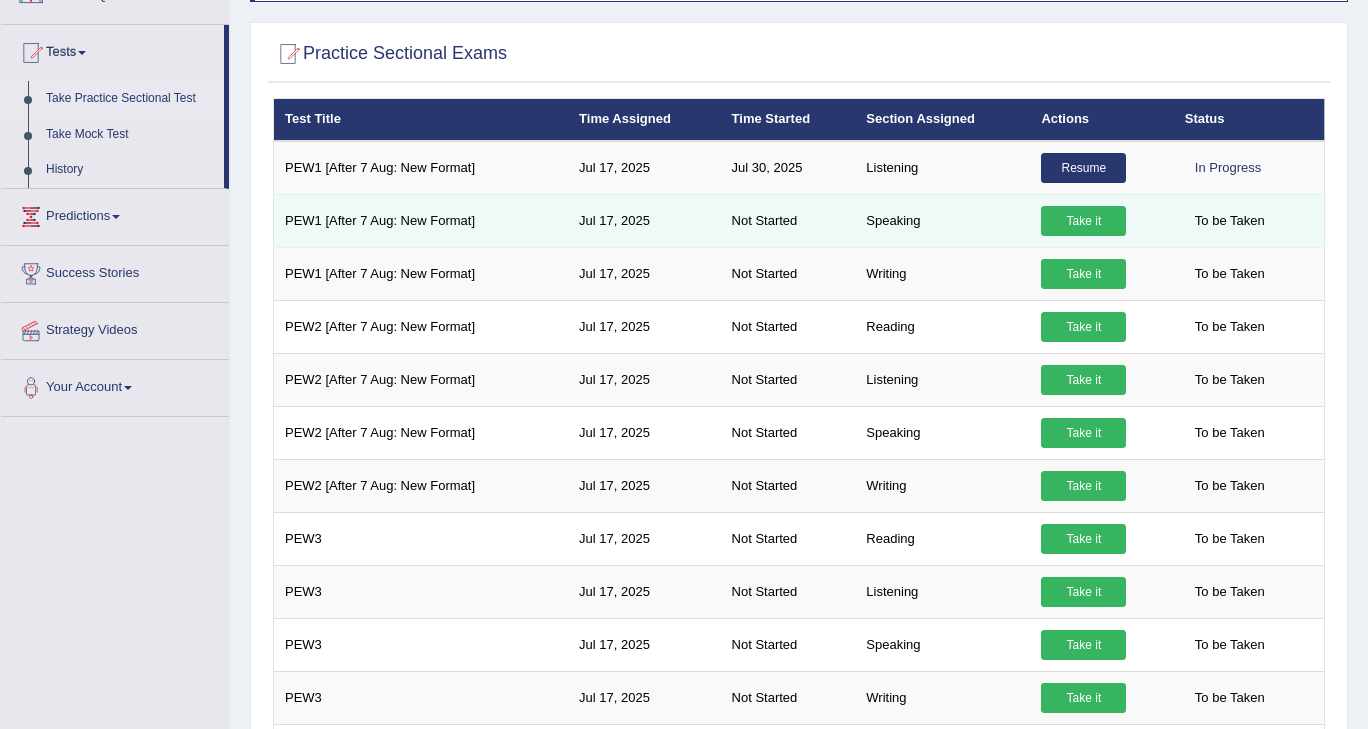 click on "Take it" at bounding box center (1083, 221) 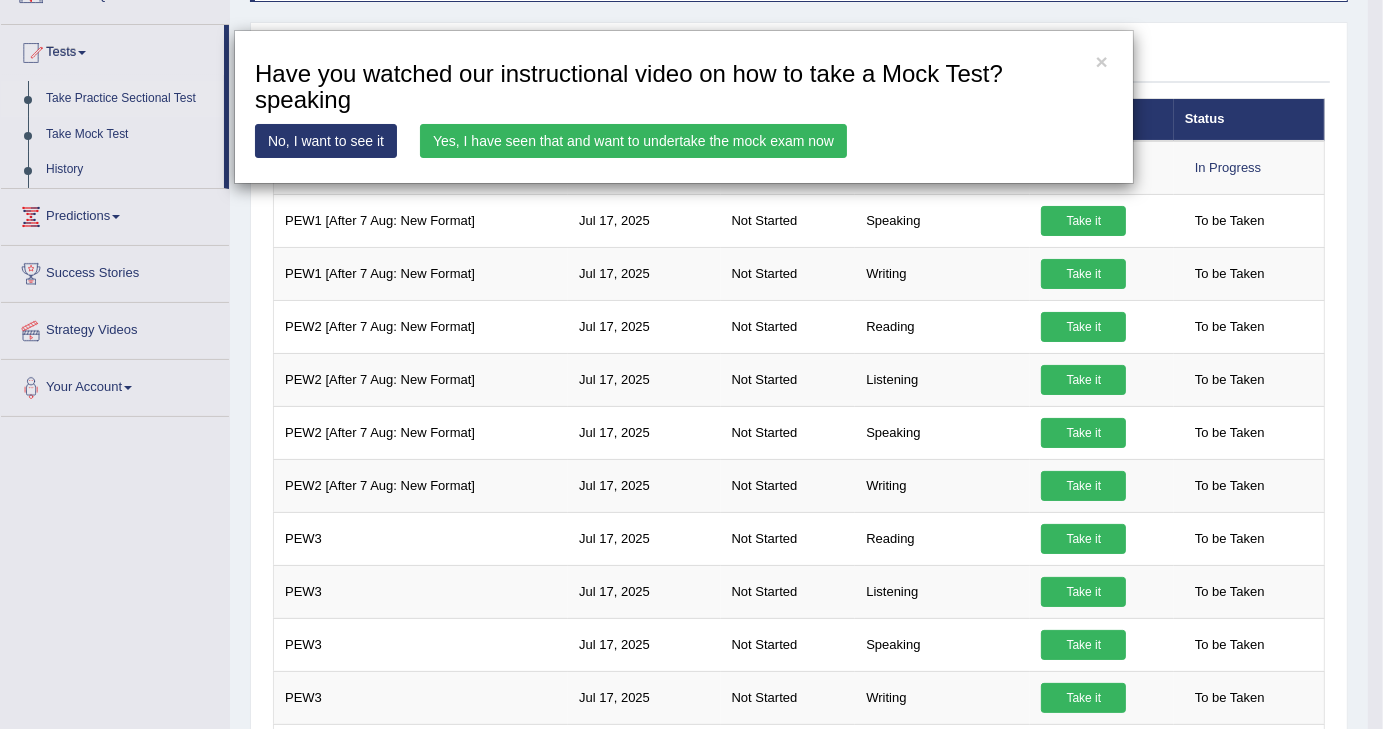 click on "Yes, I have seen that and want to undertake the mock exam now" at bounding box center (633, 141) 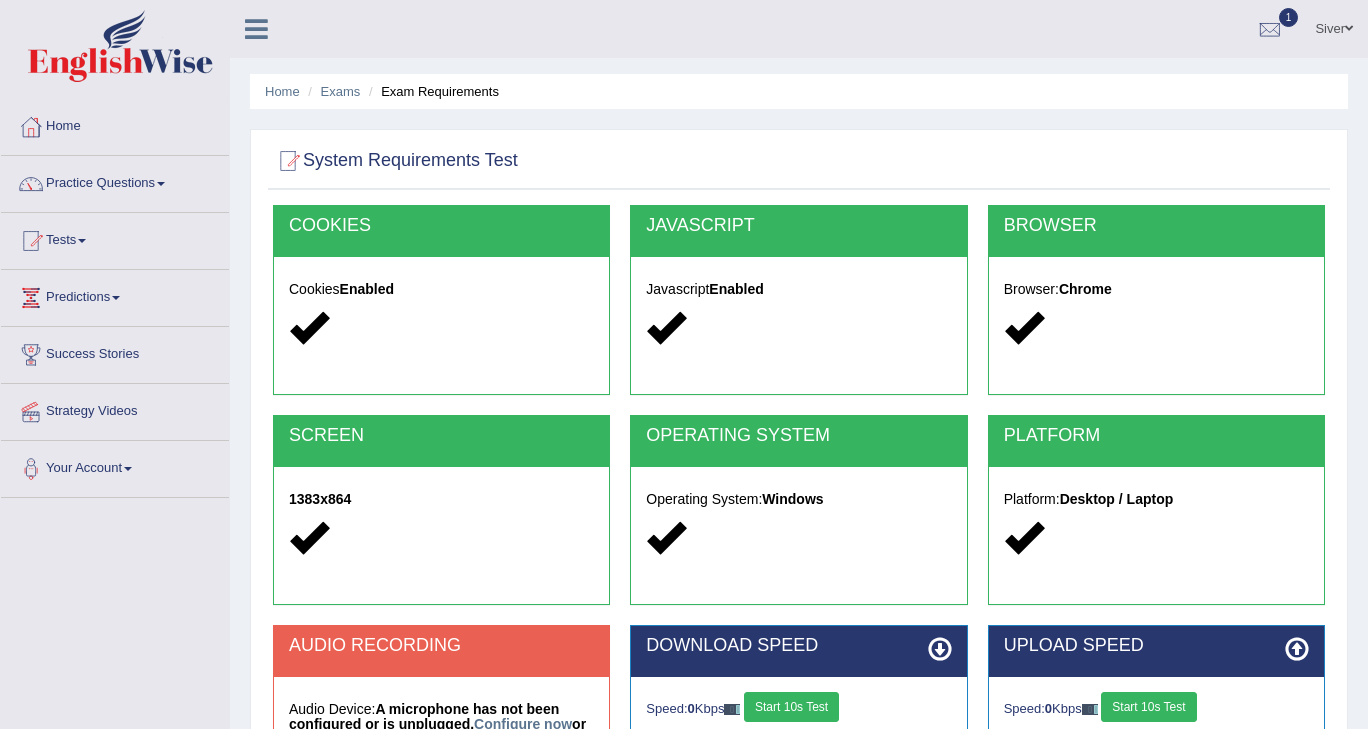 scroll, scrollTop: 0, scrollLeft: 0, axis: both 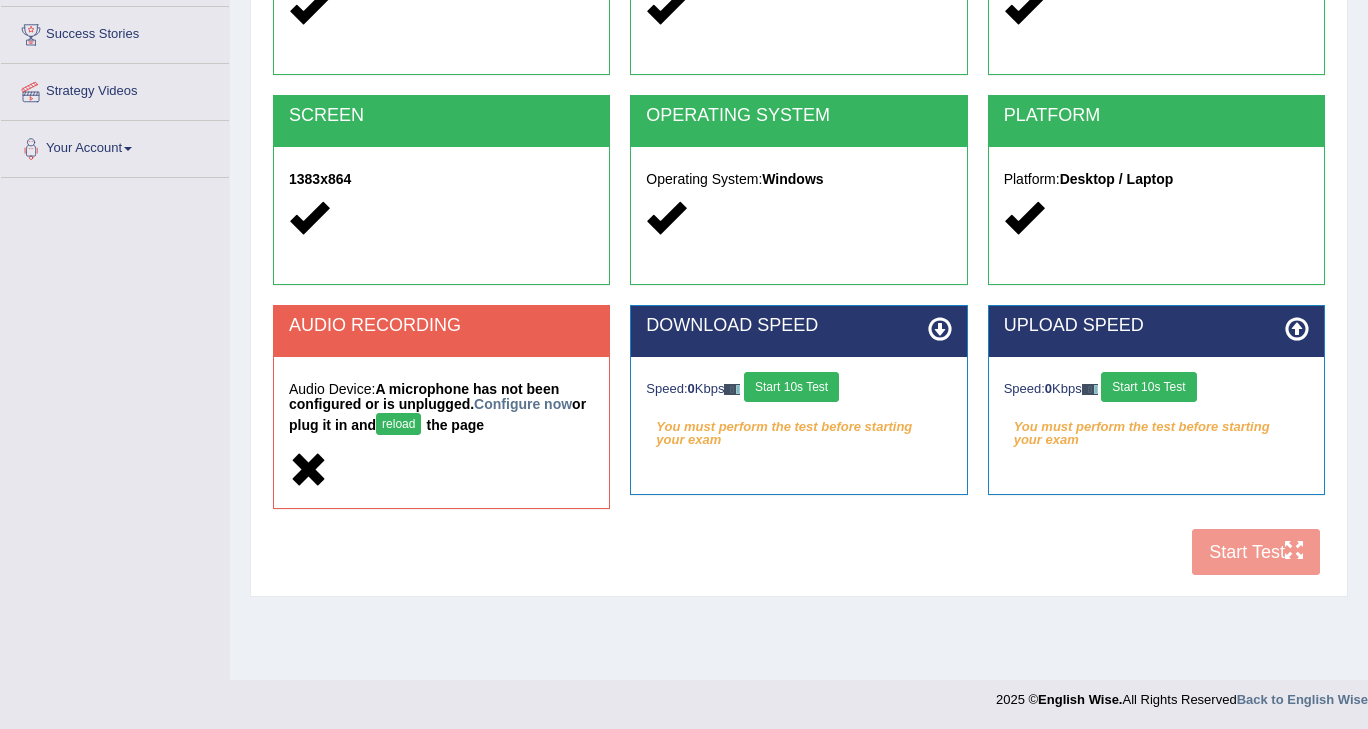 click on "COOKIES
Cookies  Enabled
JAVASCRIPT
Javascript  Enabled
BROWSER
Browser:  Chrome
SCREEN
1383x864
OPERATING SYSTEM
Operating System:  Windows
PLATFORM
Platform:  Desktop / Laptop
AUDIO RECORDING
Audio Device:  A microphone has not been configured or is unplugged.  Configure now  or plug it in and  reload  the page
DOWNLOAD SPEED
Speed:  0  Kbps    Start 10s Test
You must perform the test before starting your exam
Select Audio Quality
UPLOAD SPEED
Speed:  0  Kbps    Start 10s Test" at bounding box center (799, 235) 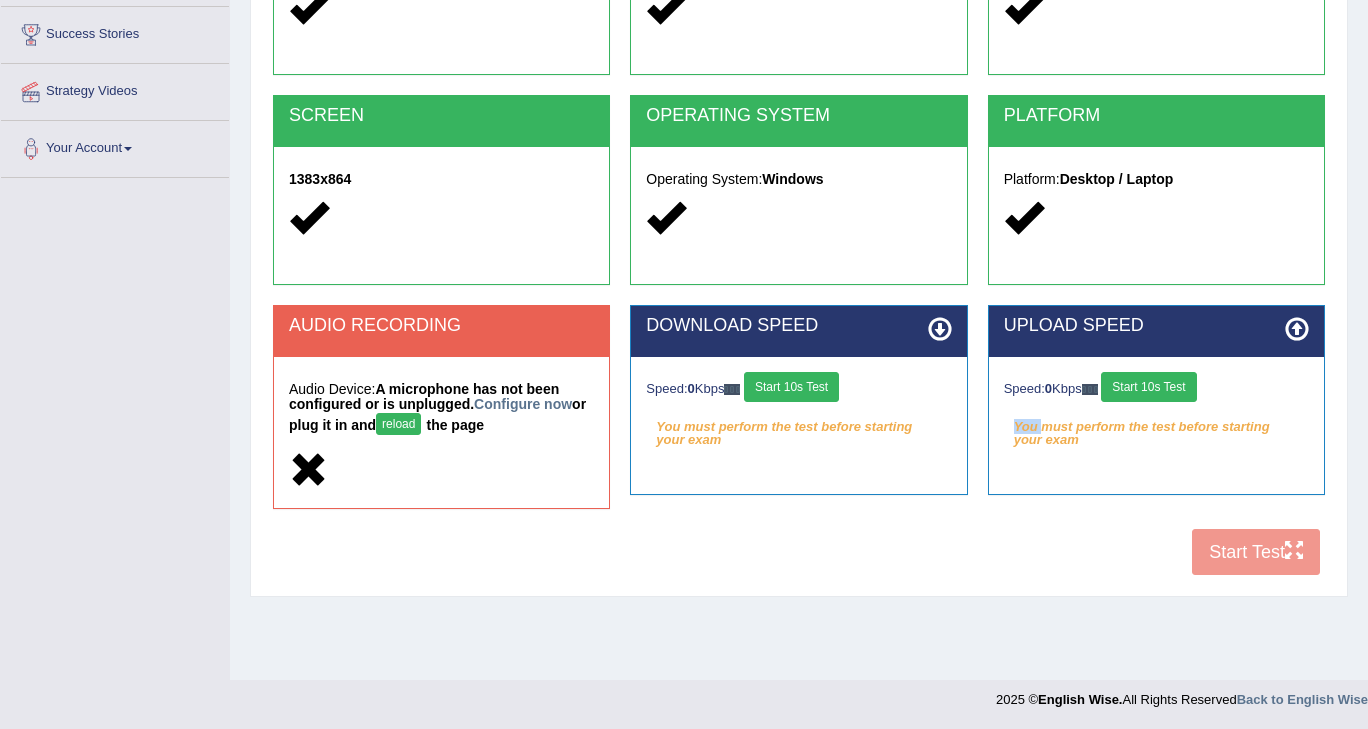 click on "COOKIES
Cookies  Enabled
JAVASCRIPT
Javascript  Enabled
BROWSER
Browser:  Chrome
SCREEN
1383x864
OPERATING SYSTEM
Operating System:  Windows
PLATFORM
Platform:  Desktop / Laptop
AUDIO RECORDING
Audio Device:  A microphone has not been configured or is unplugged.  Configure now  or plug it in and  reload  the page
DOWNLOAD SPEED
Speed:  0  Kbps    Start 10s Test
You must perform the test before starting your exam
Select Audio Quality
UPLOAD SPEED
Speed:  0  Kbps    Start 10s Test" at bounding box center [799, 235] 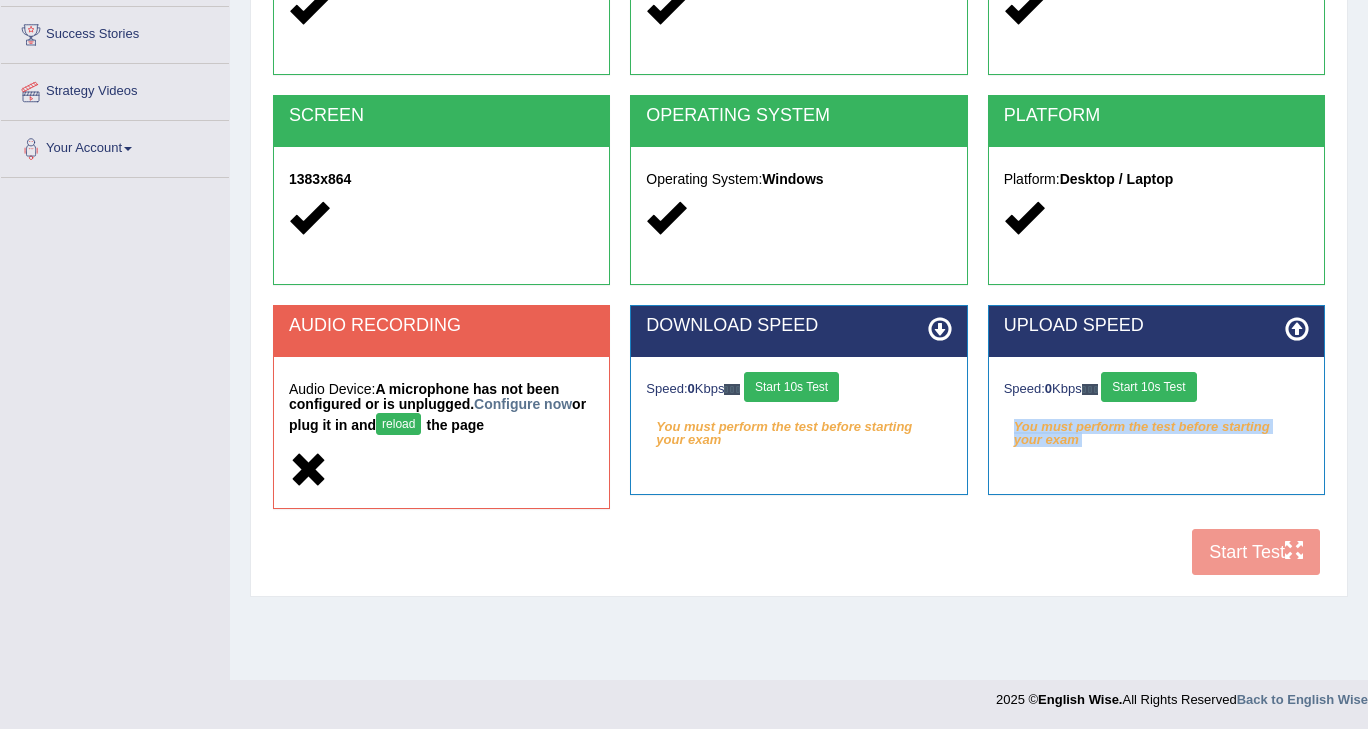 click on "COOKIES
Cookies  Enabled
JAVASCRIPT
Javascript  Enabled
BROWSER
Browser:  Chrome
SCREEN
1383x864
OPERATING SYSTEM
Operating System:  Windows
PLATFORM
Platform:  Desktop / Laptop
AUDIO RECORDING
Audio Device:  A microphone has not been configured or is unplugged.  Configure now  or plug it in and  reload  the page
DOWNLOAD SPEED
Speed:  0  Kbps    Start 10s Test
You must perform the test before starting your exam
Select Audio Quality
UPLOAD SPEED
Speed:  0  Kbps    Start 10s Test" at bounding box center [799, 235] 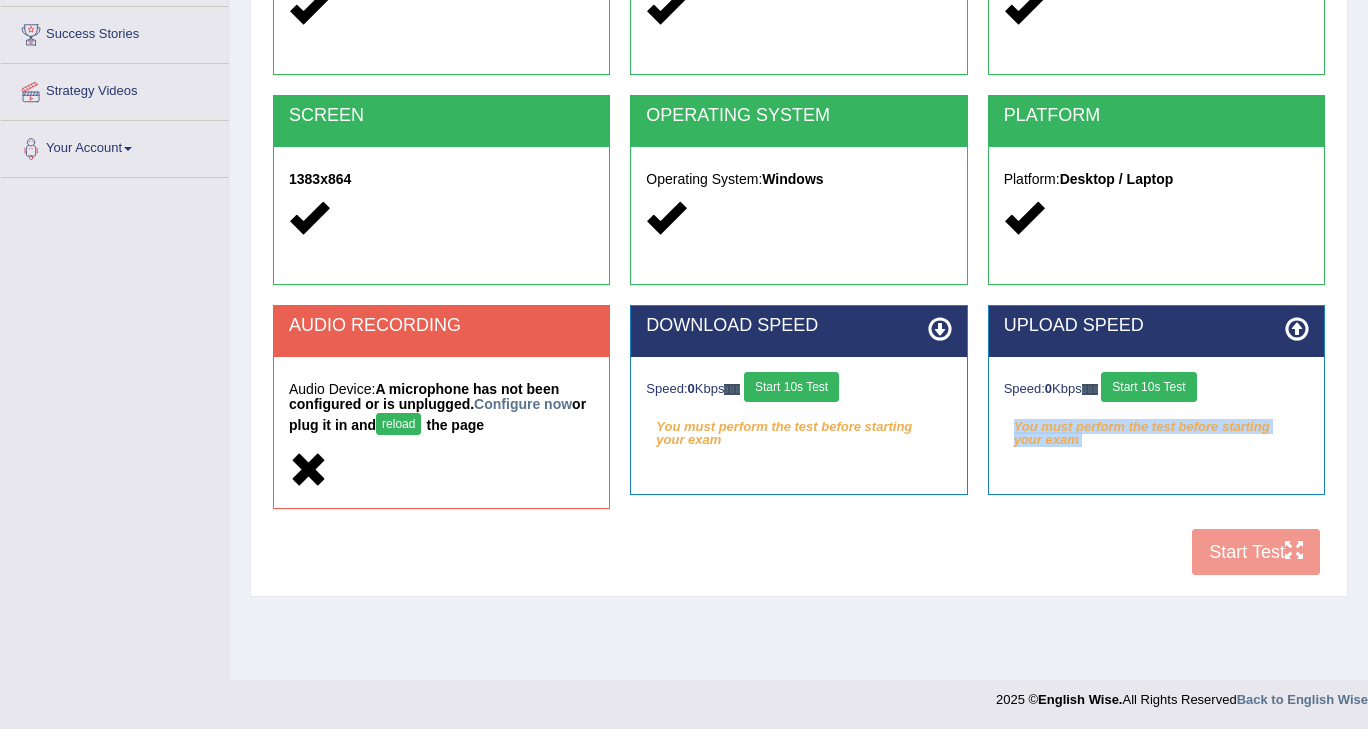 click on "COOKIES
Cookies  Enabled
JAVASCRIPT
Javascript  Enabled
BROWSER
Browser:  Chrome
SCREEN
1383x864
OPERATING SYSTEM
Operating System:  Windows
PLATFORM
Platform:  Desktop / Laptop
AUDIO RECORDING
Audio Device:  A microphone has not been configured or is unplugged.  Configure now  or plug it in and  reload  the page
DOWNLOAD SPEED
Speed:  0  Kbps    Start 10s Test
You must perform the test before starting your exam
Select Audio Quality
UPLOAD SPEED
Speed:  0  Kbps    Start 10s Test" at bounding box center [799, 235] 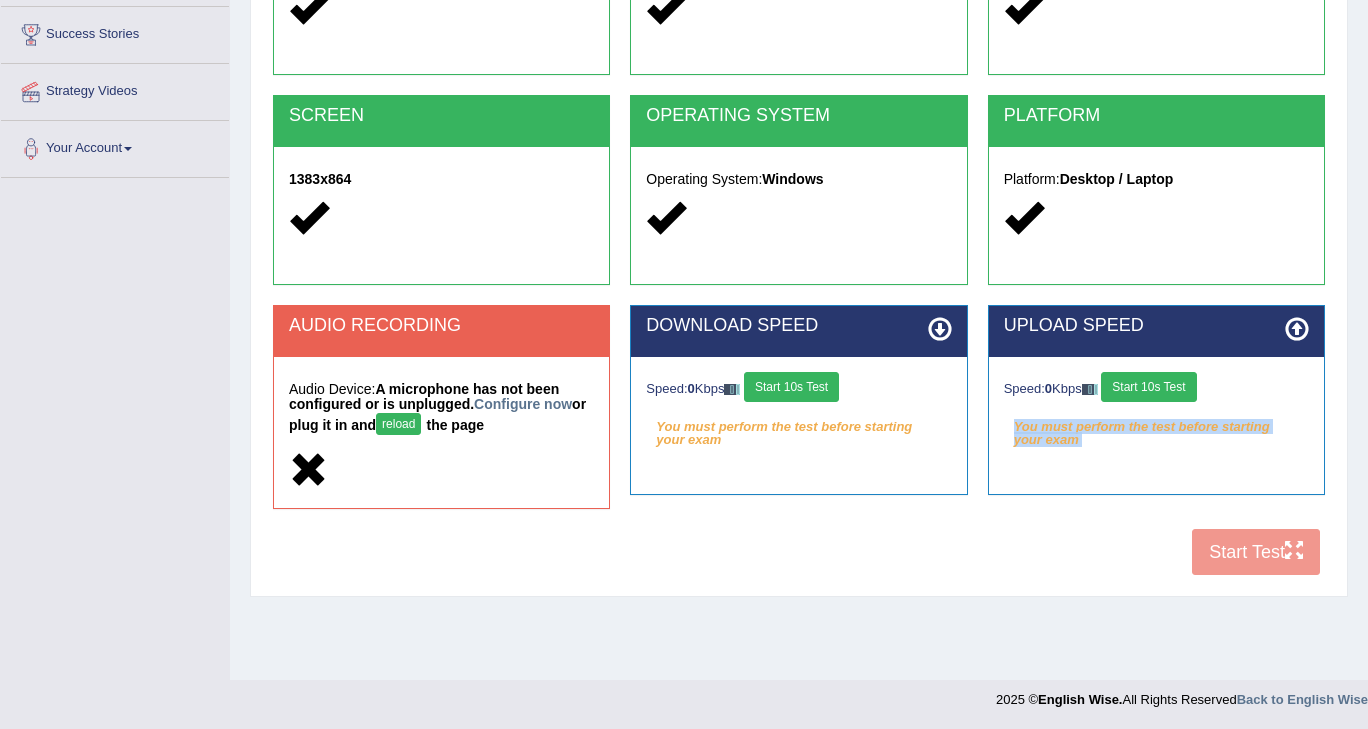scroll, scrollTop: 0, scrollLeft: 0, axis: both 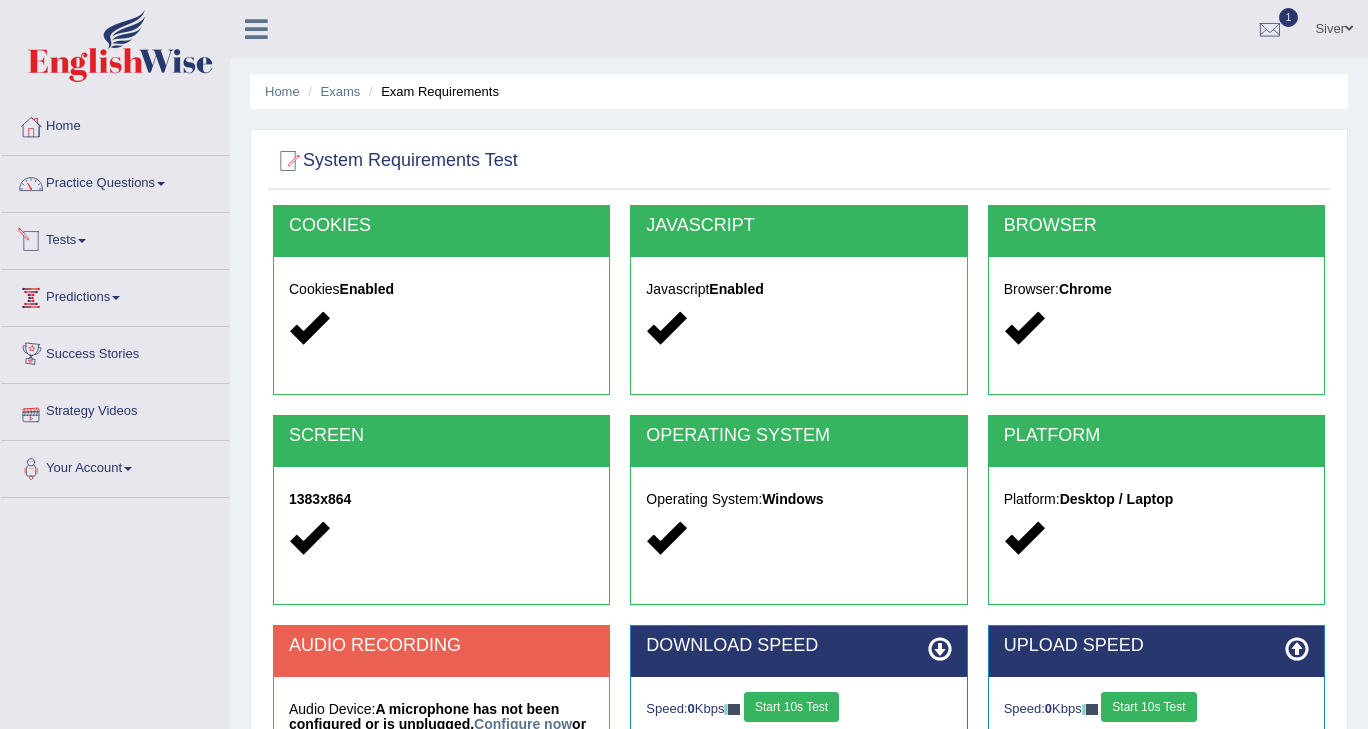 click on "Tests" at bounding box center [115, 238] 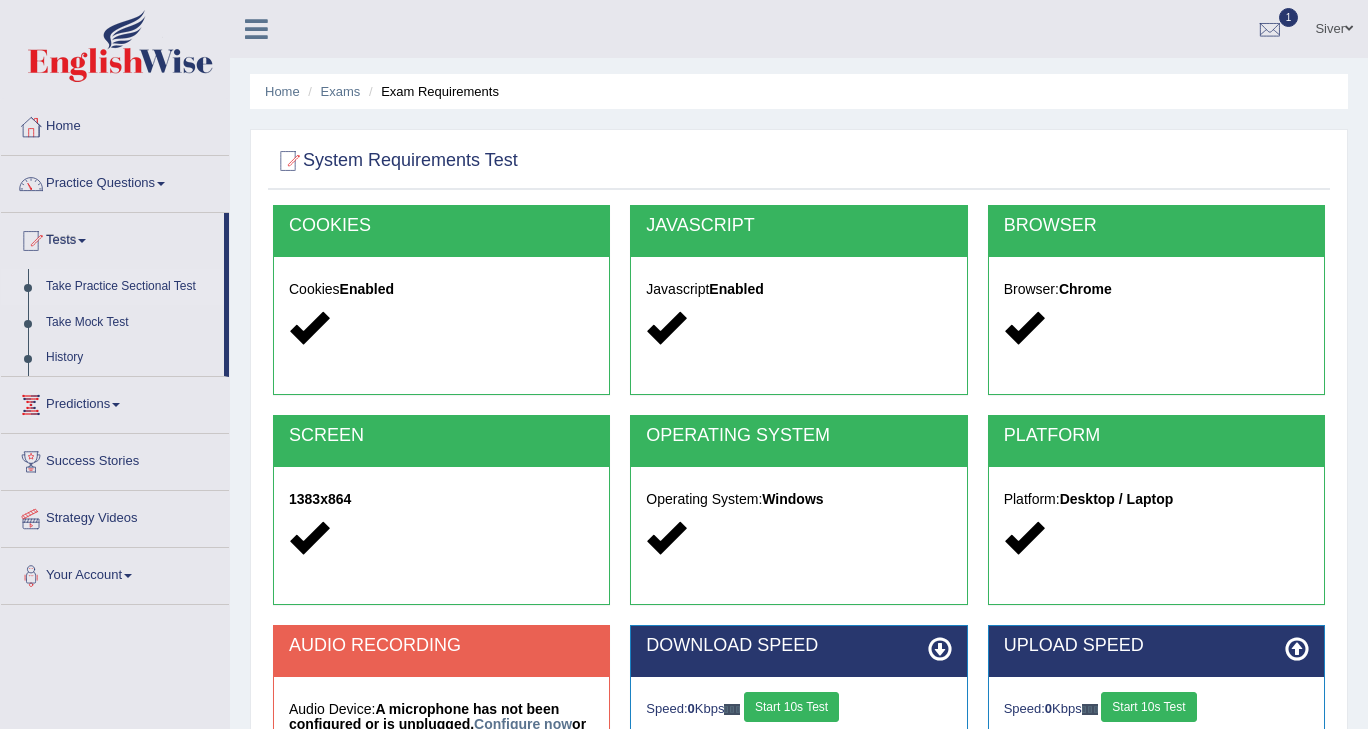 click on "Take Practice Sectional Test" at bounding box center (130, 287) 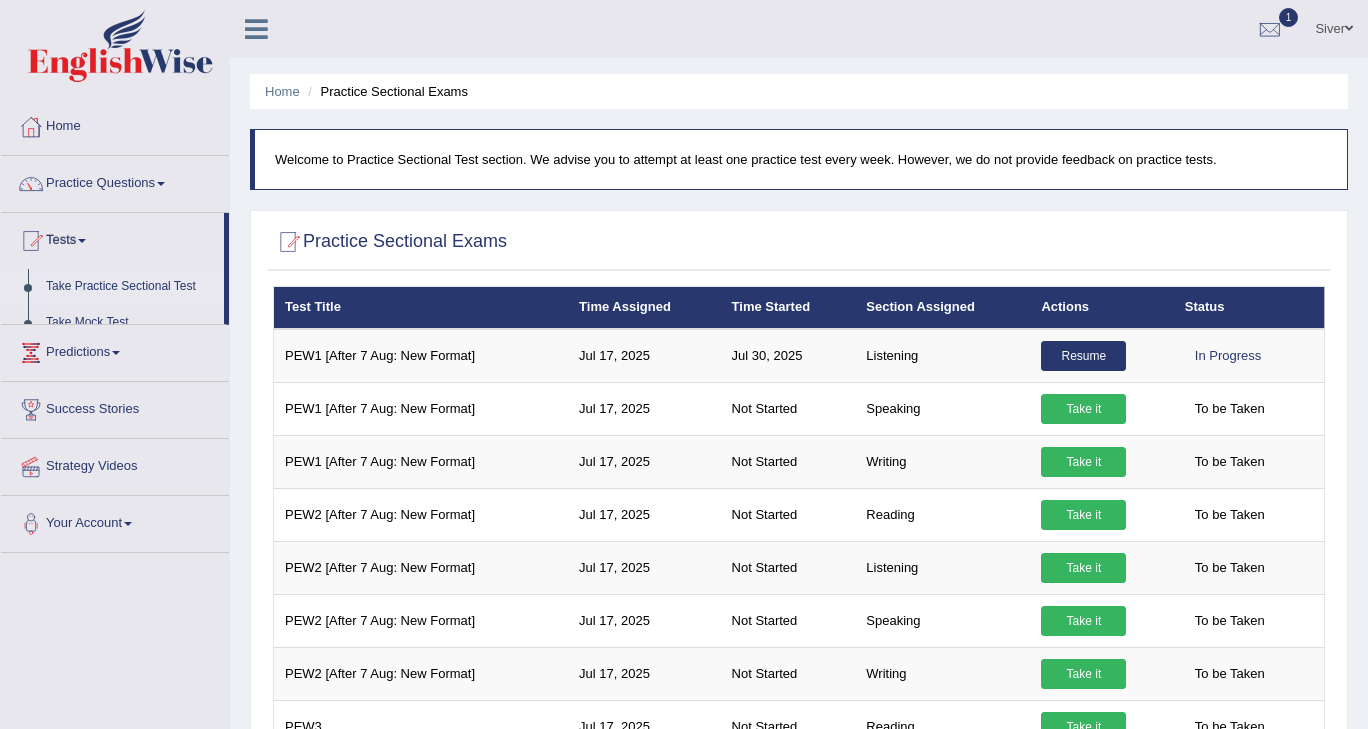 scroll, scrollTop: 0, scrollLeft: 0, axis: both 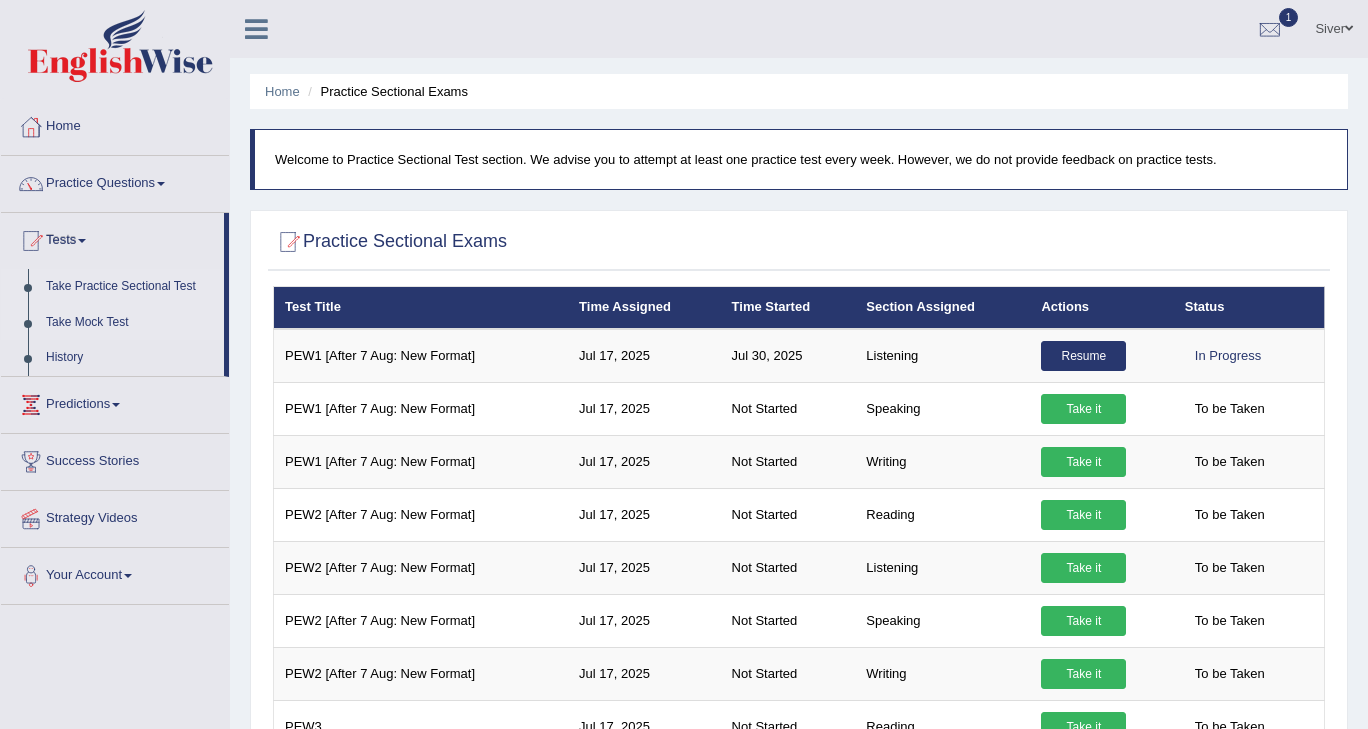 click on "Take Mock Test" at bounding box center [130, 323] 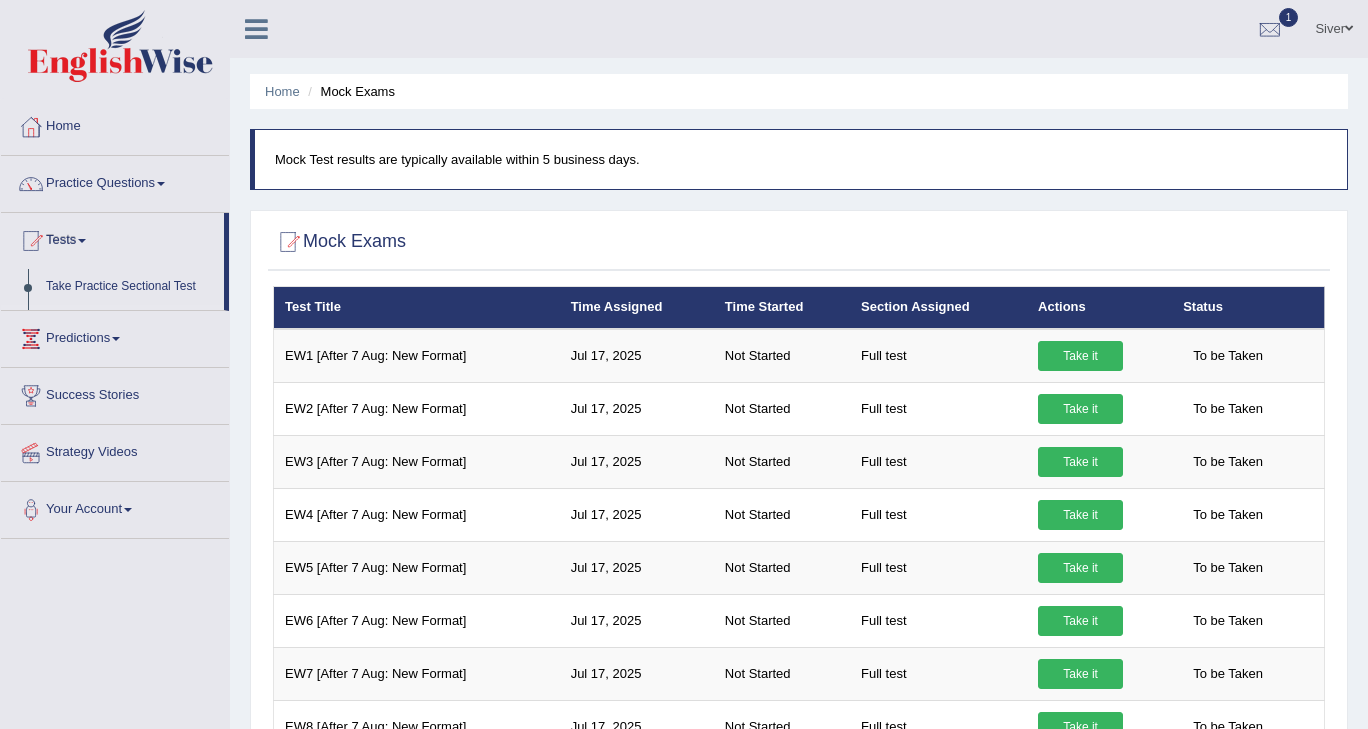 scroll, scrollTop: 0, scrollLeft: 0, axis: both 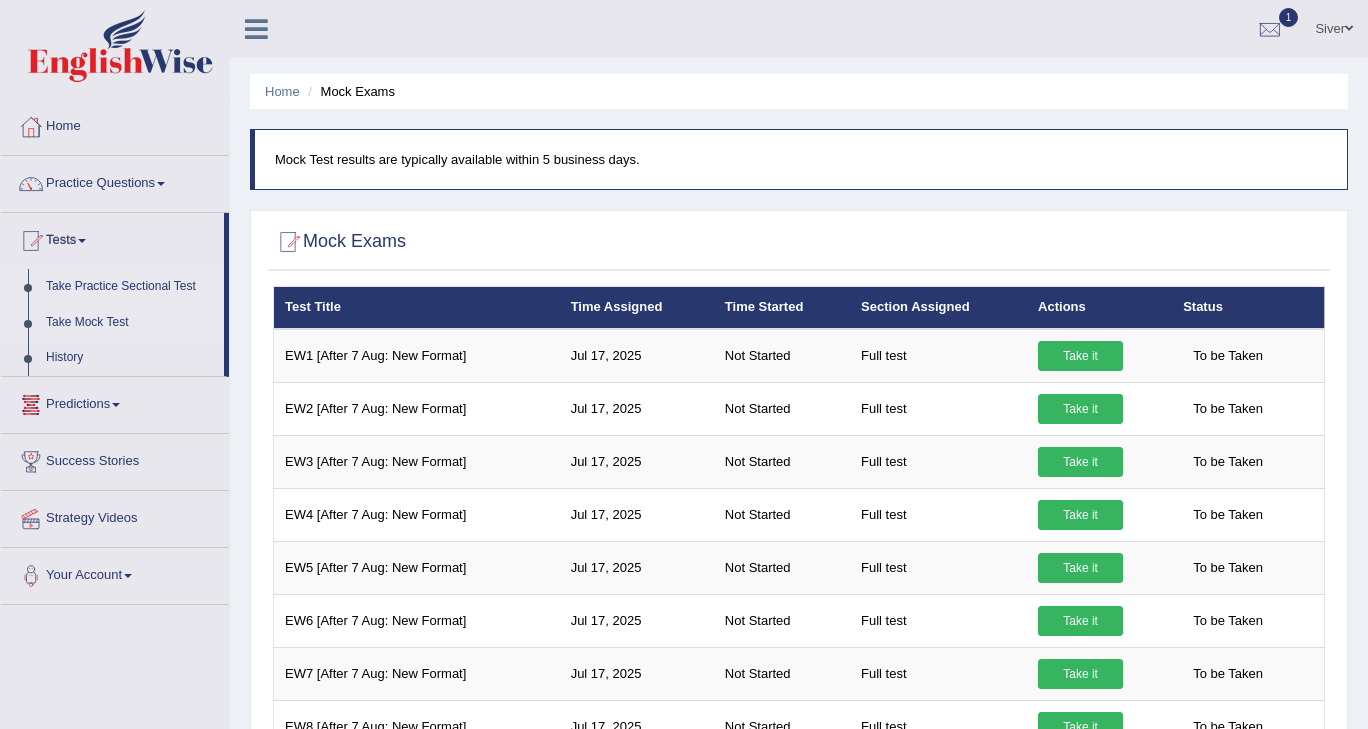 click on "Take Practice Sectional Test" at bounding box center [130, 287] 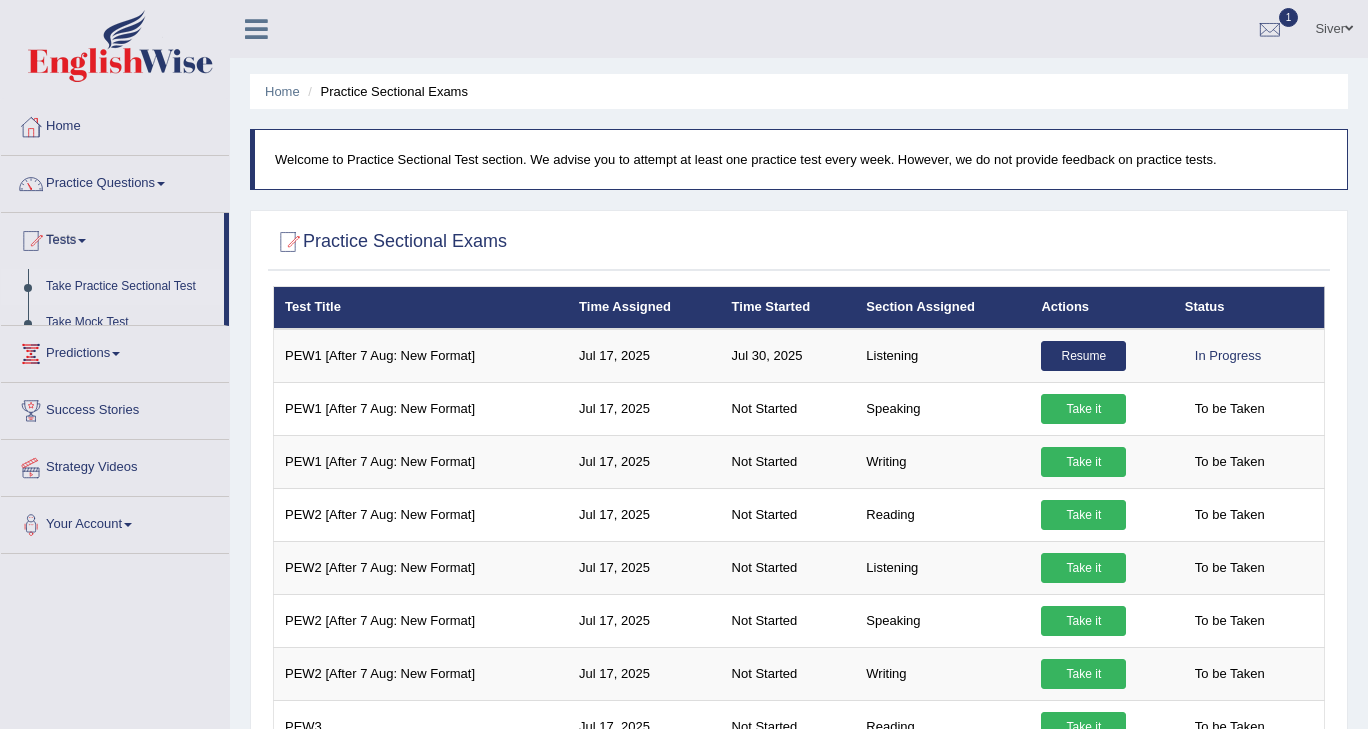 scroll, scrollTop: 0, scrollLeft: 0, axis: both 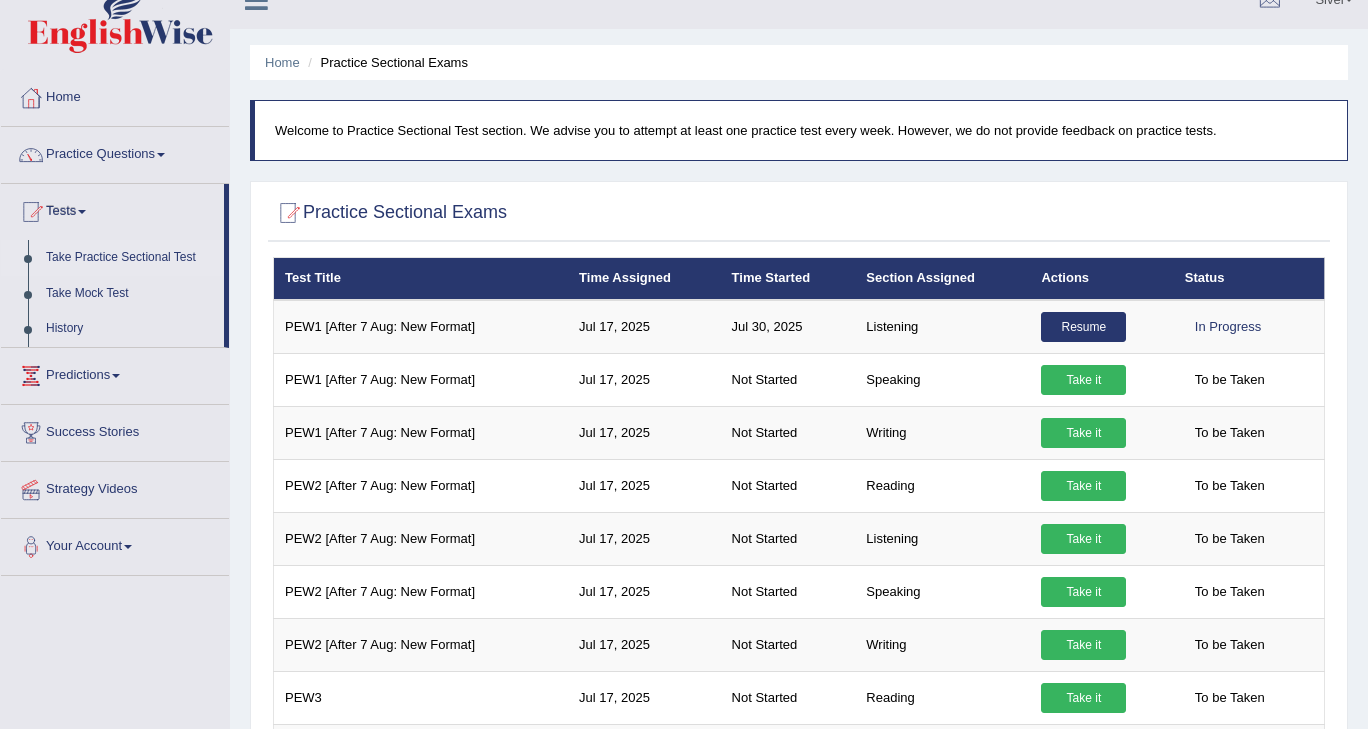 click on "Take Practice Sectional Test" at bounding box center [130, 258] 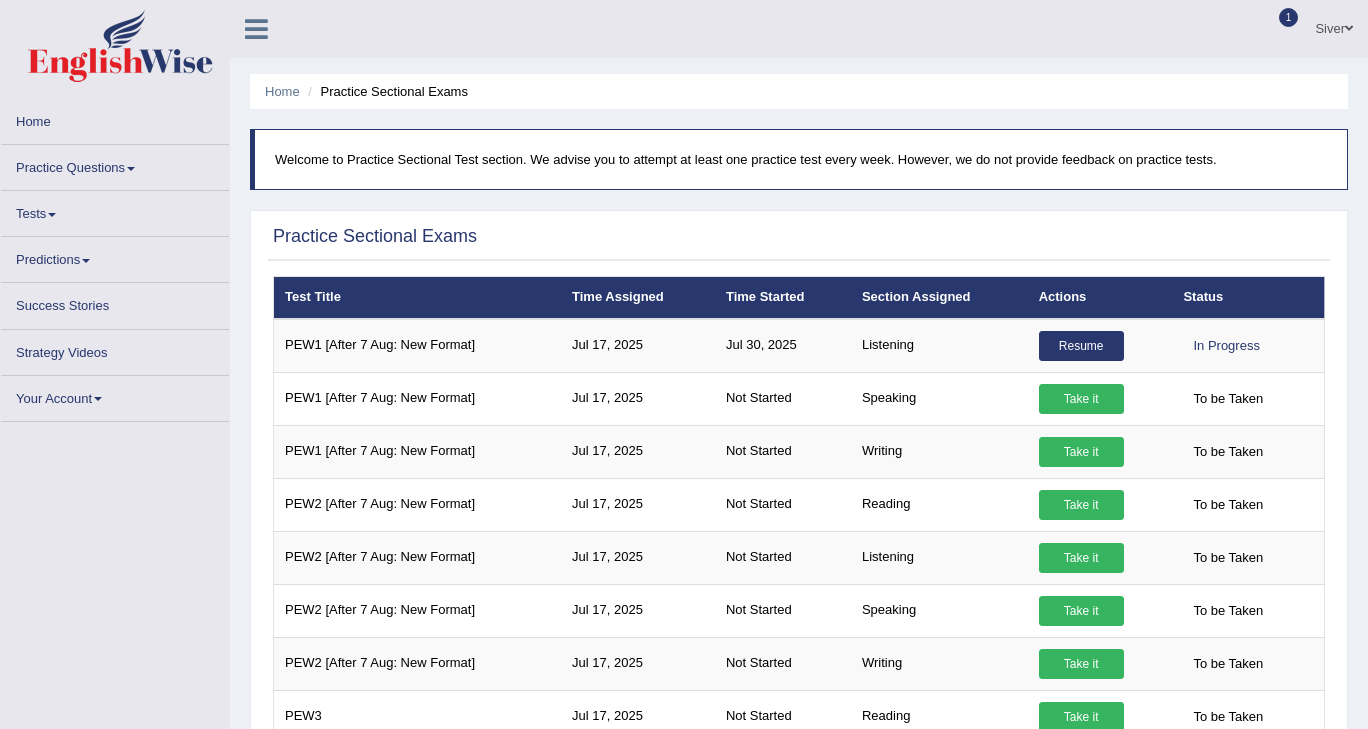 scroll, scrollTop: 0, scrollLeft: 0, axis: both 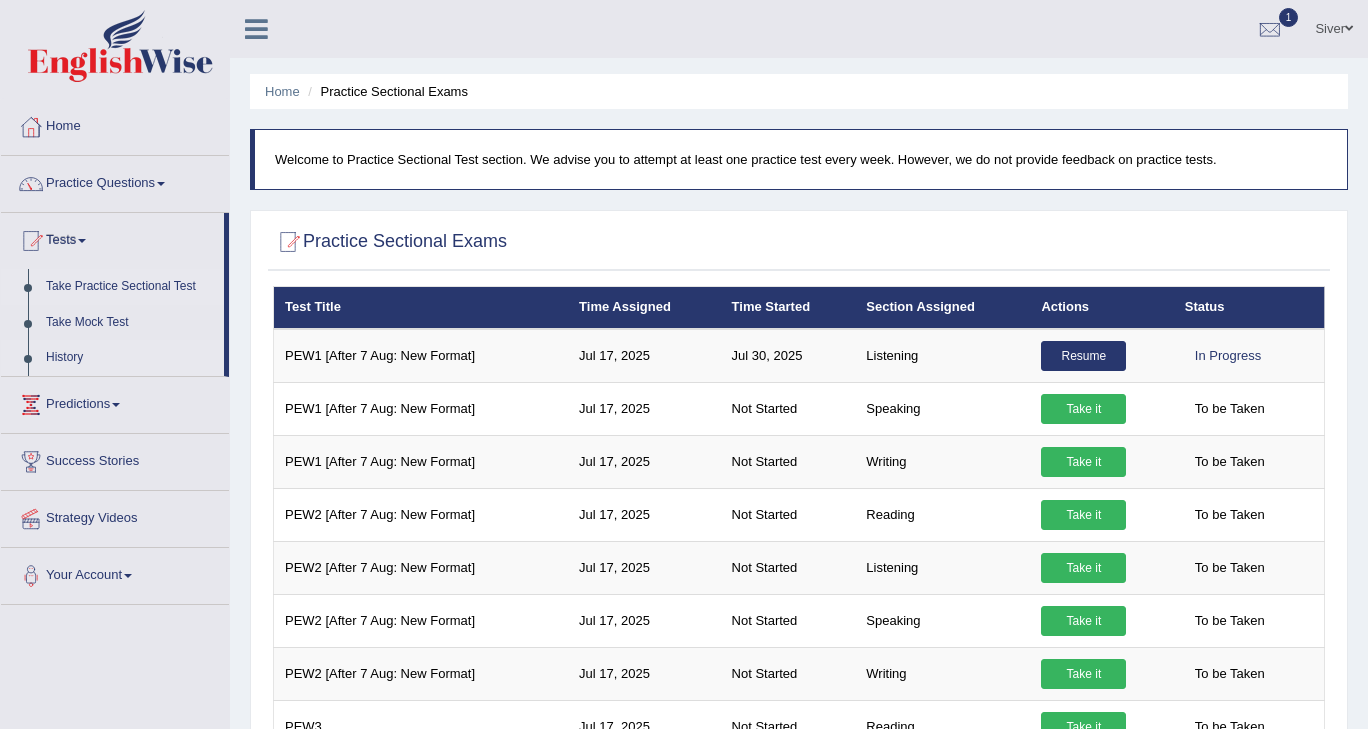 click on "History" at bounding box center [130, 358] 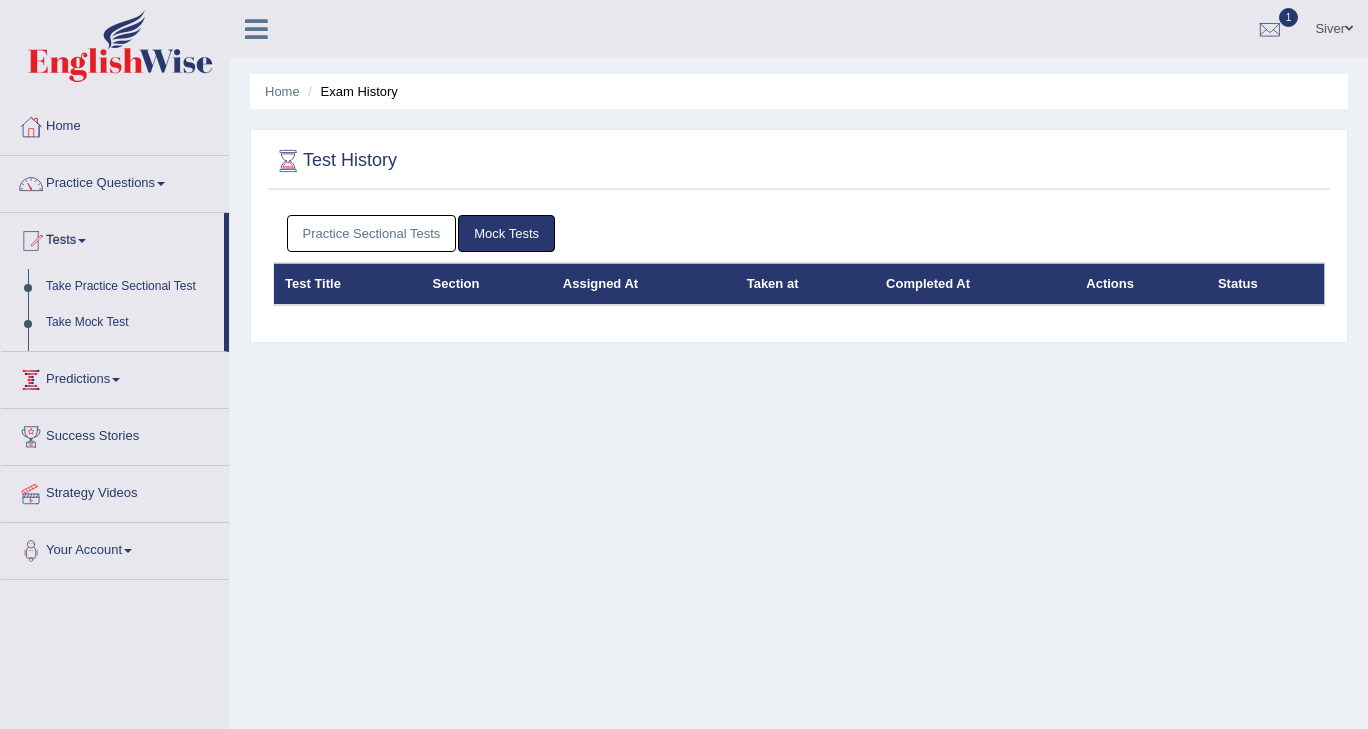 scroll, scrollTop: 0, scrollLeft: 0, axis: both 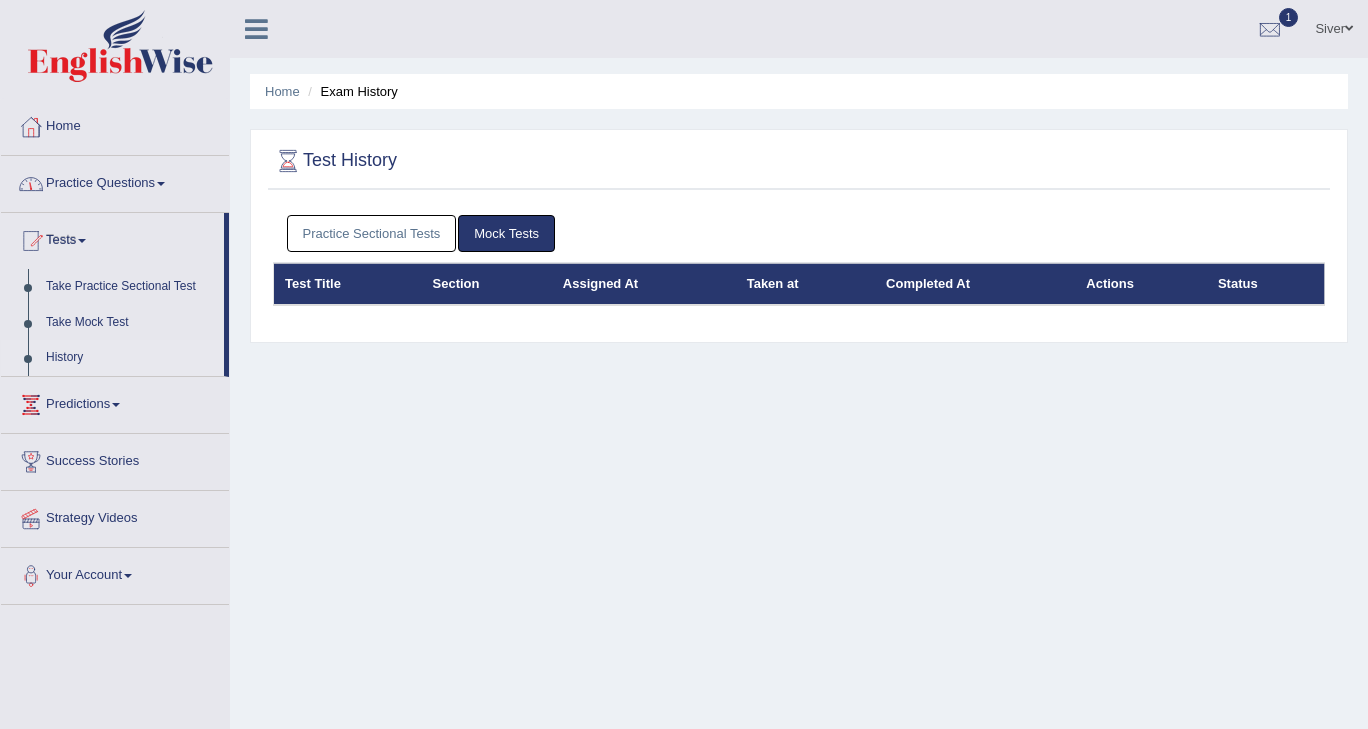 click at bounding box center (82, 241) 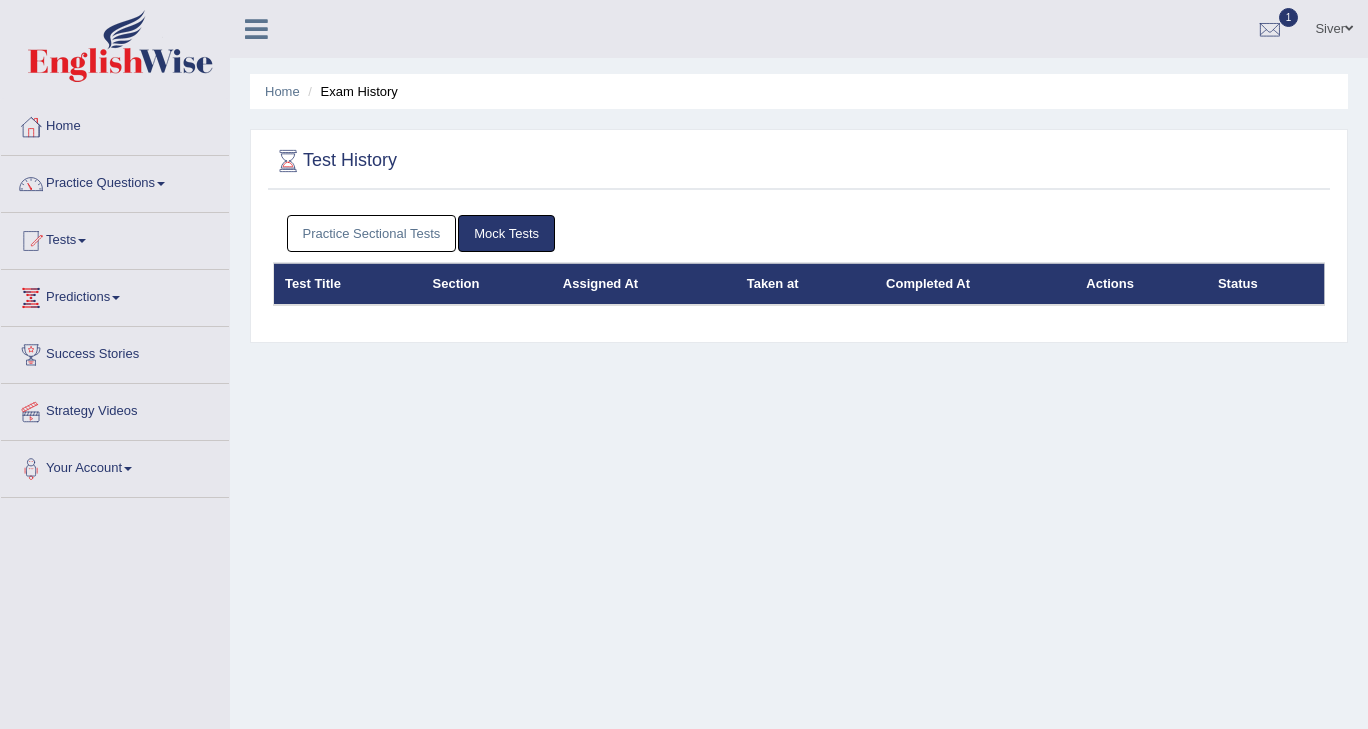 click at bounding box center (82, 241) 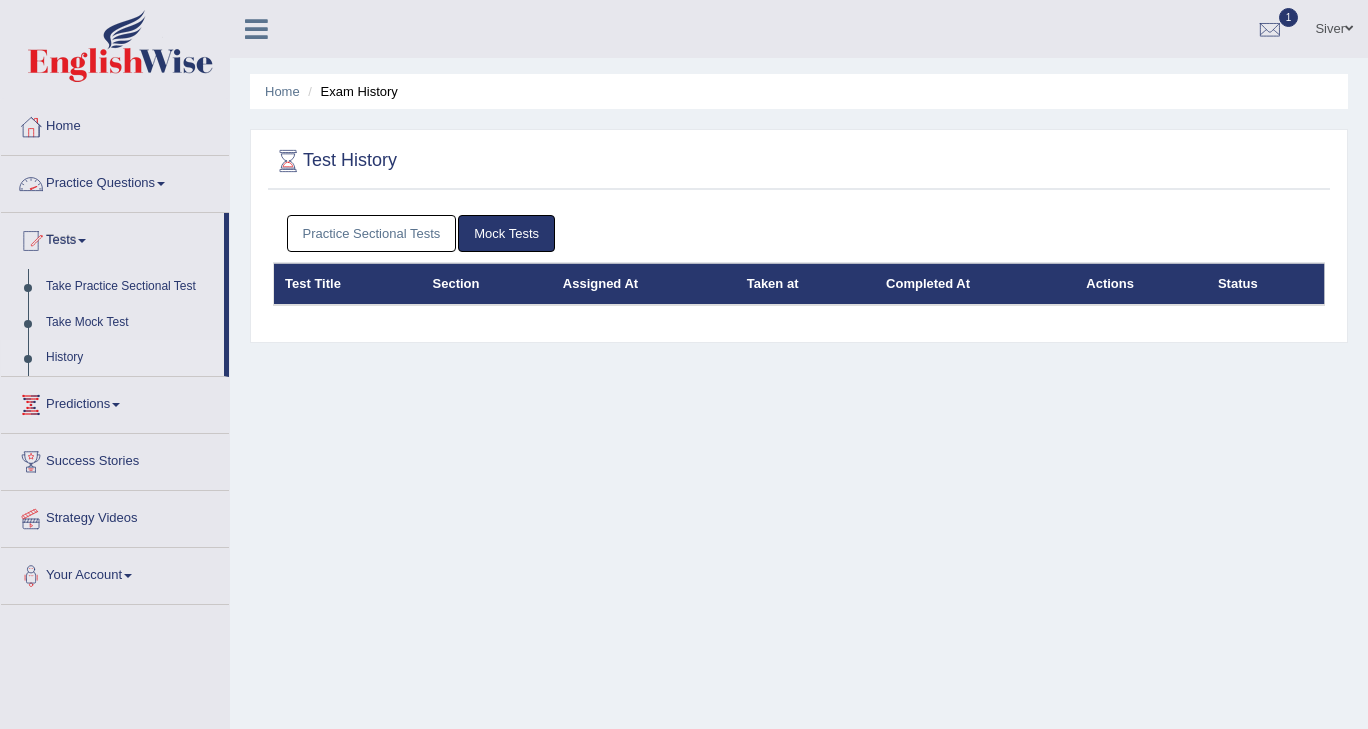 click on "Practice Questions" at bounding box center [115, 181] 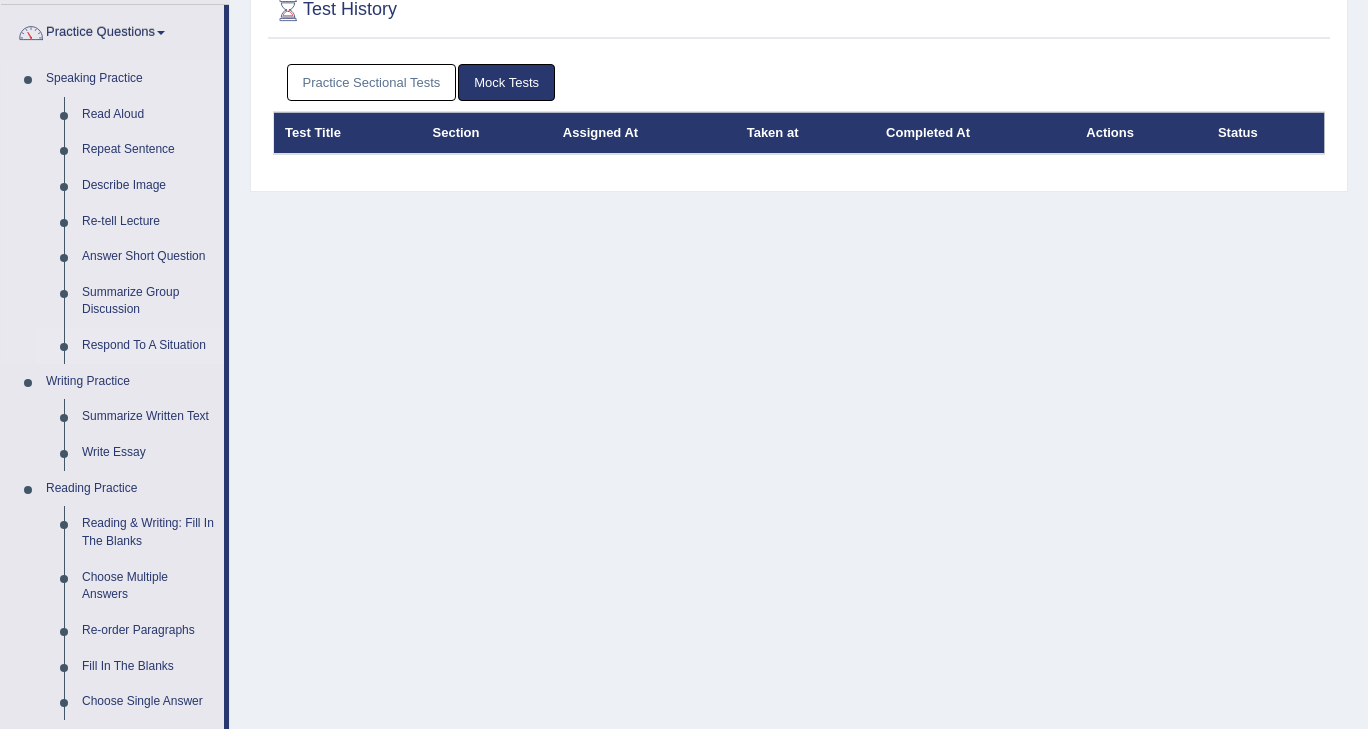 scroll, scrollTop: 152, scrollLeft: 0, axis: vertical 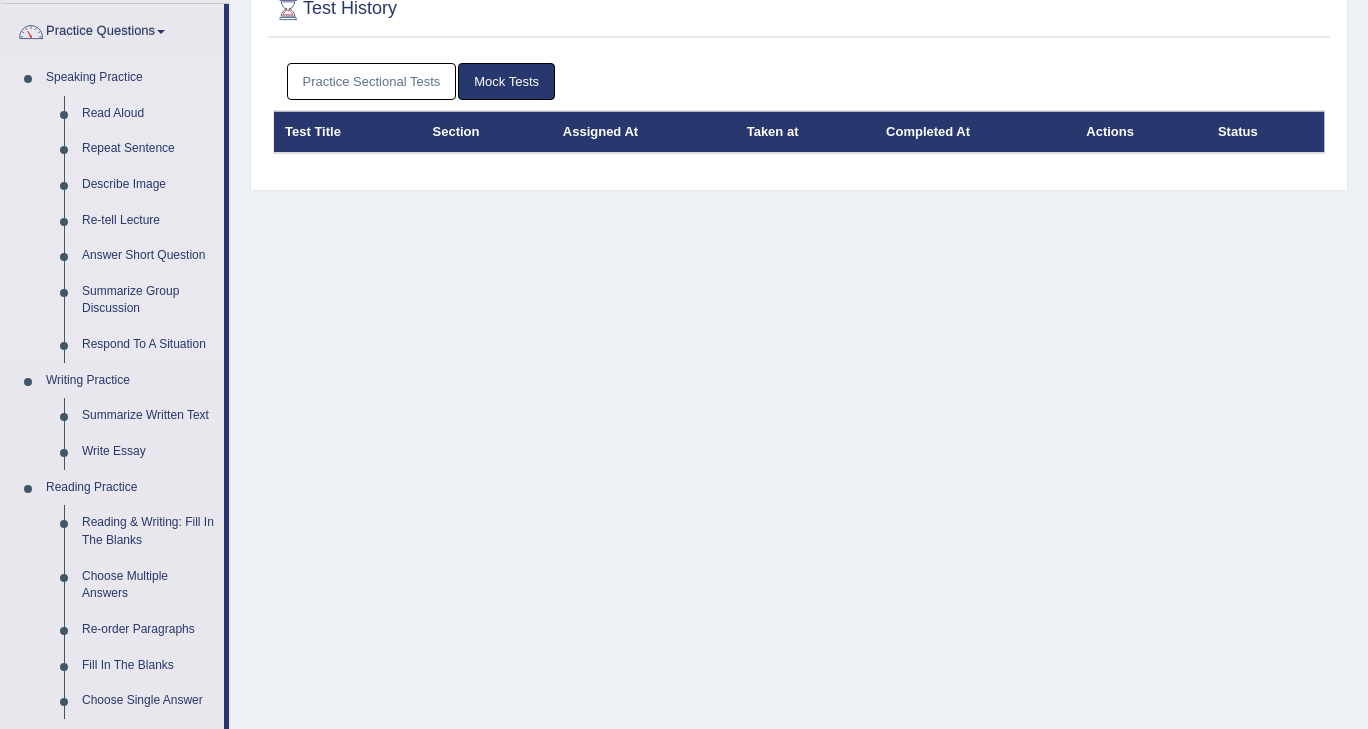 click on "Read Aloud" at bounding box center (148, 114) 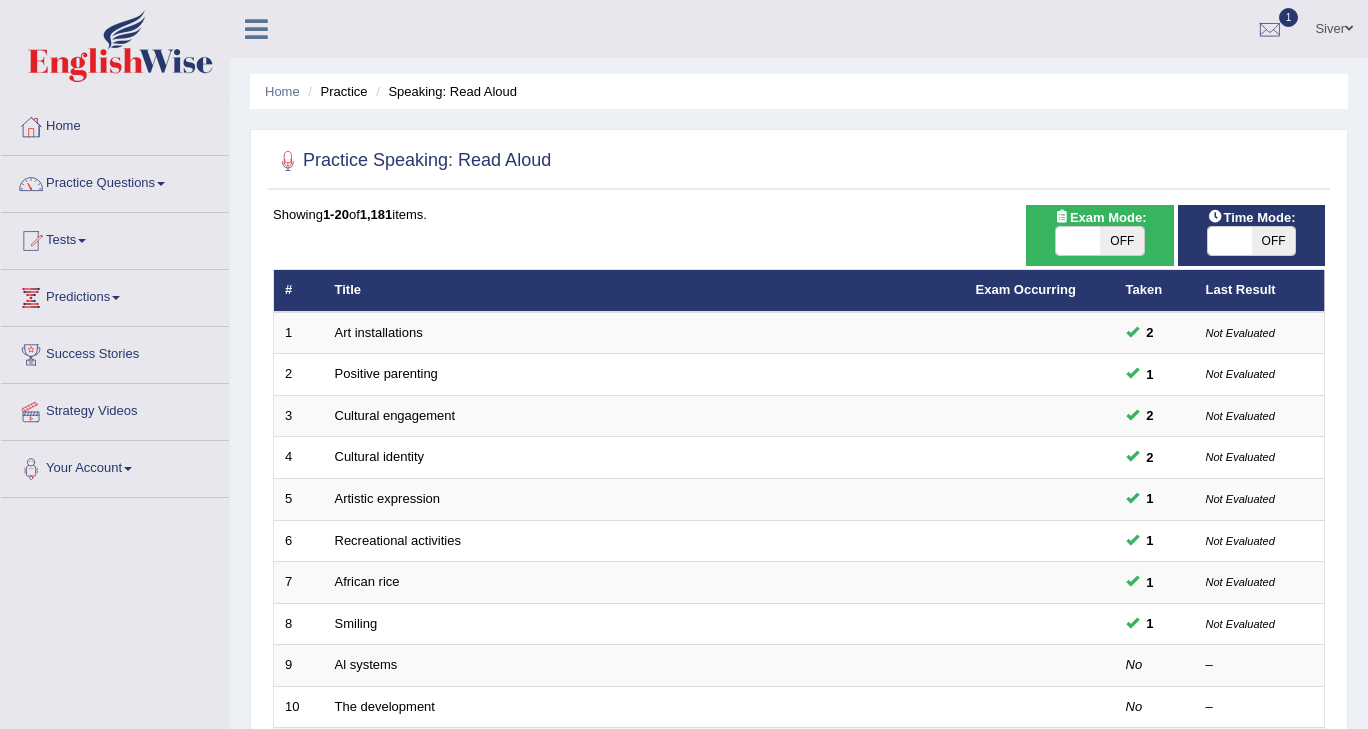 scroll, scrollTop: 0, scrollLeft: 0, axis: both 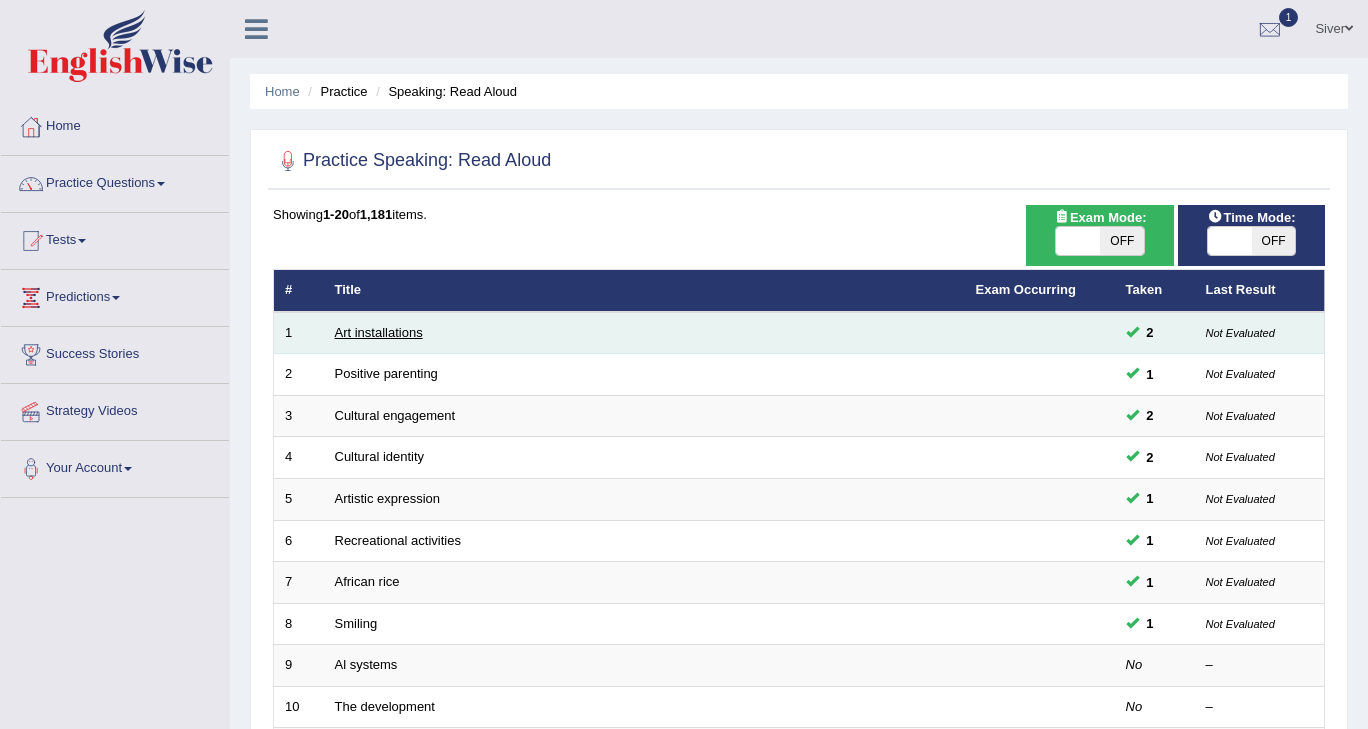click on "Art installations" at bounding box center (379, 332) 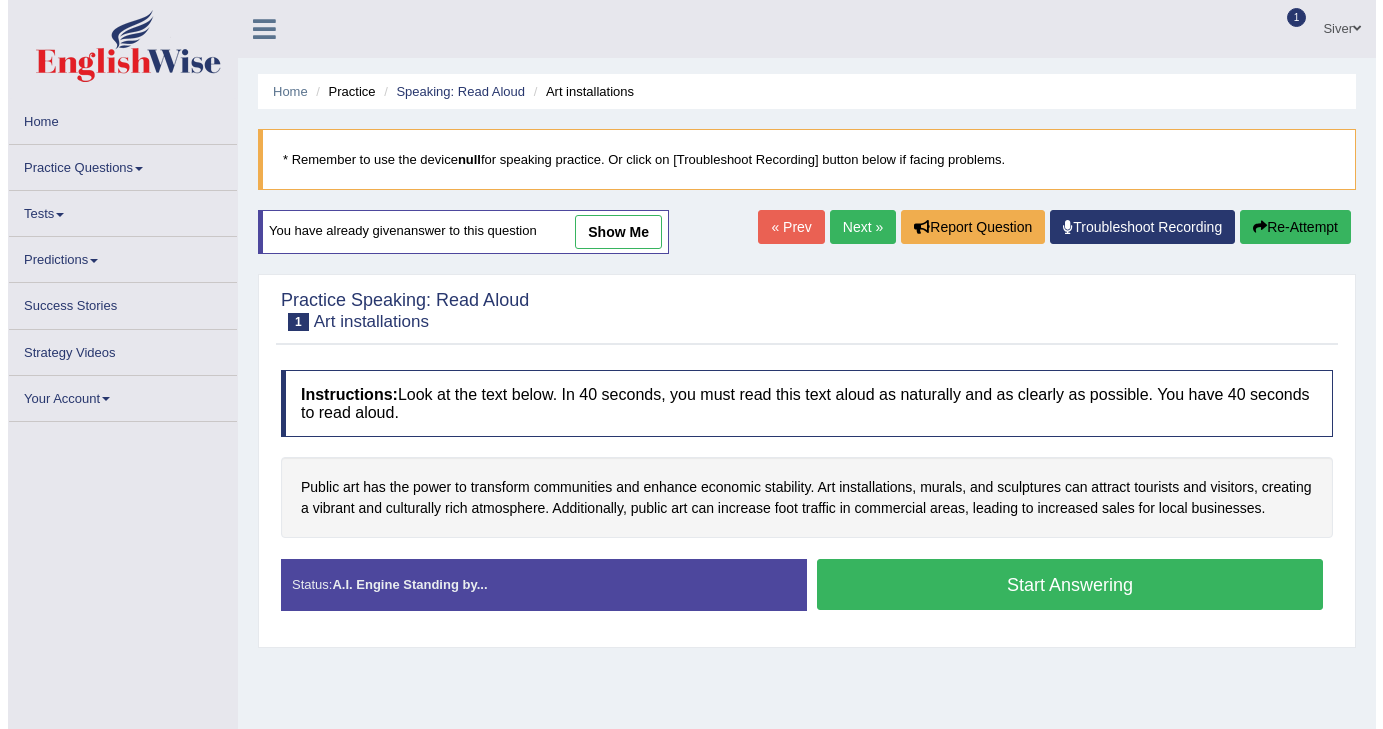 scroll, scrollTop: 0, scrollLeft: 0, axis: both 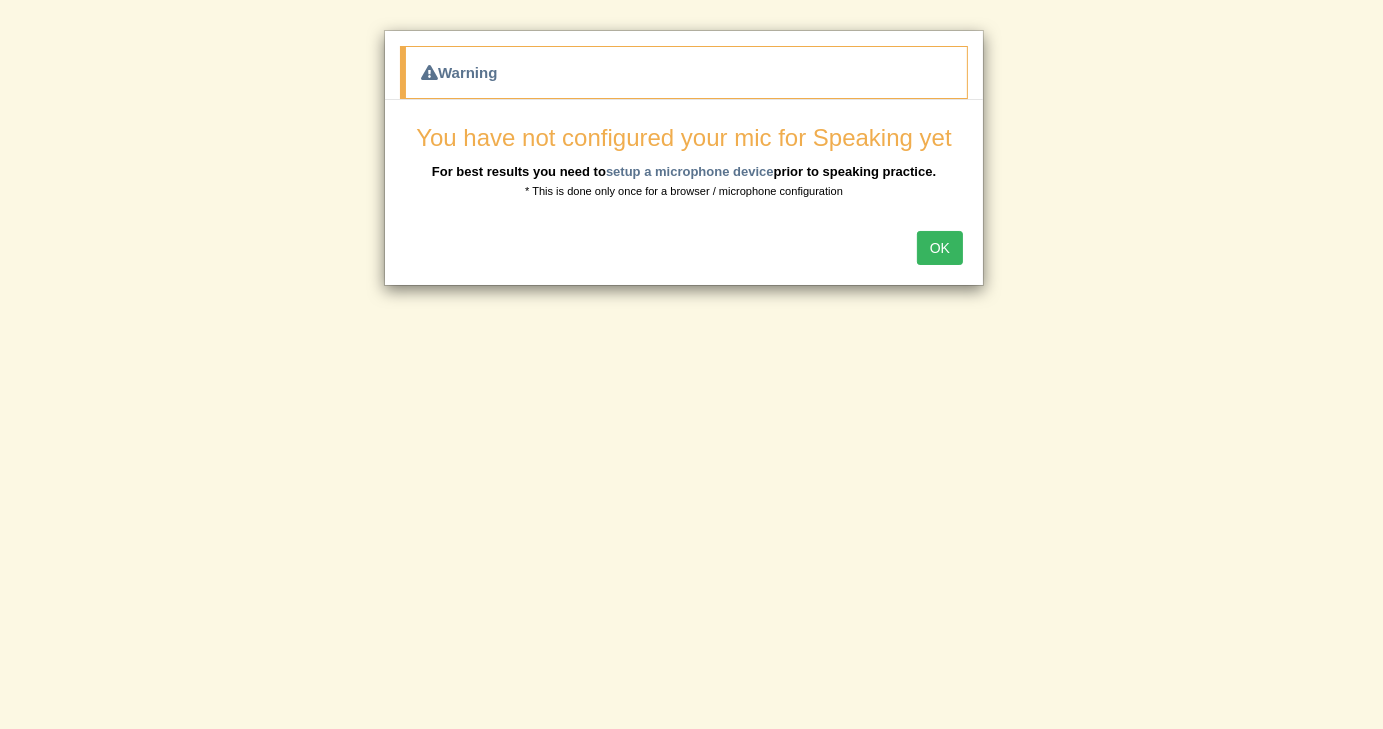 click on "OK" at bounding box center [940, 248] 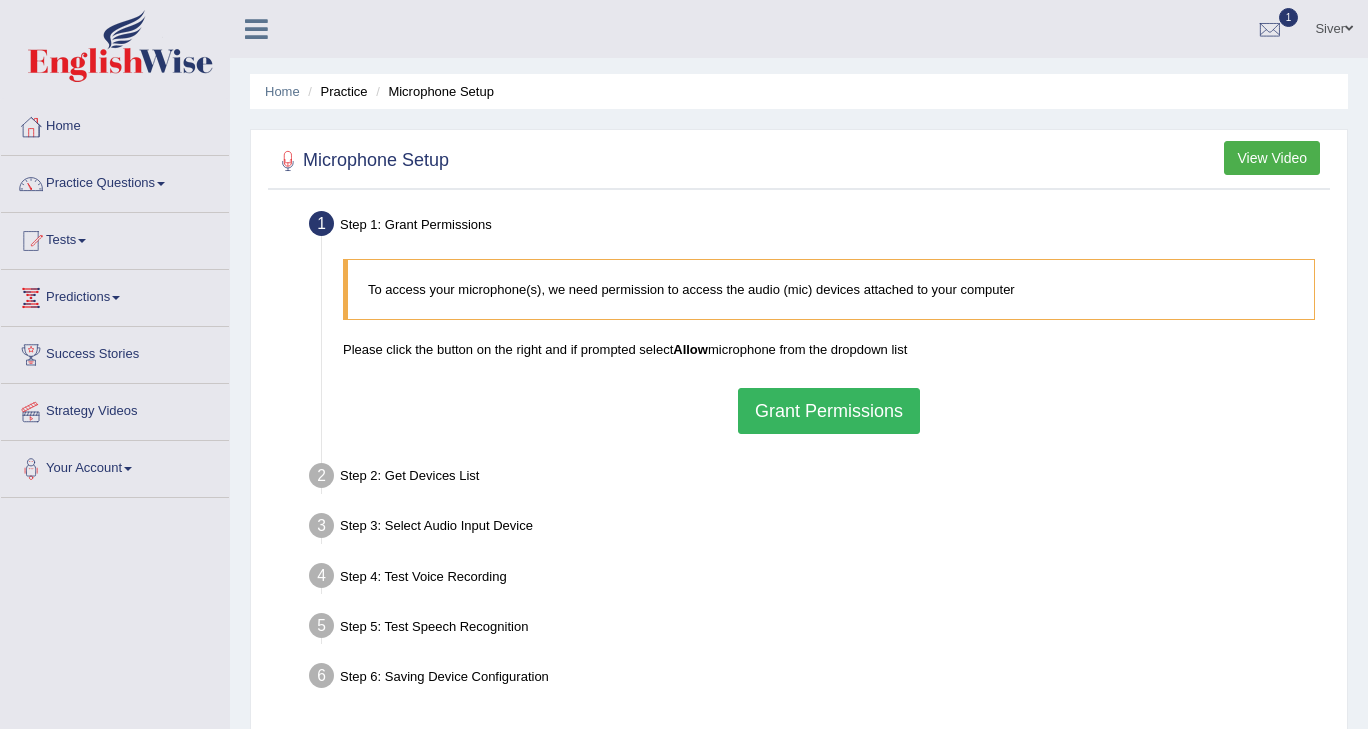 scroll, scrollTop: 0, scrollLeft: 0, axis: both 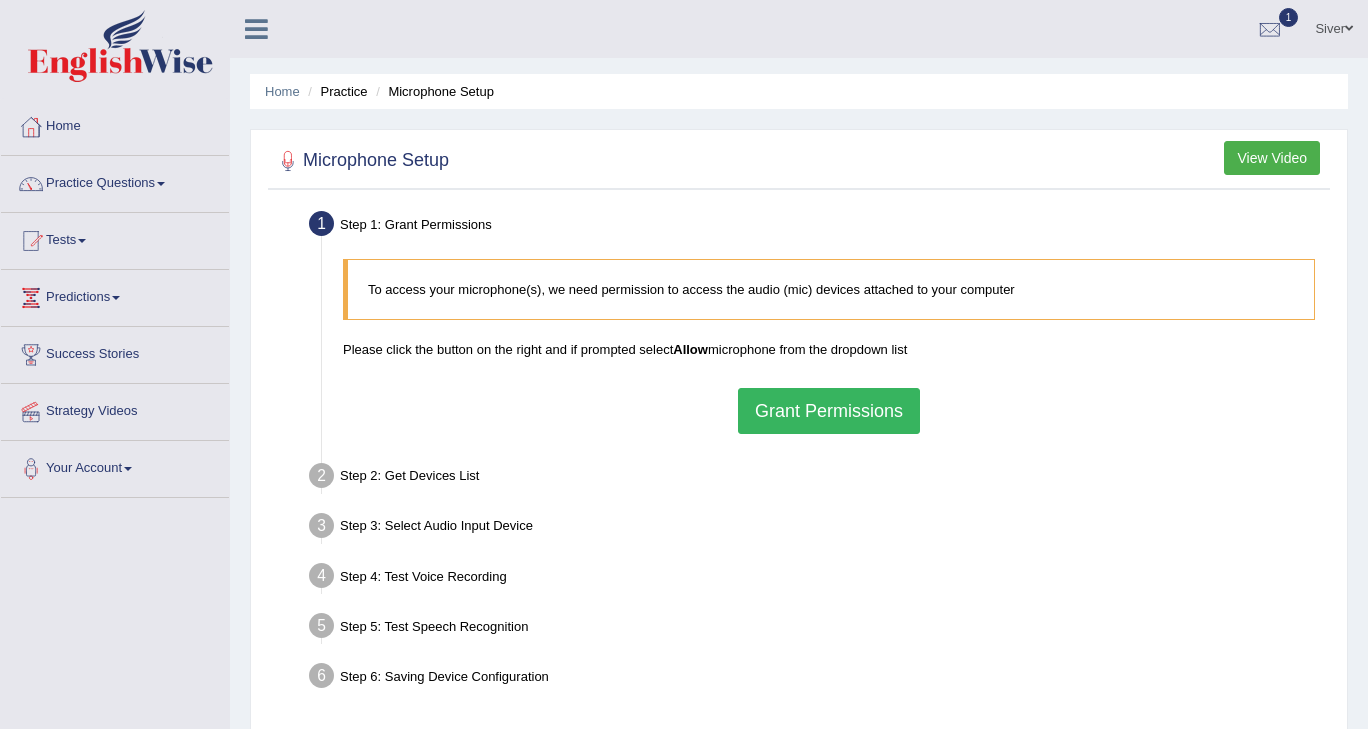 click on "Grant Permissions" at bounding box center [829, 411] 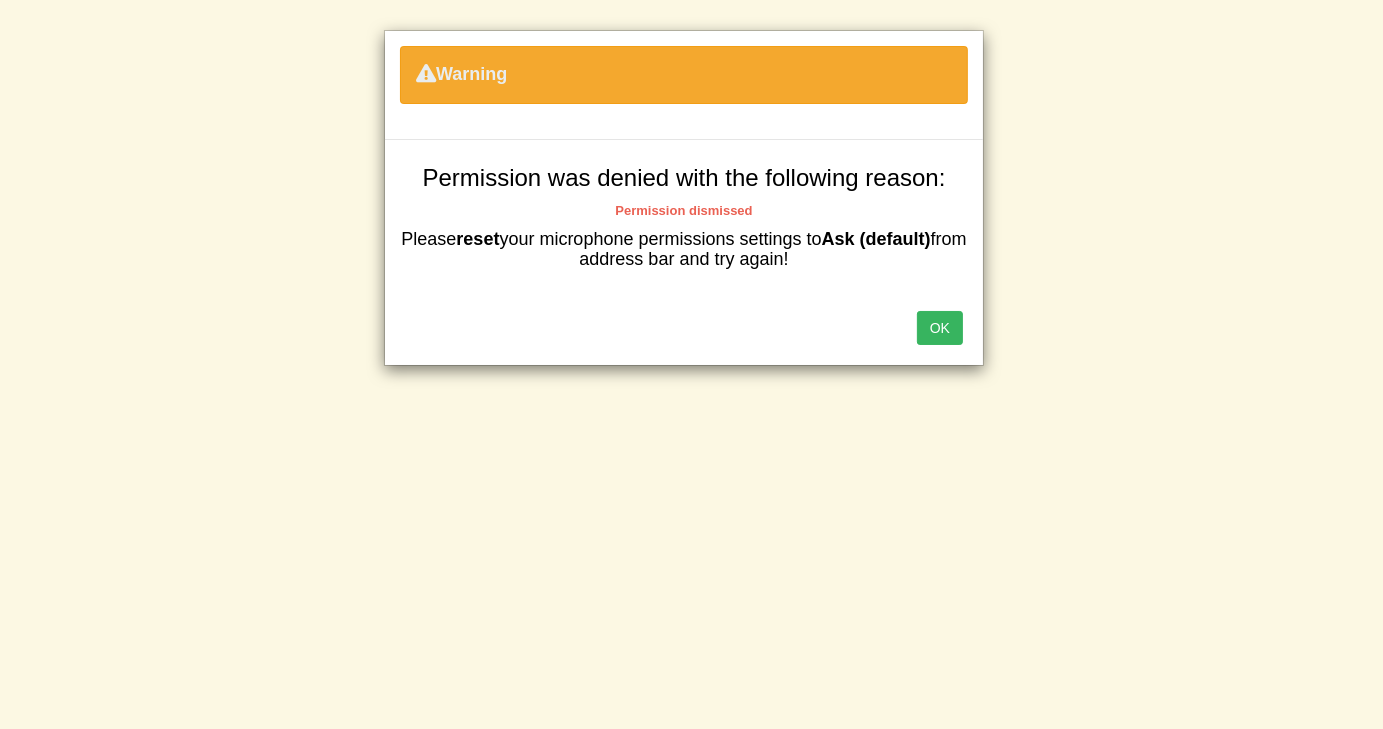 click on "OK" at bounding box center (940, 328) 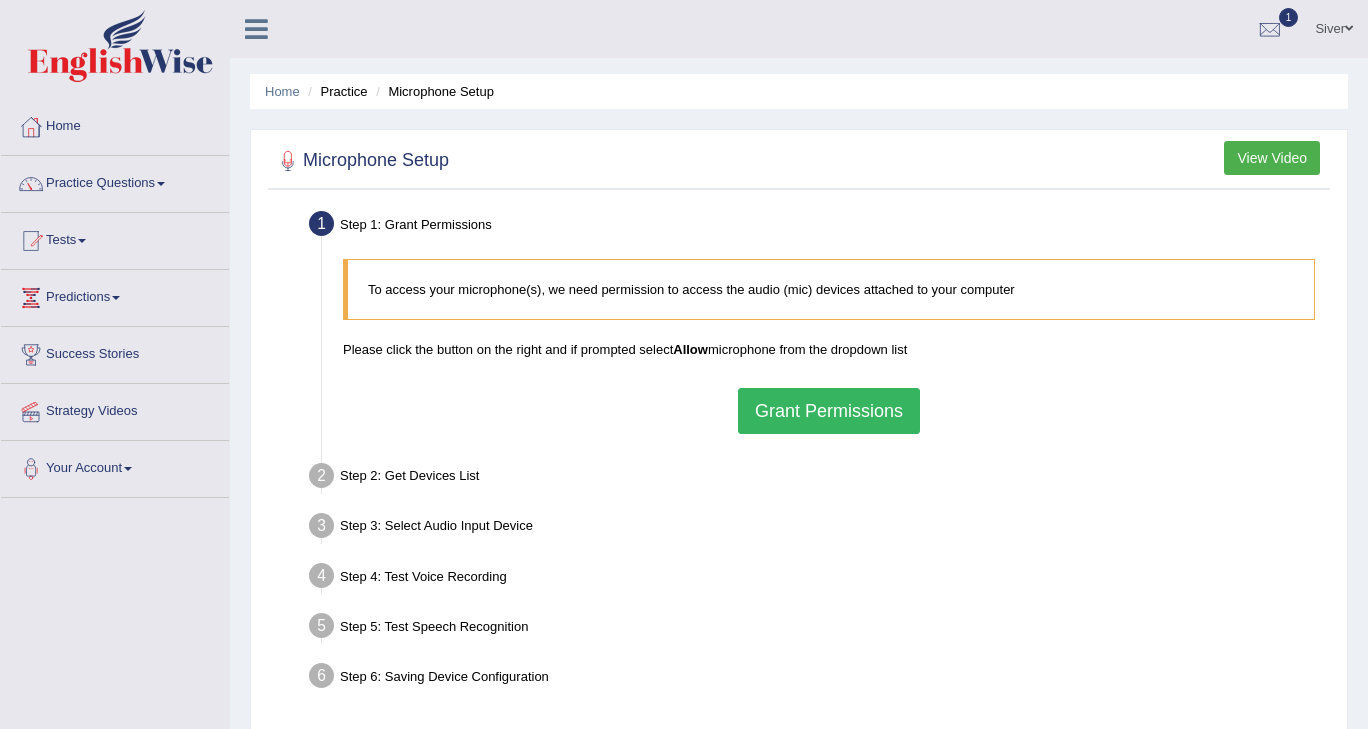 scroll, scrollTop: 0, scrollLeft: 0, axis: both 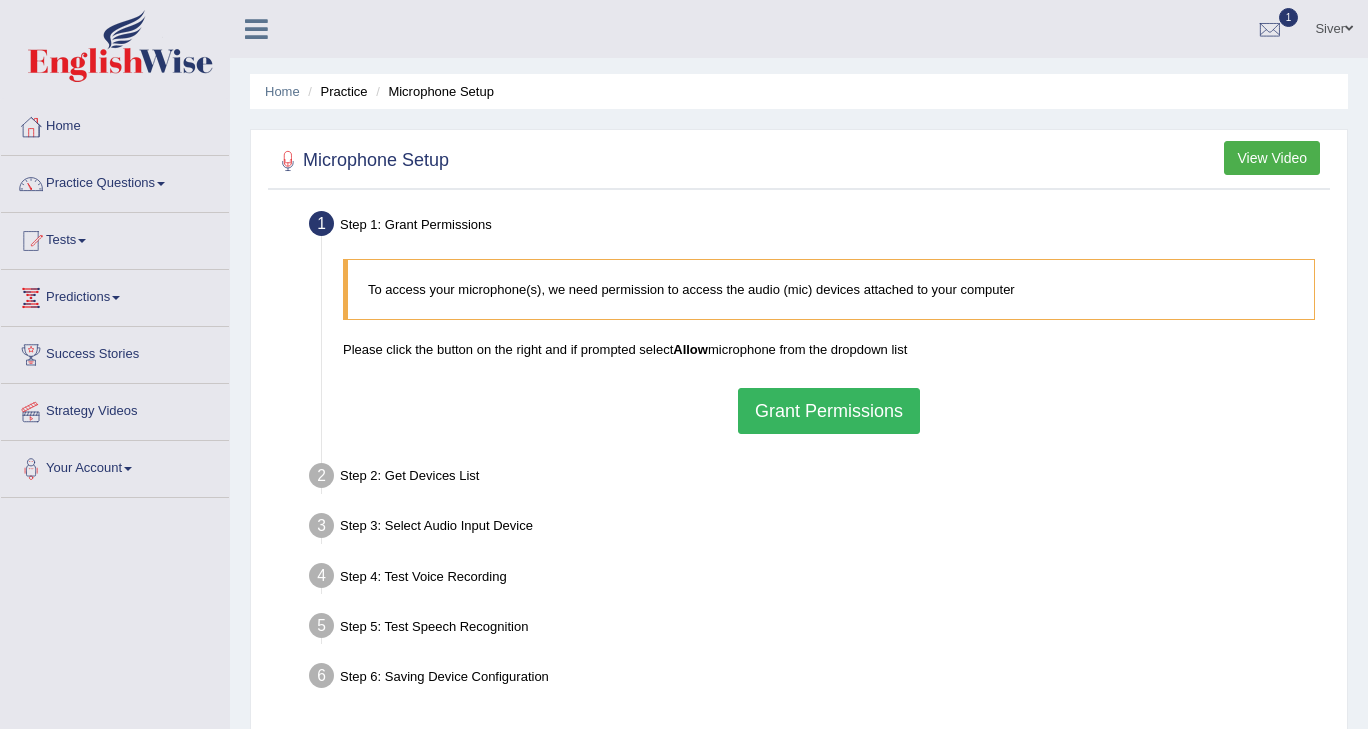 click on "Grant Permissions" at bounding box center [829, 411] 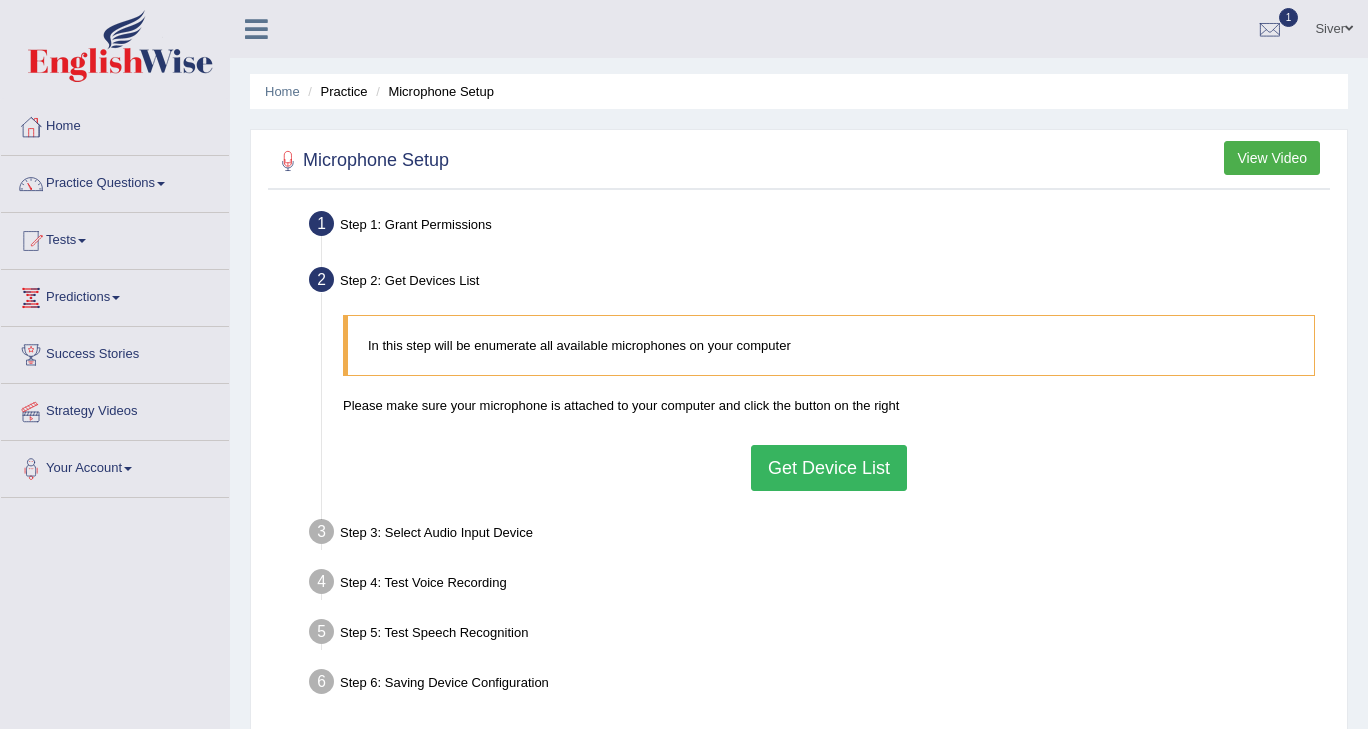 click on "Get Device List" at bounding box center [829, 468] 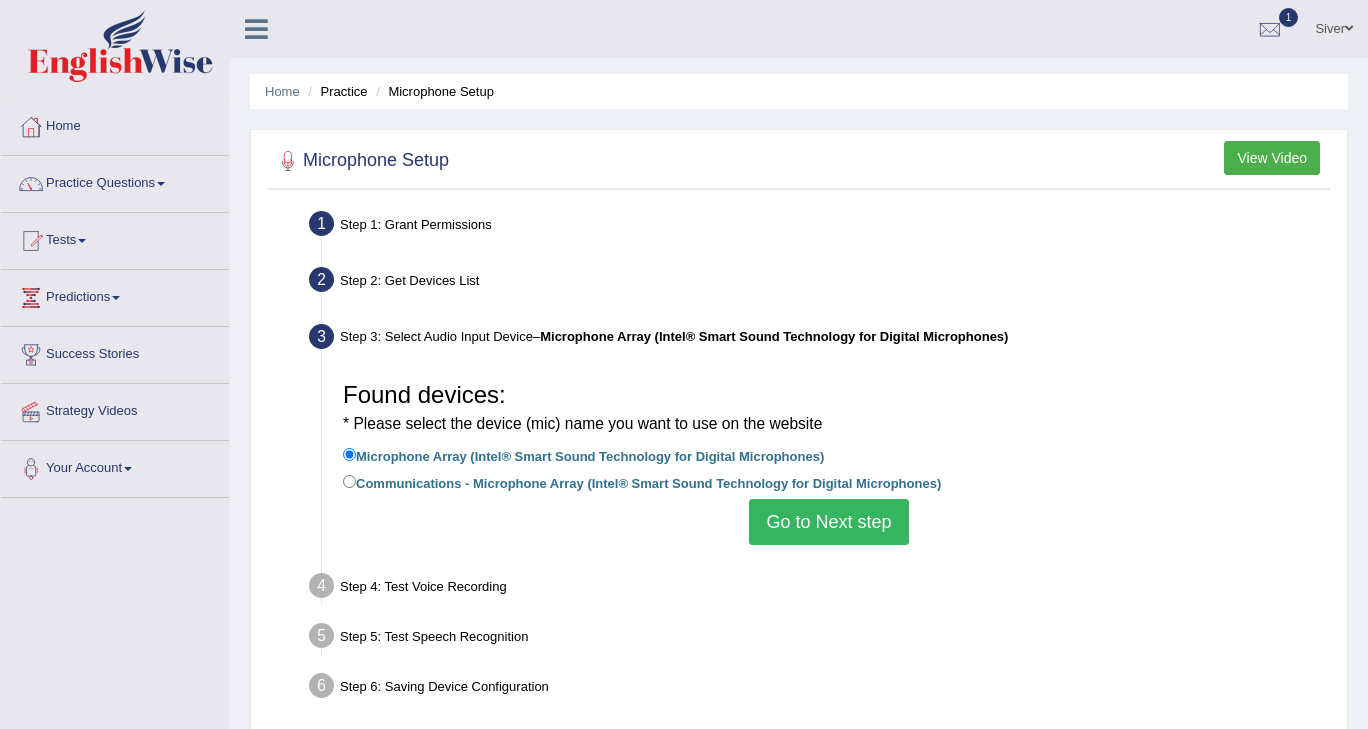 click on "Go to Next step" at bounding box center (828, 522) 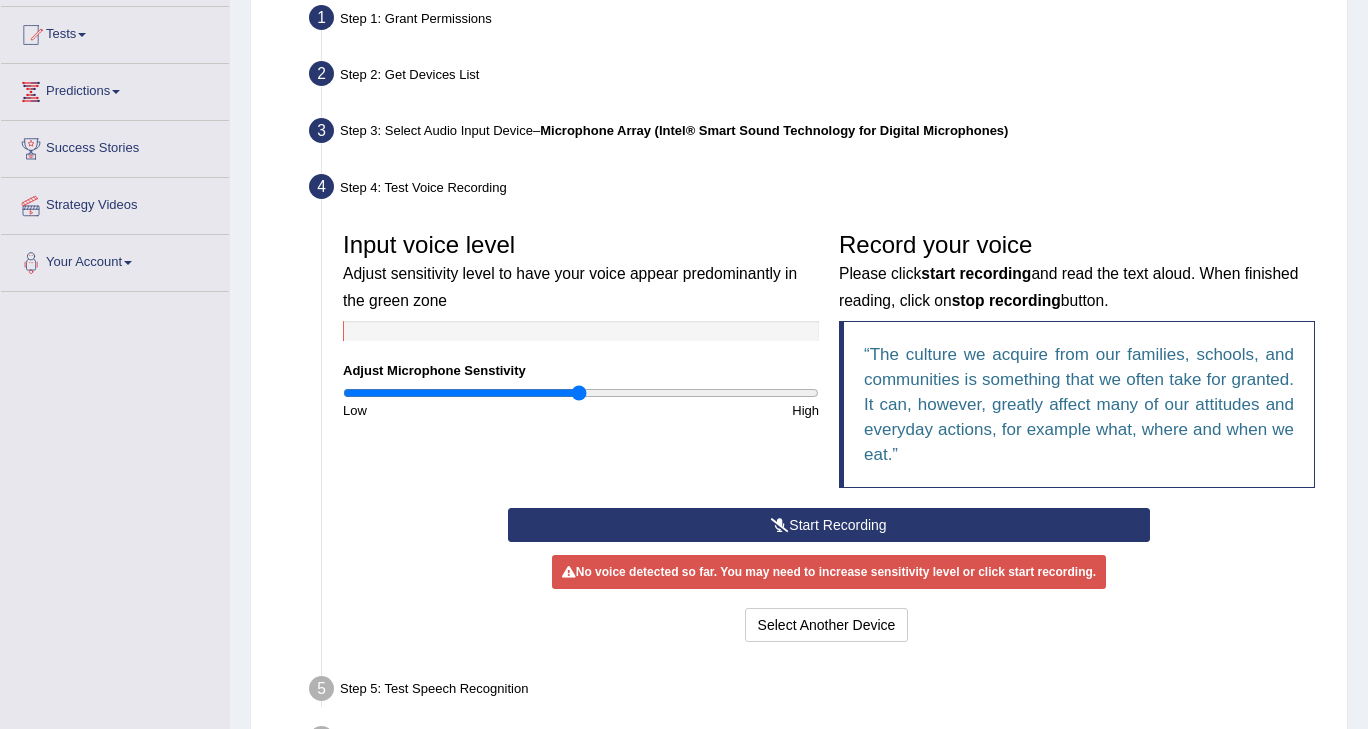 scroll, scrollTop: 341, scrollLeft: 0, axis: vertical 